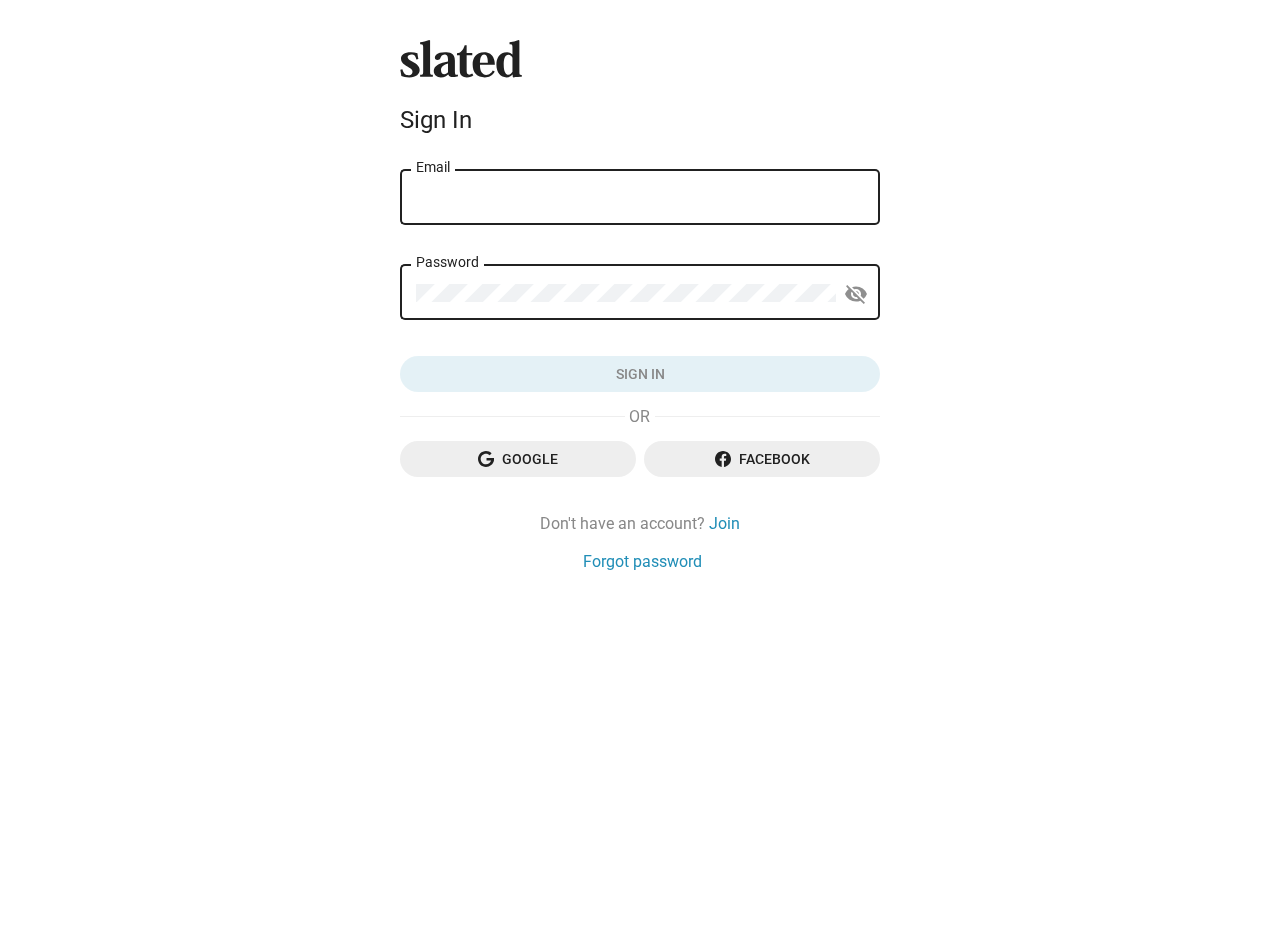 scroll, scrollTop: 0, scrollLeft: 0, axis: both 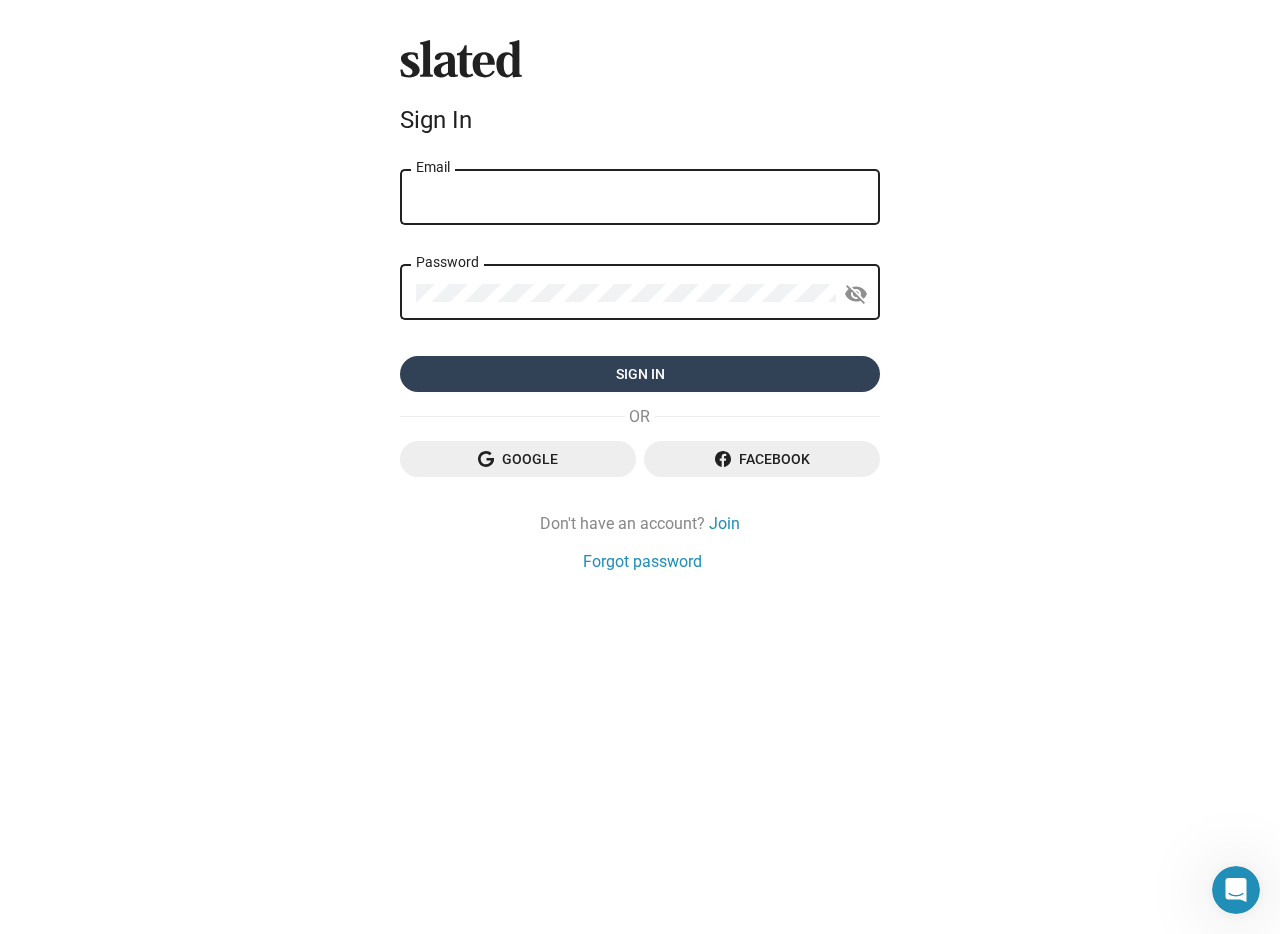type on "[PERSON_NAME][EMAIL_ADDRESS][DOMAIN_NAME]" 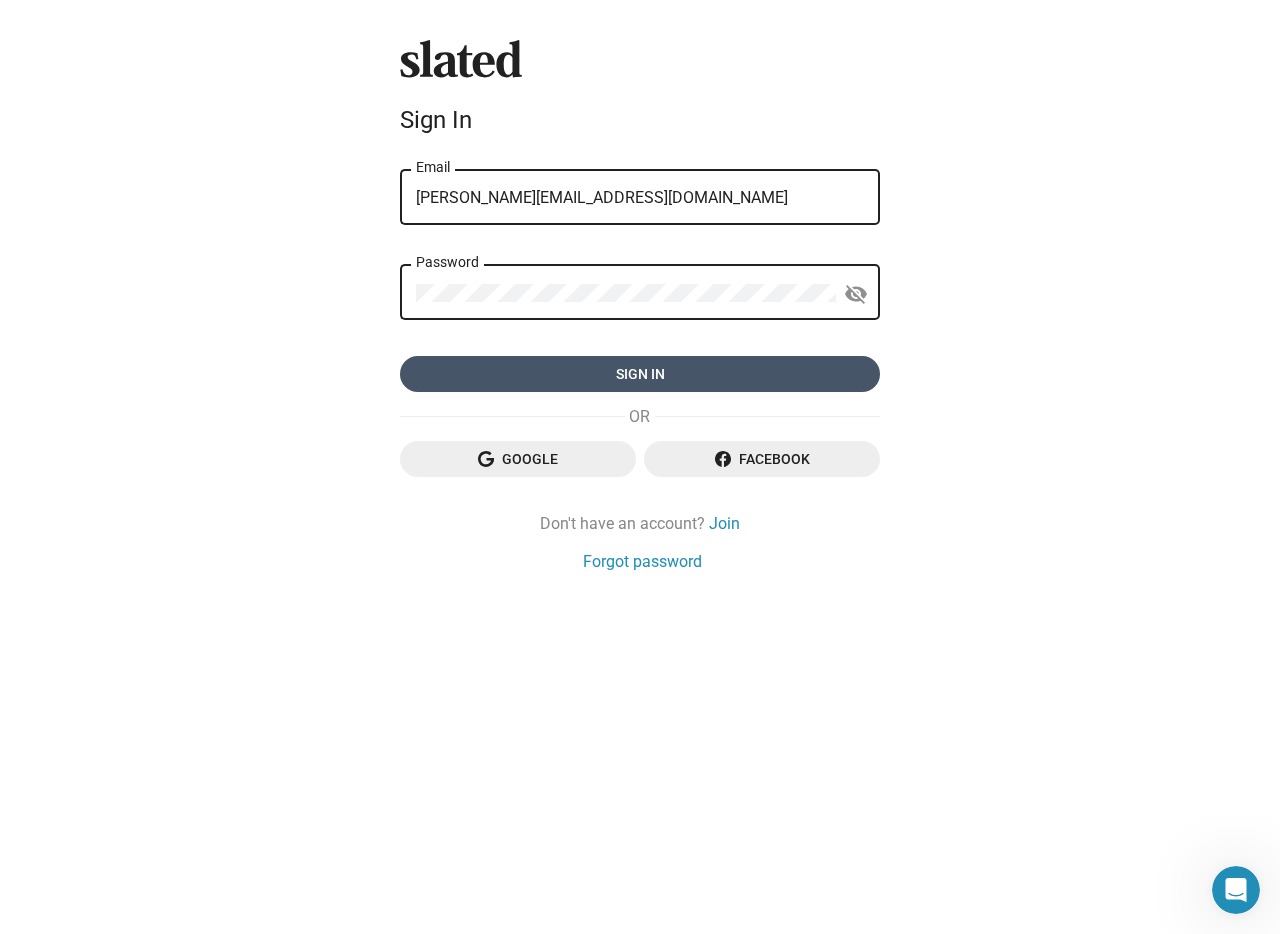click on "Sign in" 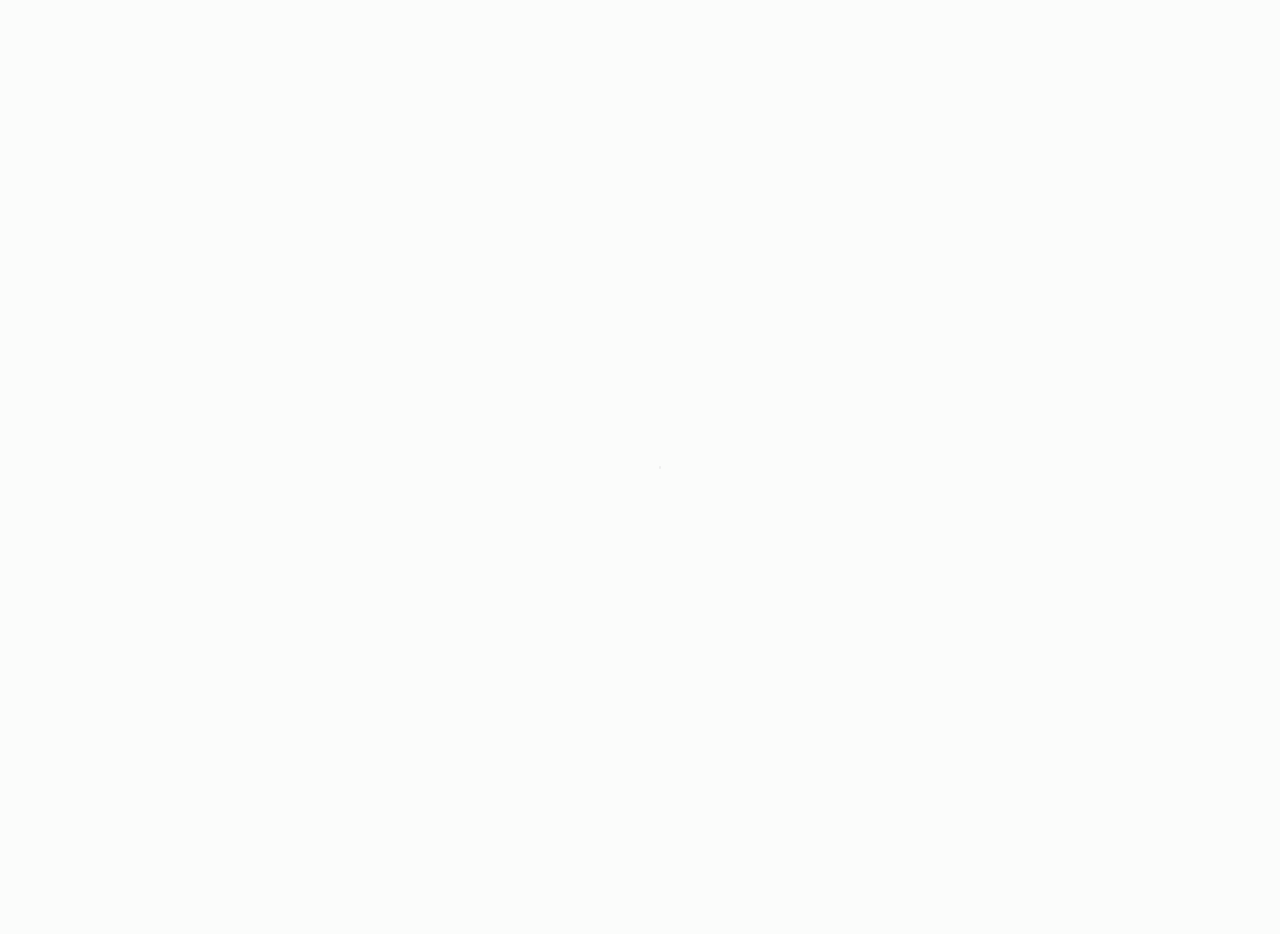 scroll, scrollTop: 0, scrollLeft: 0, axis: both 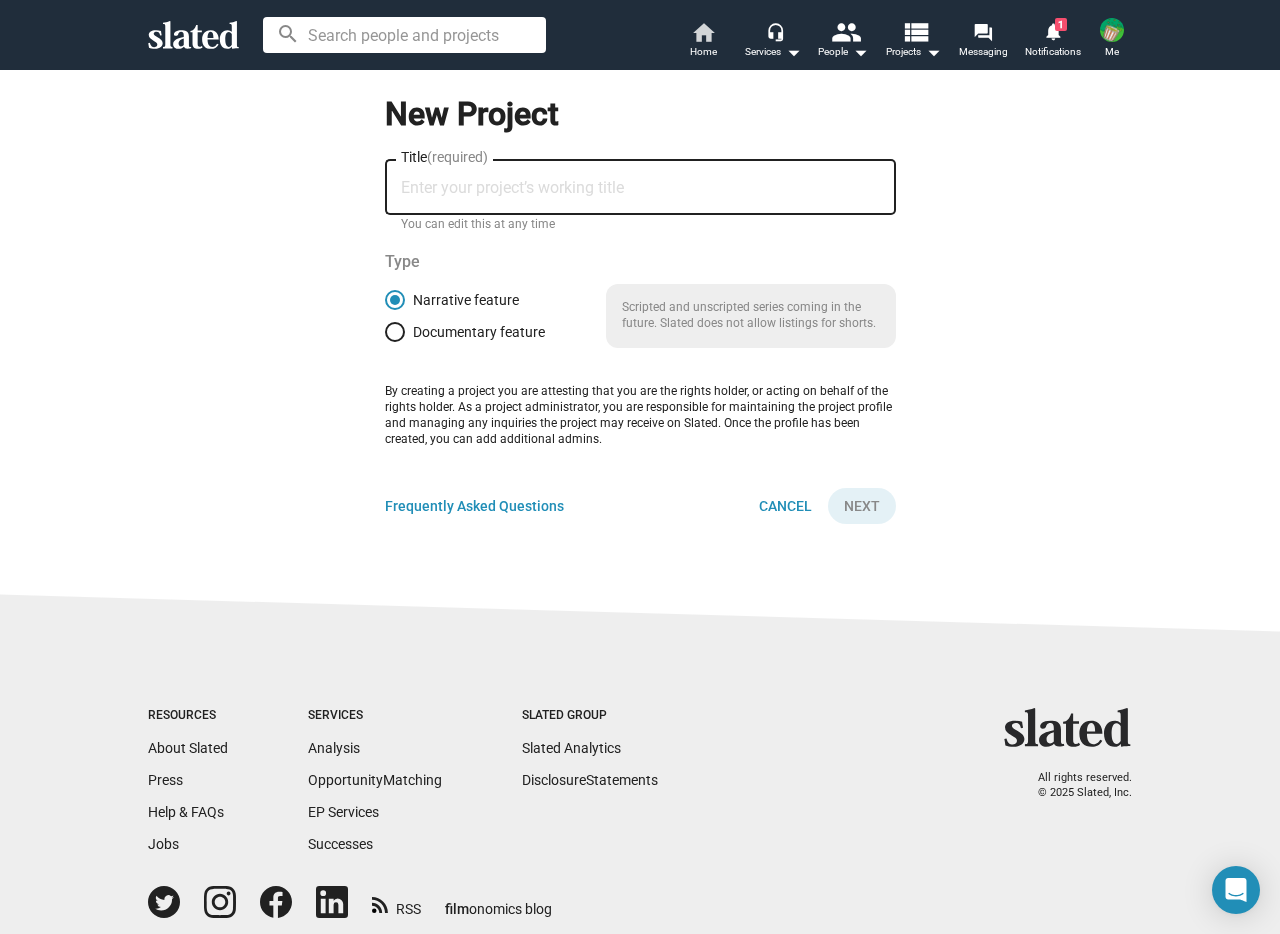 click on "home" at bounding box center (703, 32) 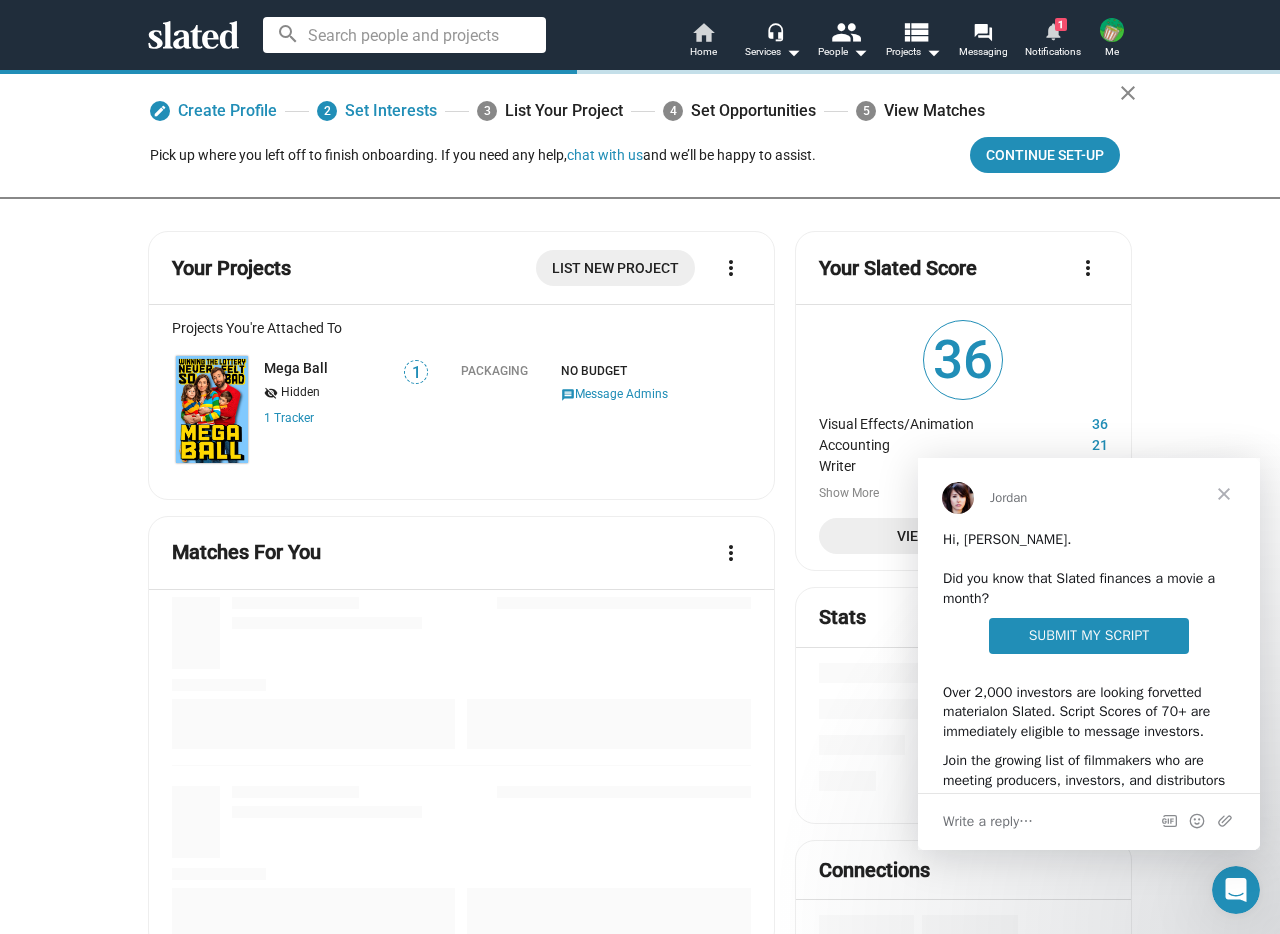 scroll, scrollTop: 0, scrollLeft: 0, axis: both 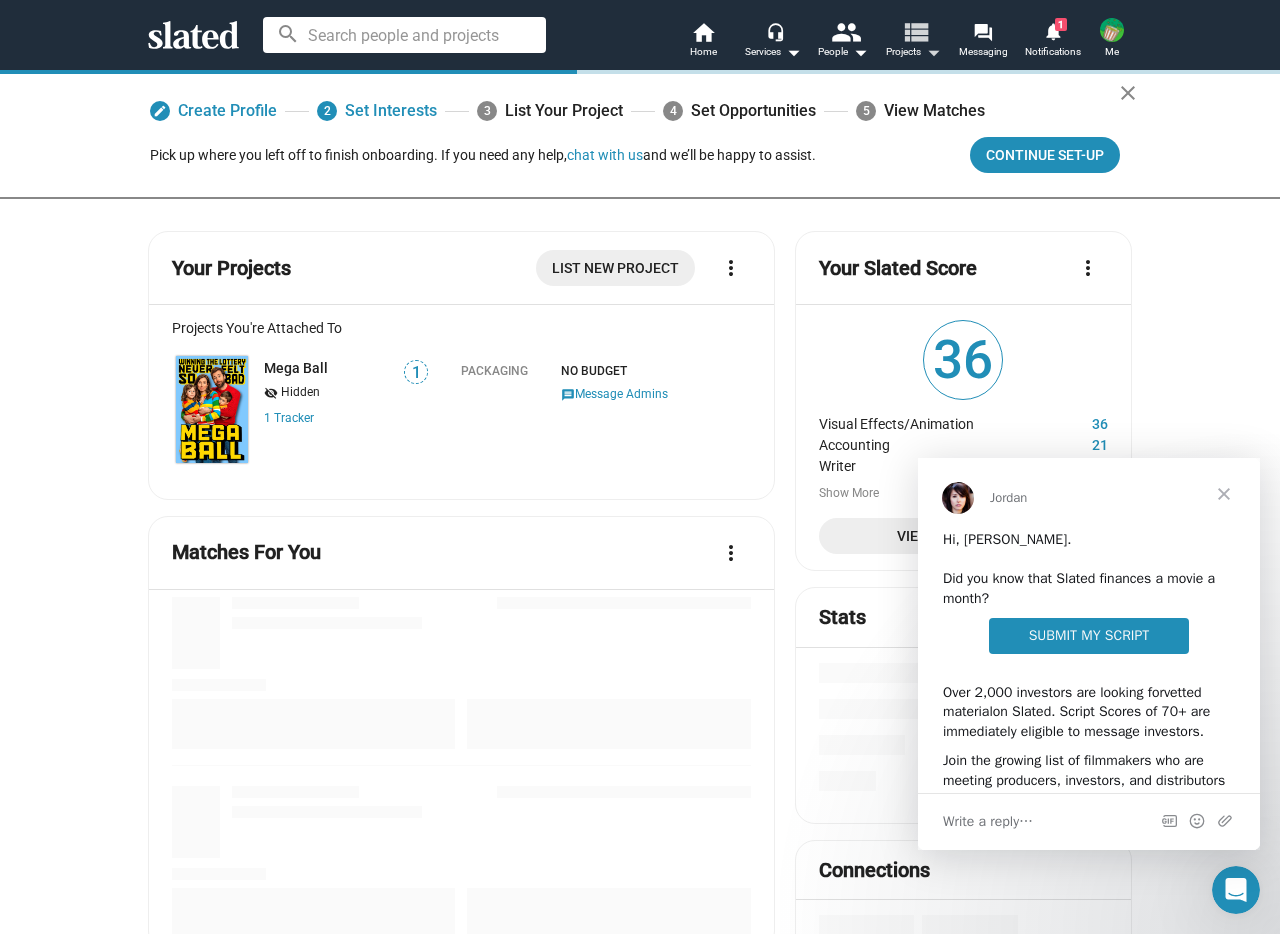 click on "view_list" at bounding box center (915, 31) 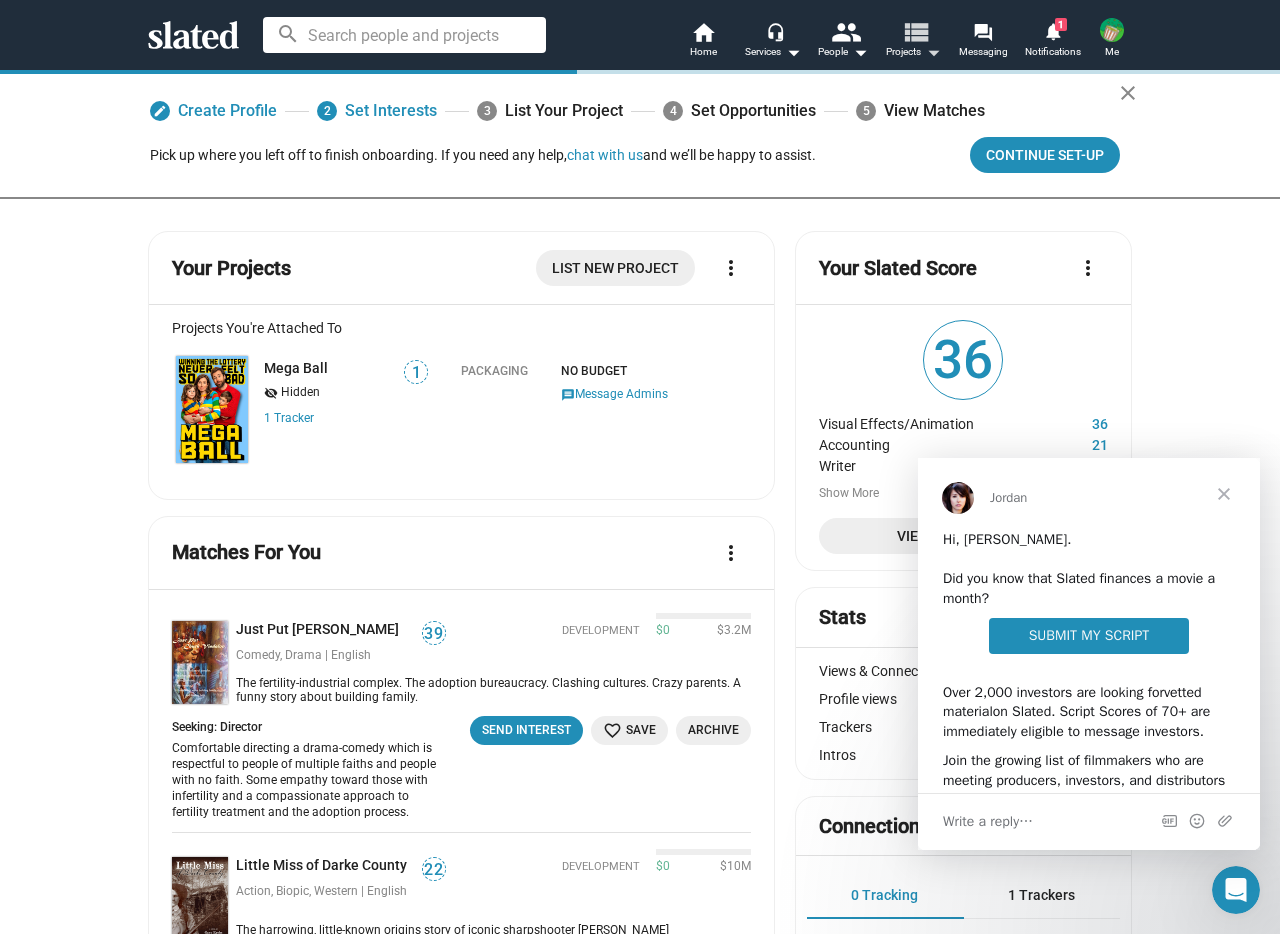 click on "arrow_drop_down" at bounding box center (933, 52) 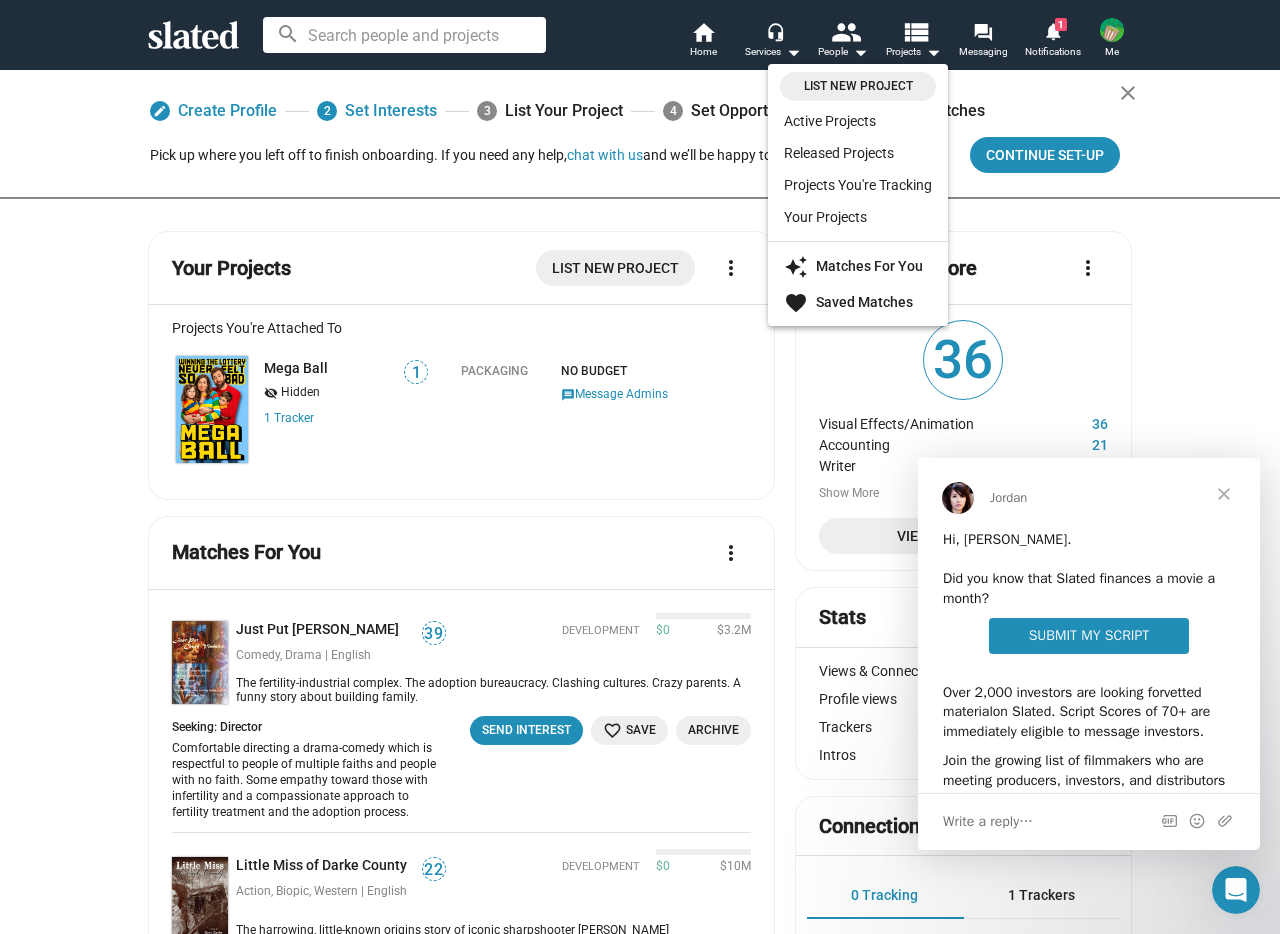 click at bounding box center (640, 467) 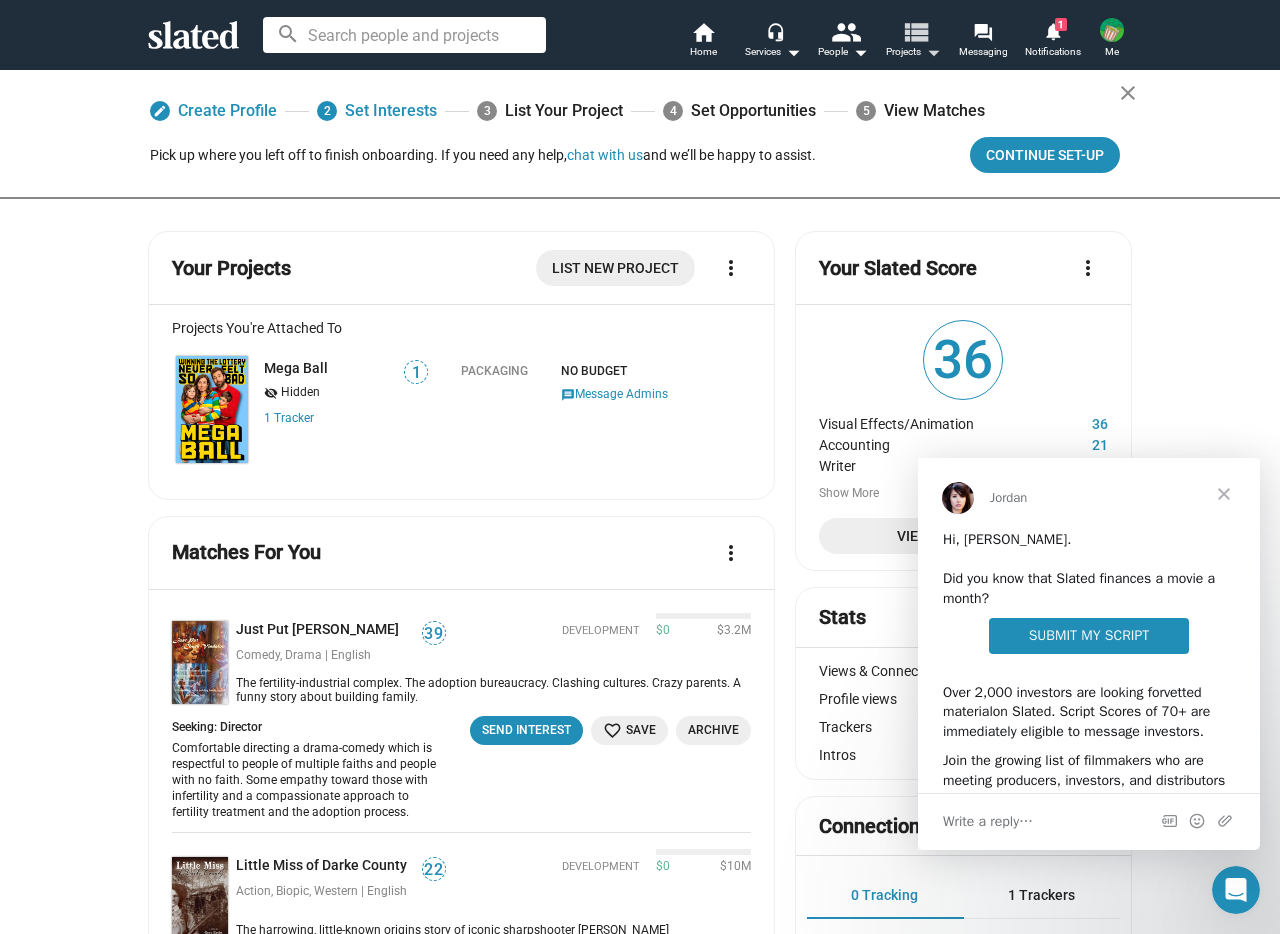 click on "view_list" at bounding box center (915, 31) 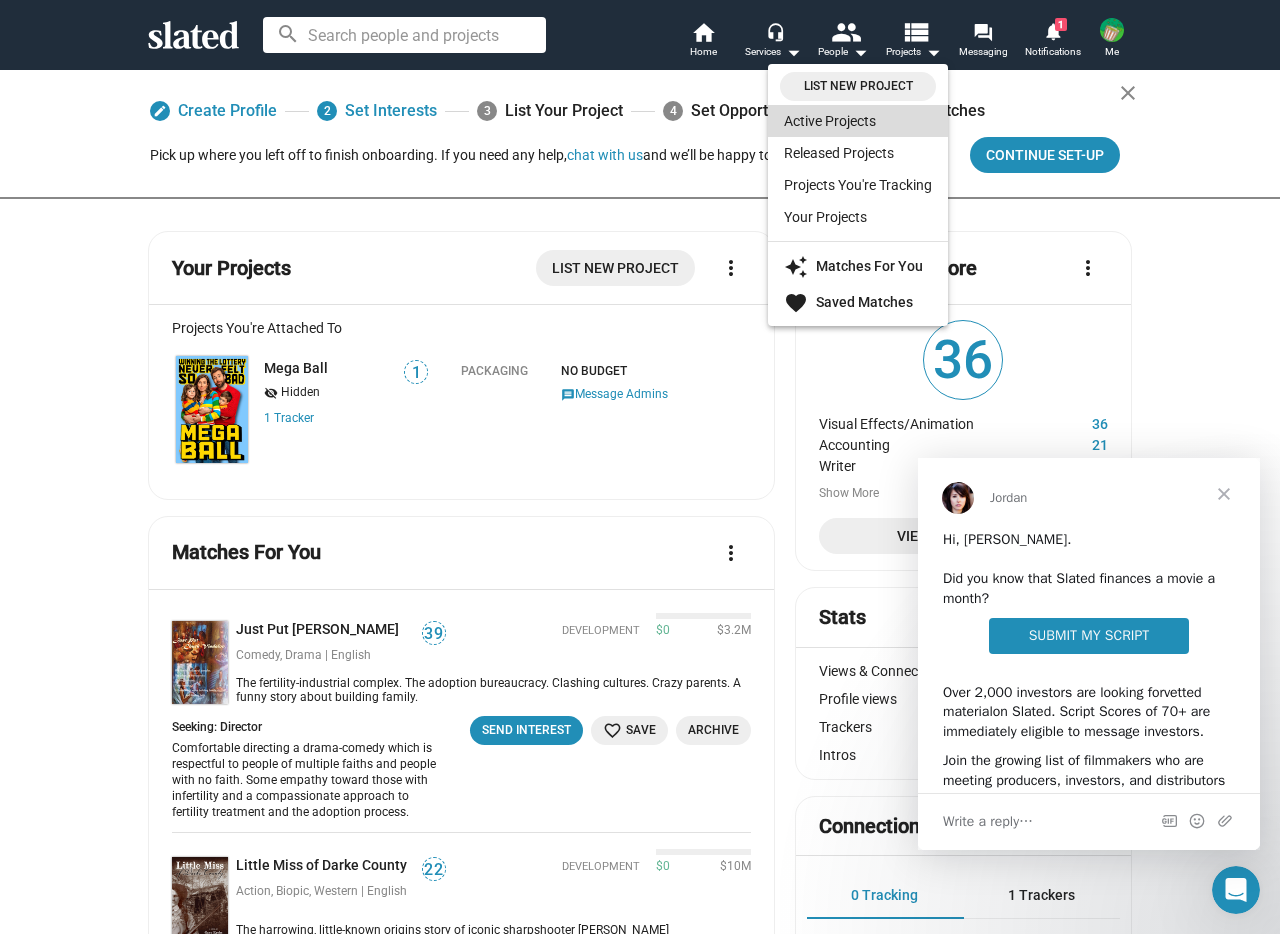 click on "Active Projects" at bounding box center (858, 121) 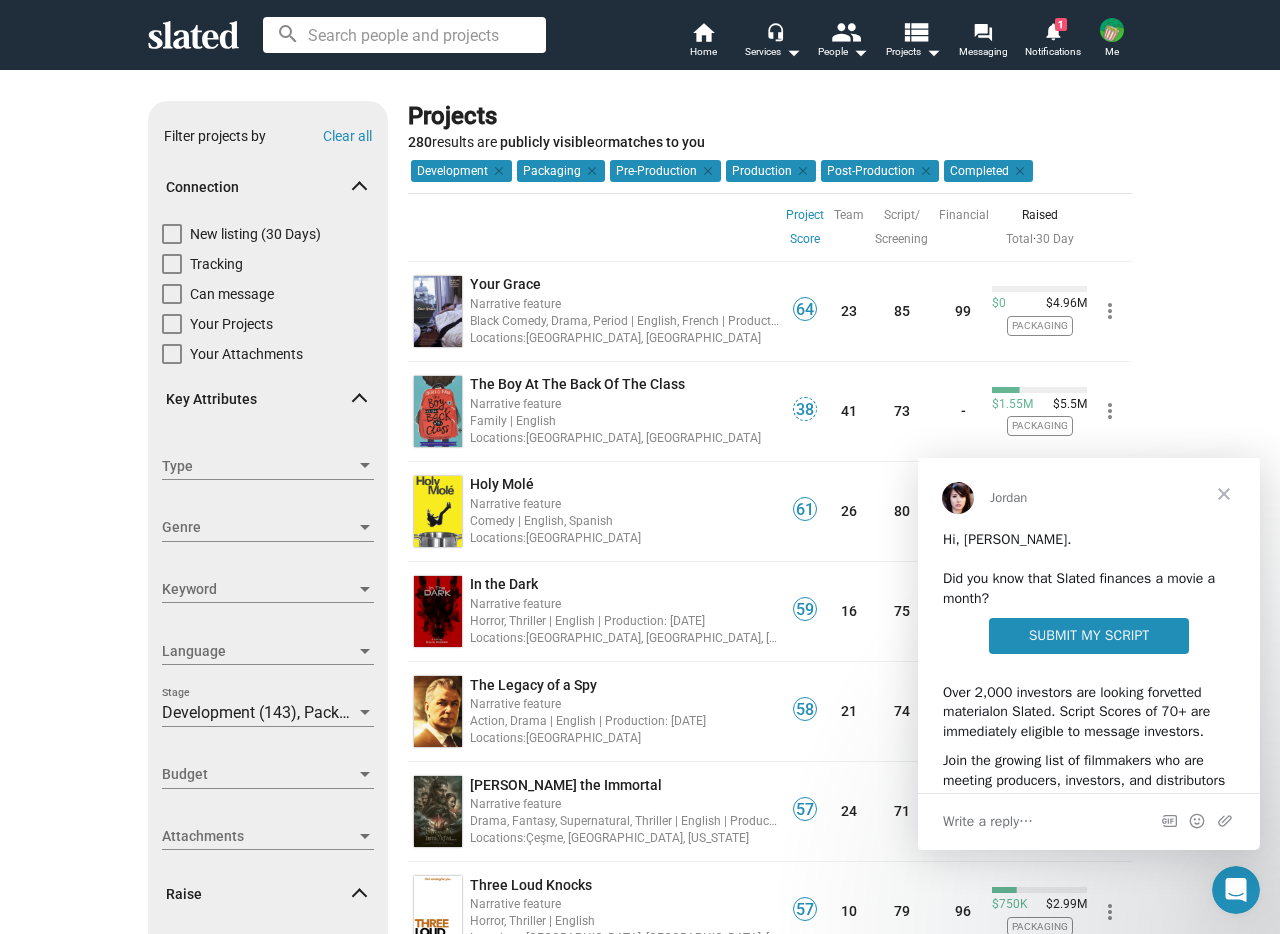 click at bounding box center [1224, 494] 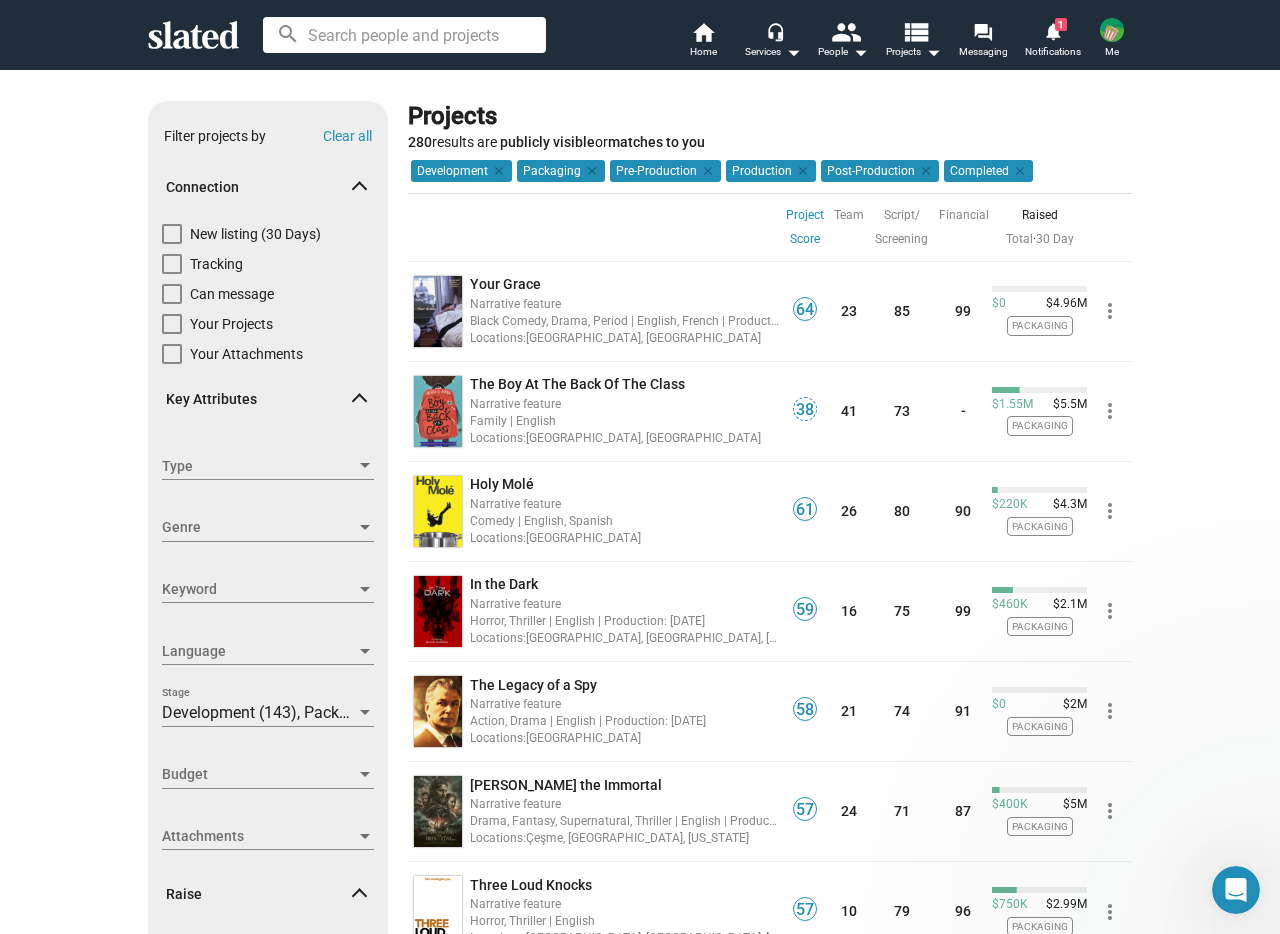 click on "Project Score" 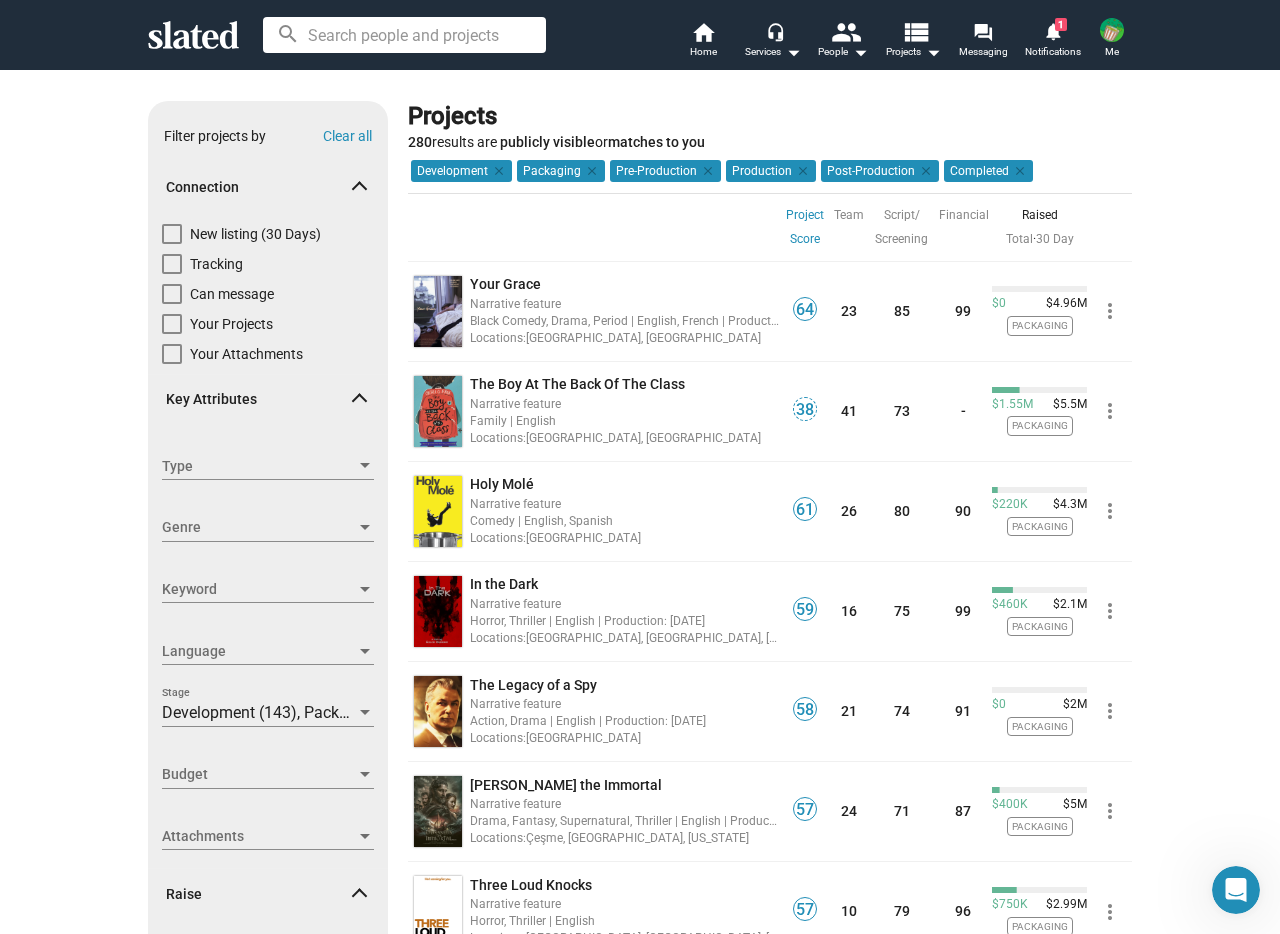 click on "Project Score" 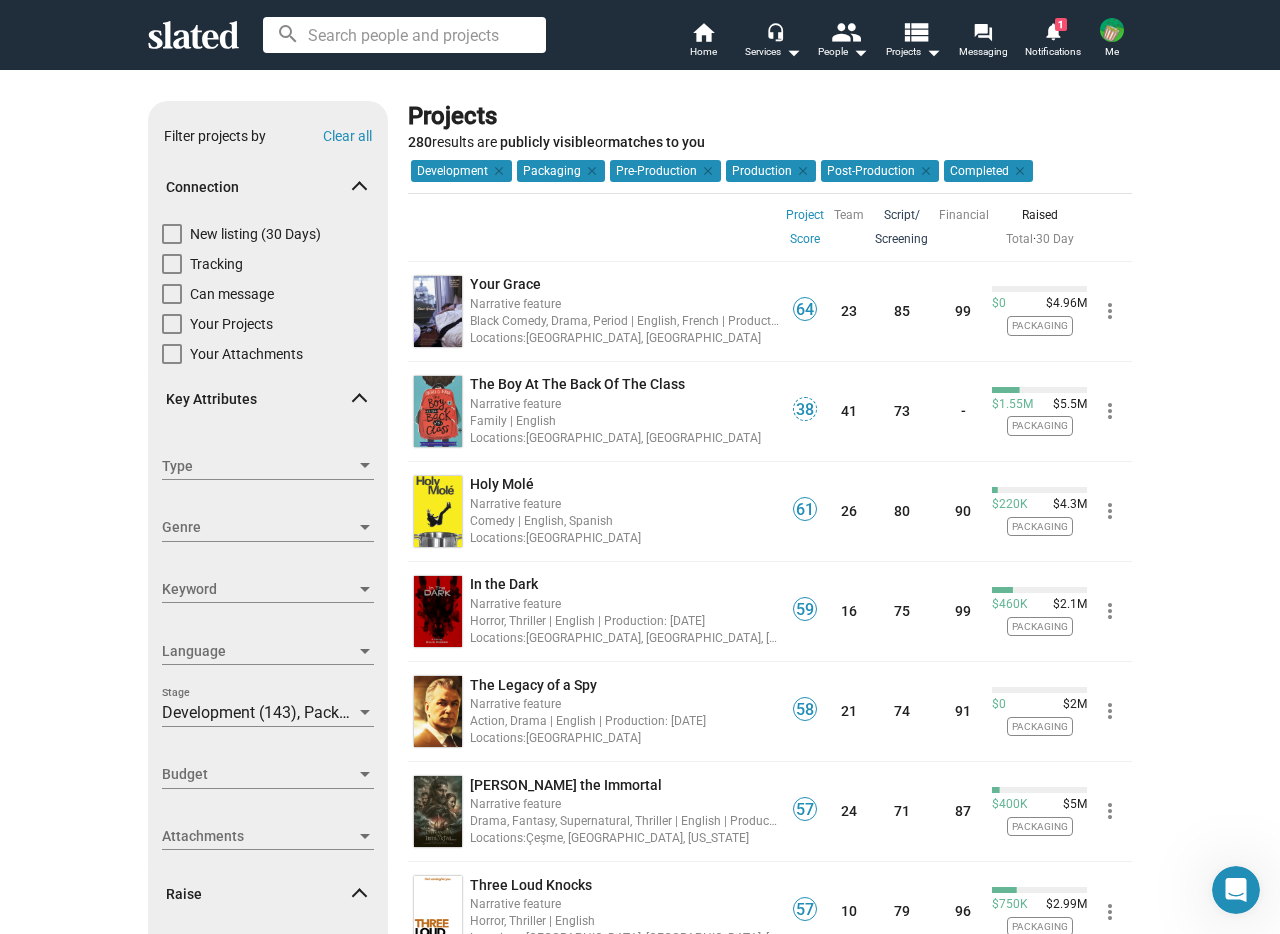 click on "Script/ Screening" 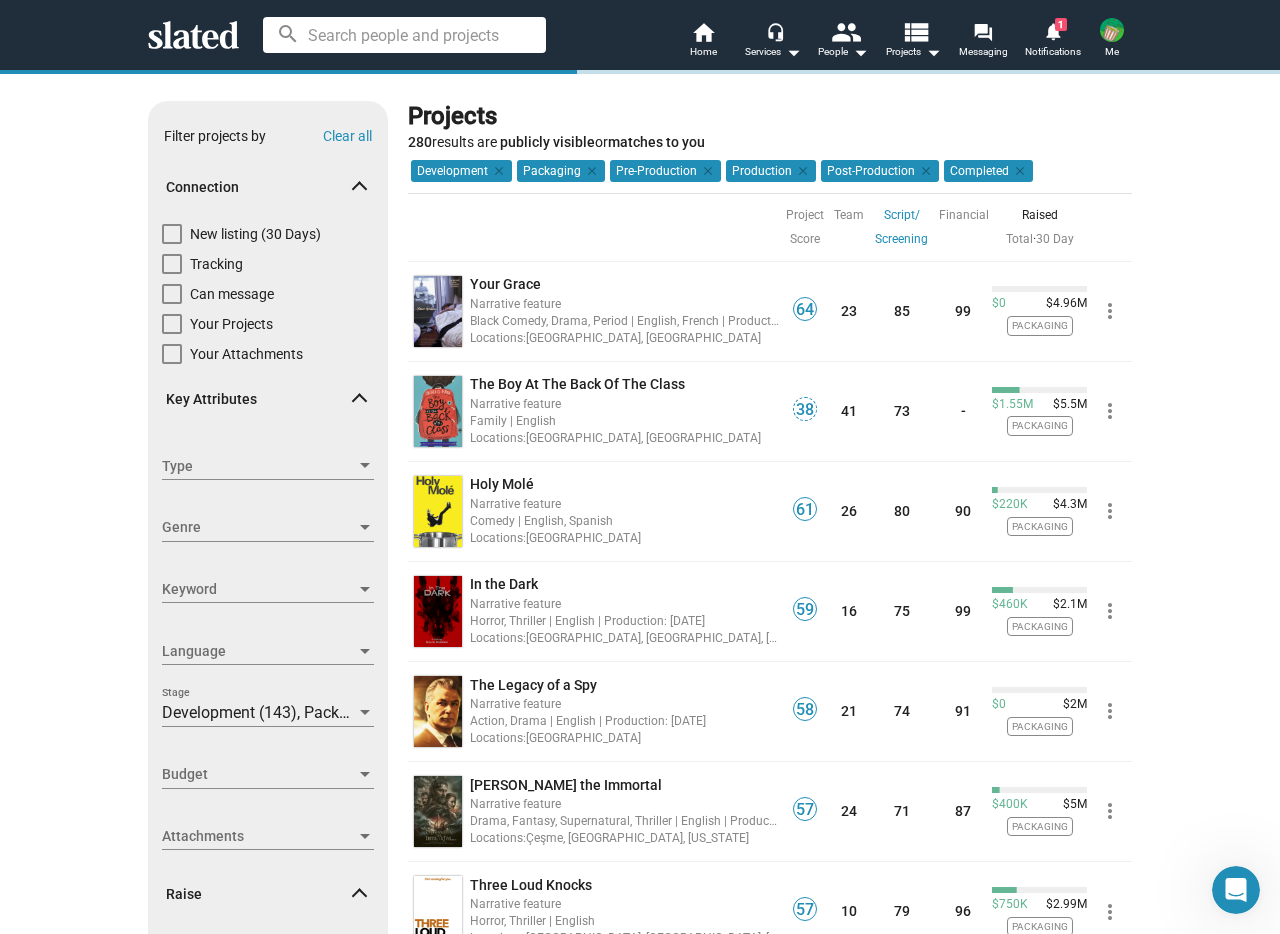 click on "Script/ Screening" 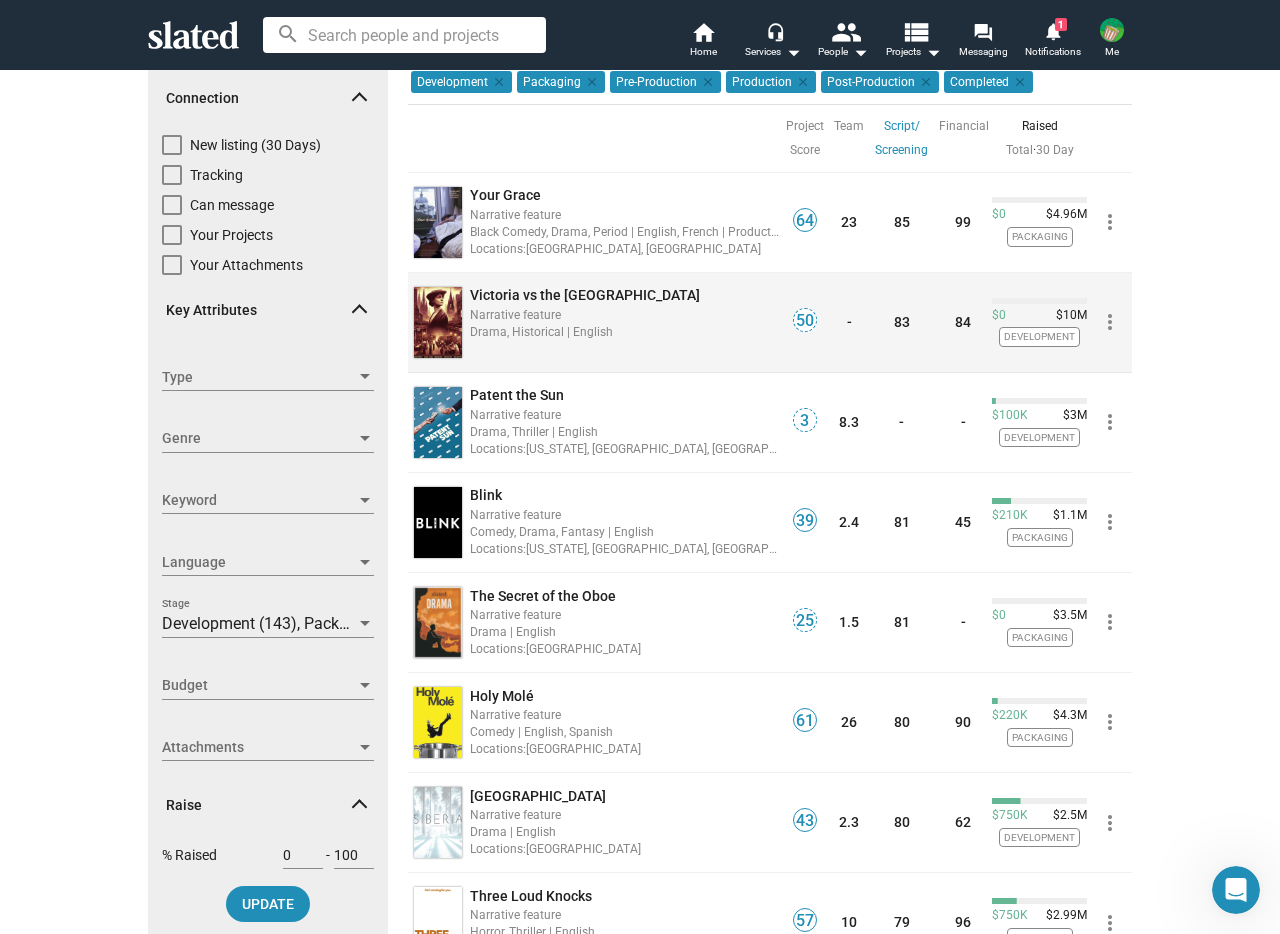 scroll, scrollTop: 0, scrollLeft: 0, axis: both 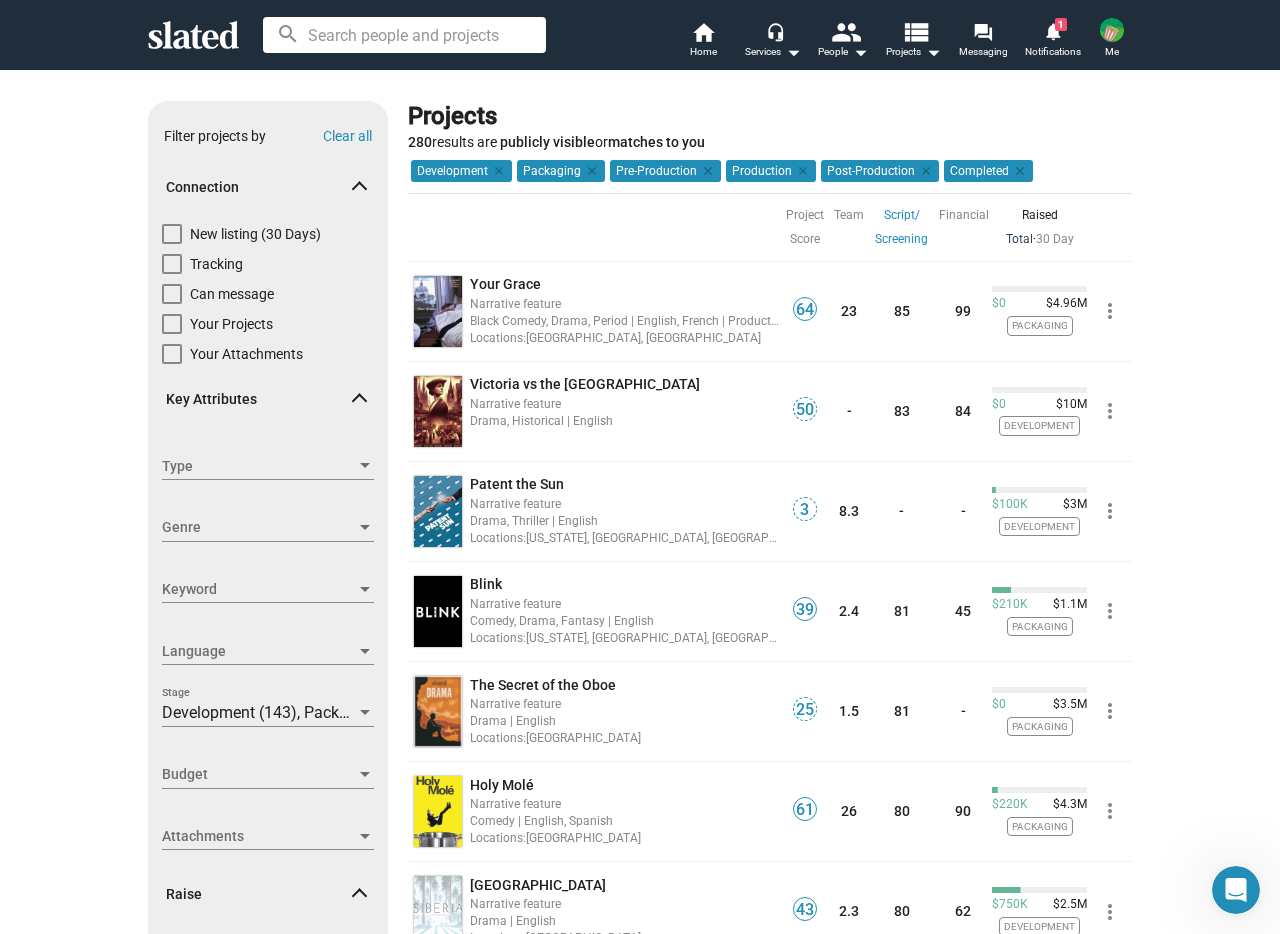 click on "Total" 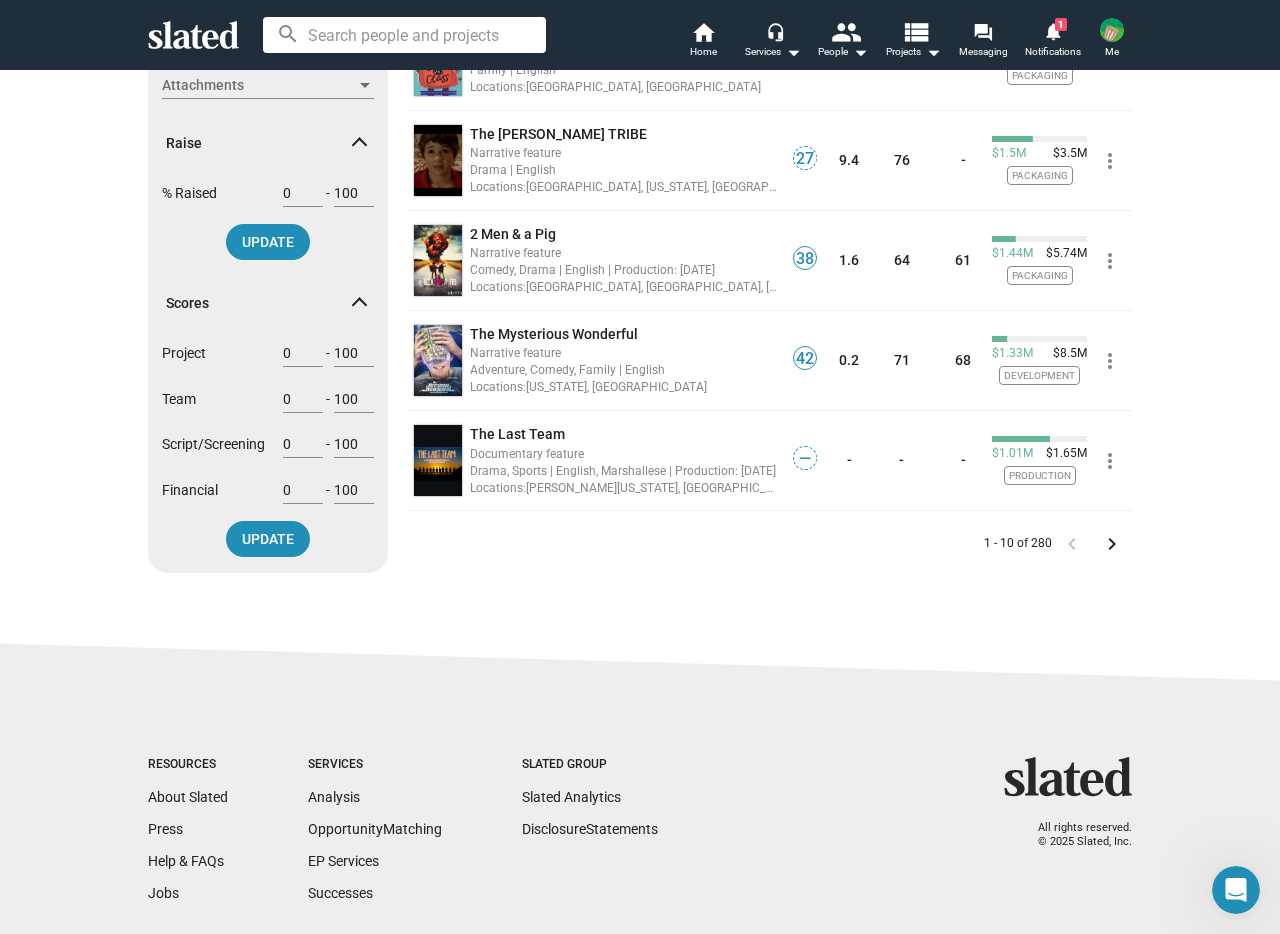 scroll, scrollTop: 873, scrollLeft: 0, axis: vertical 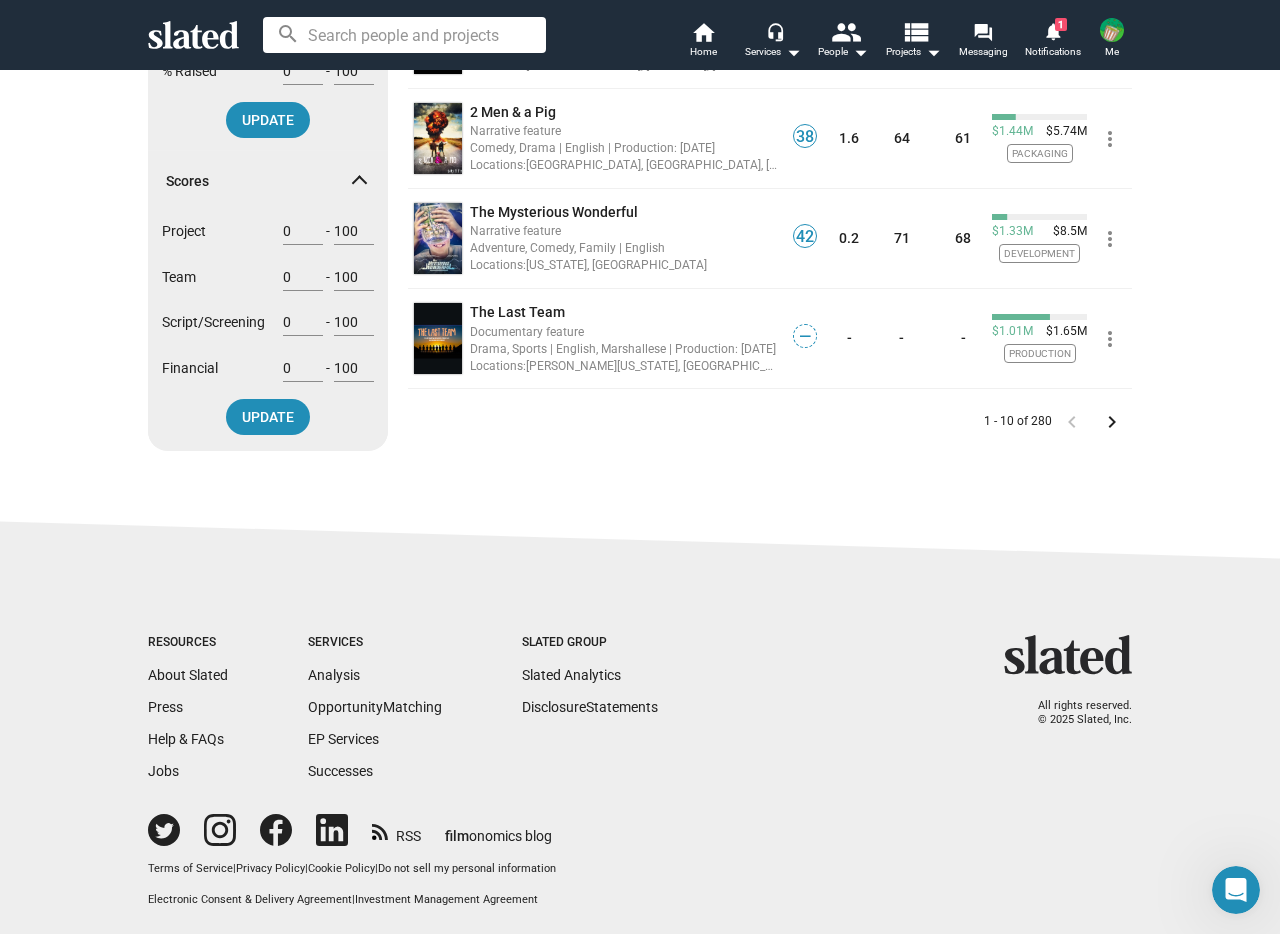 click on "keyboard_arrow_right" 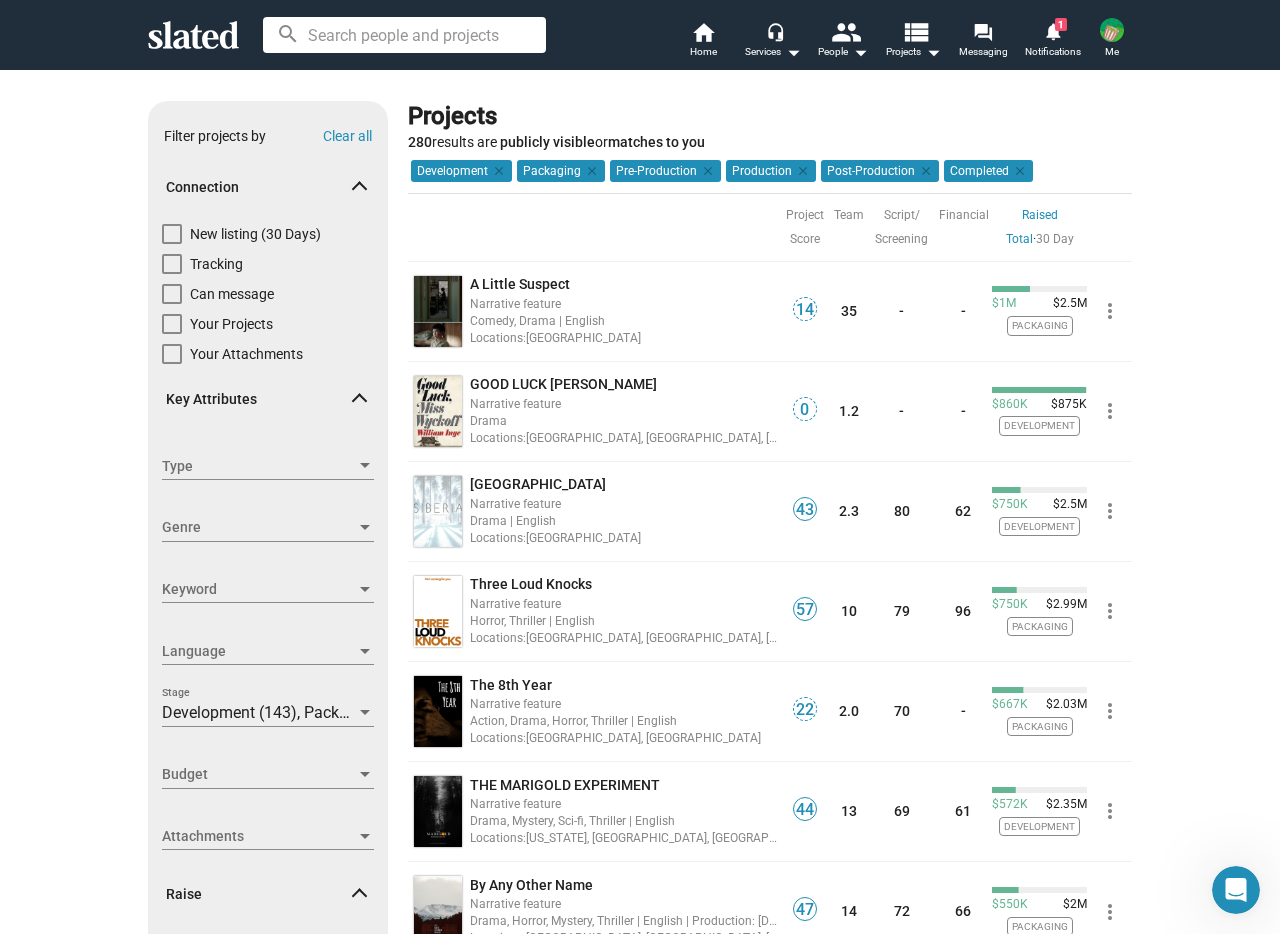 scroll, scrollTop: 402, scrollLeft: 0, axis: vertical 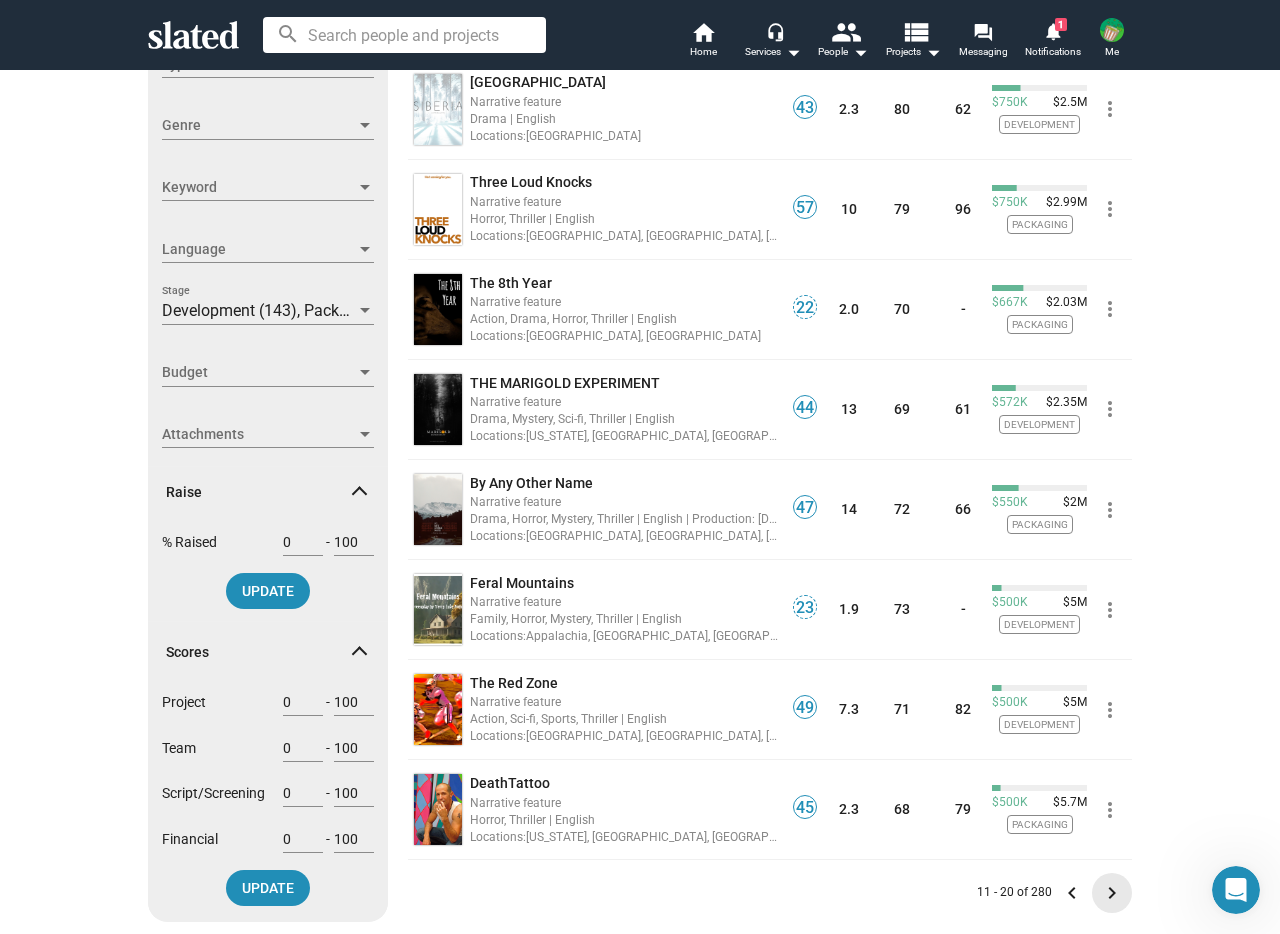 click on "keyboard_arrow_right" 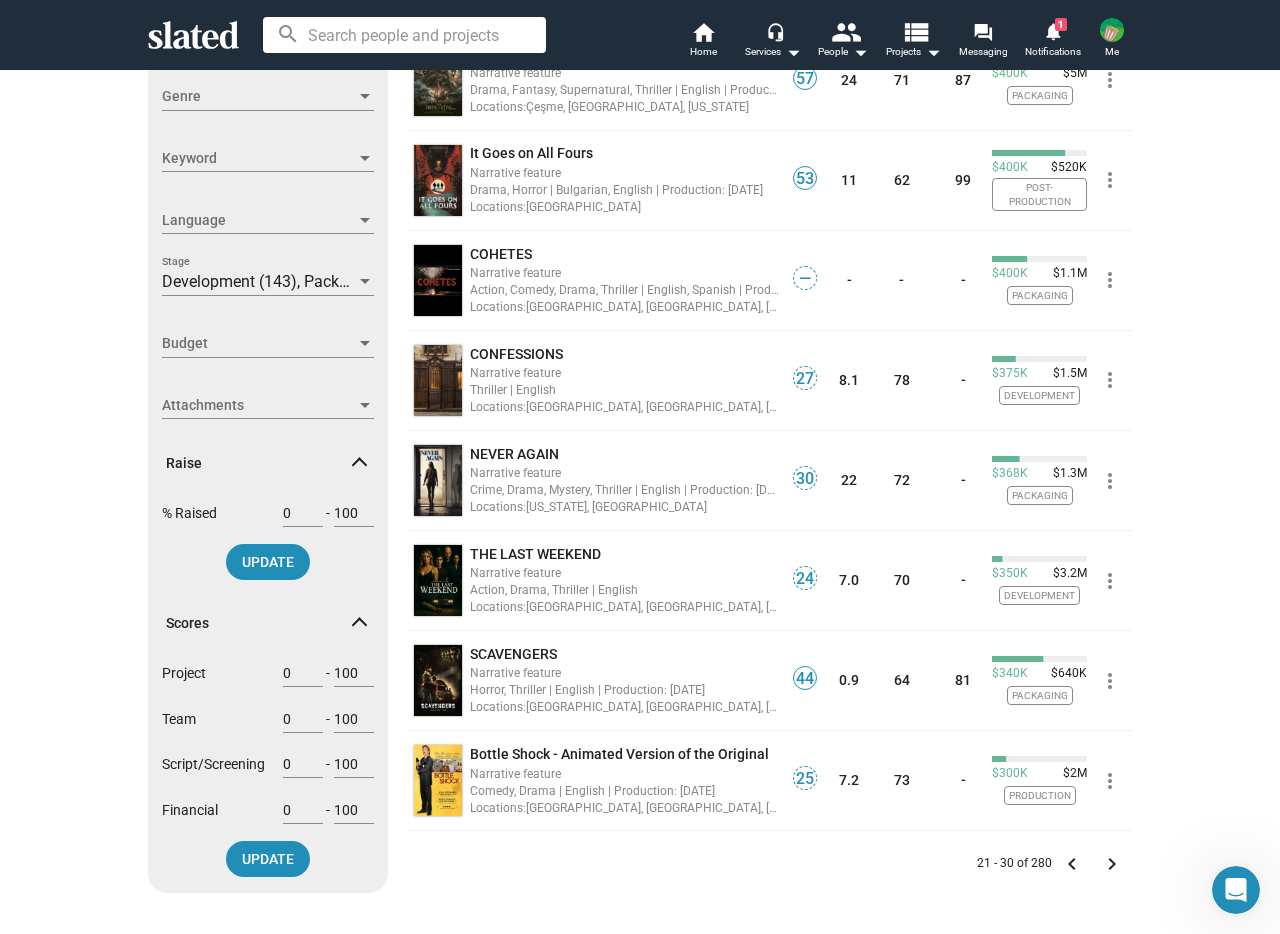 scroll, scrollTop: 427, scrollLeft: 0, axis: vertical 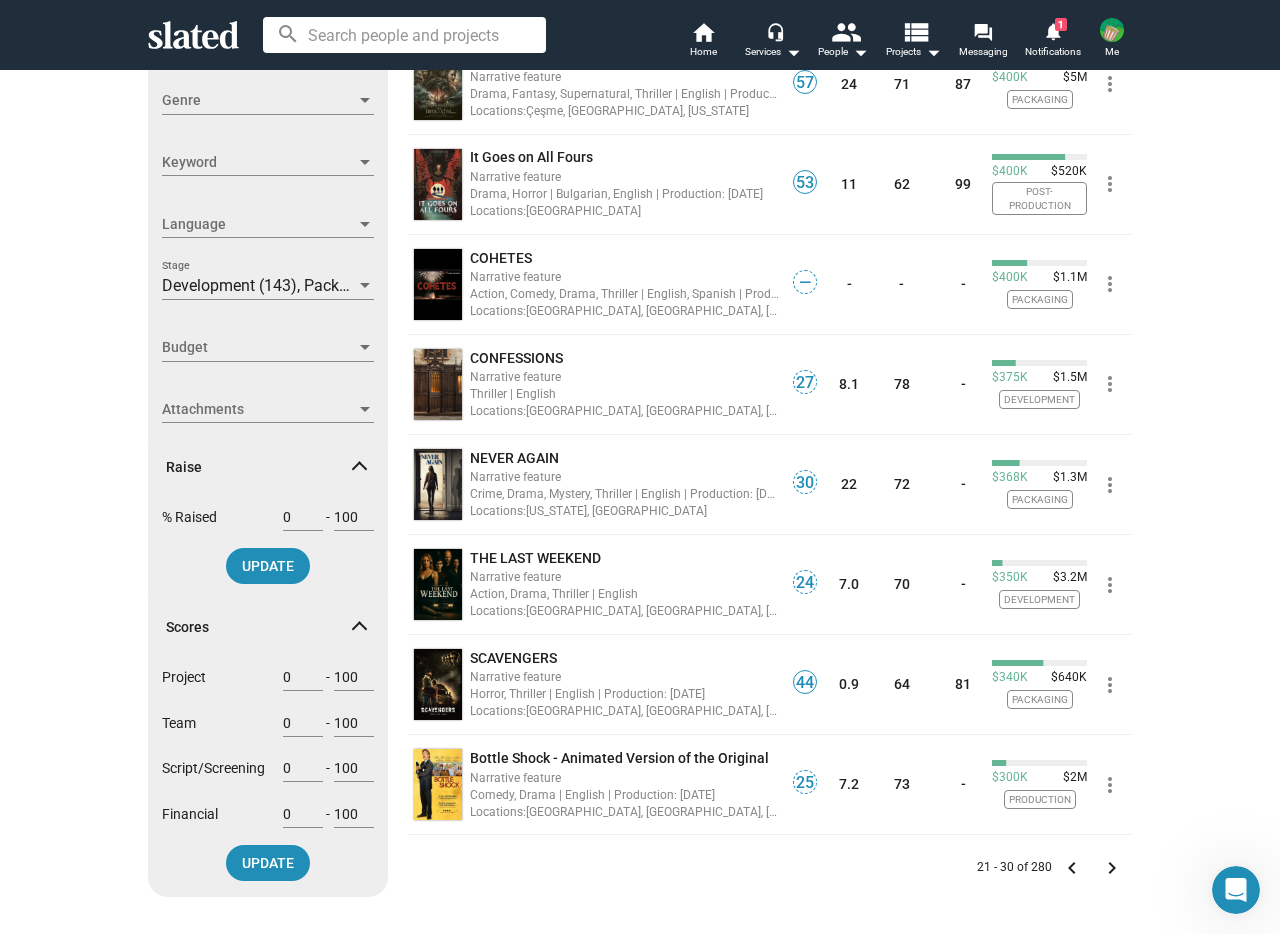 click on "keyboard_arrow_right" 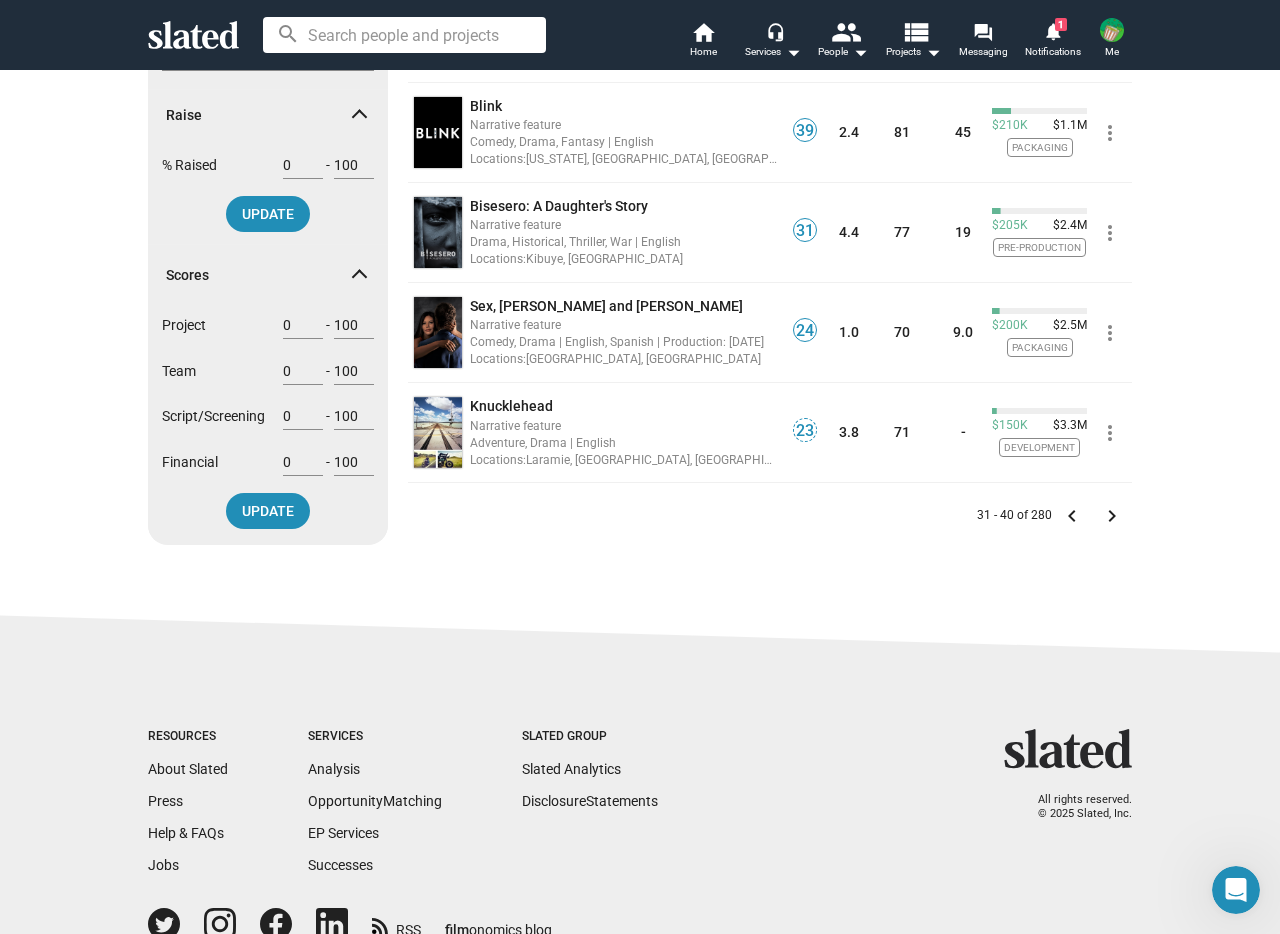 scroll, scrollTop: 786, scrollLeft: 0, axis: vertical 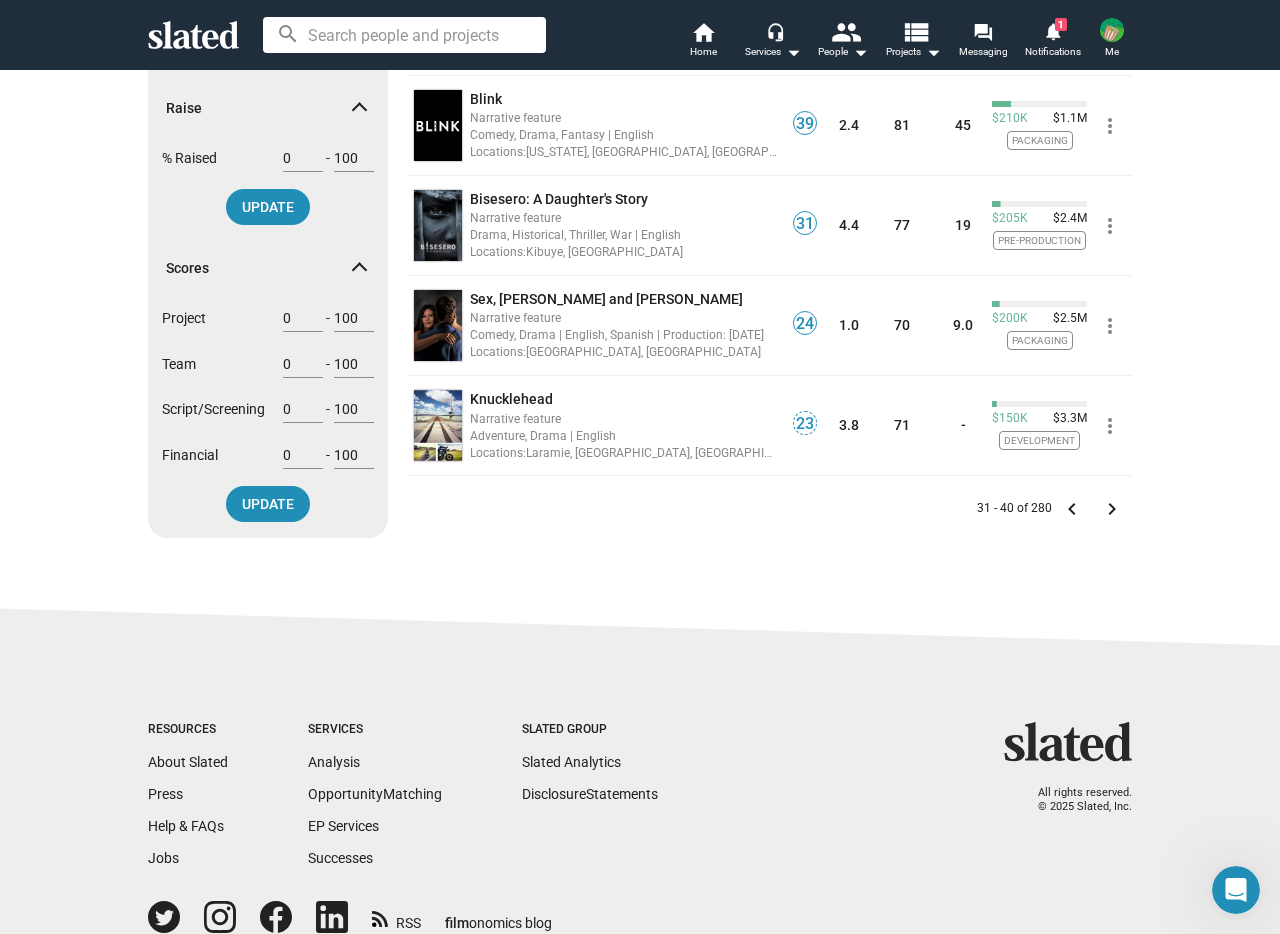 click on "keyboard_arrow_right" 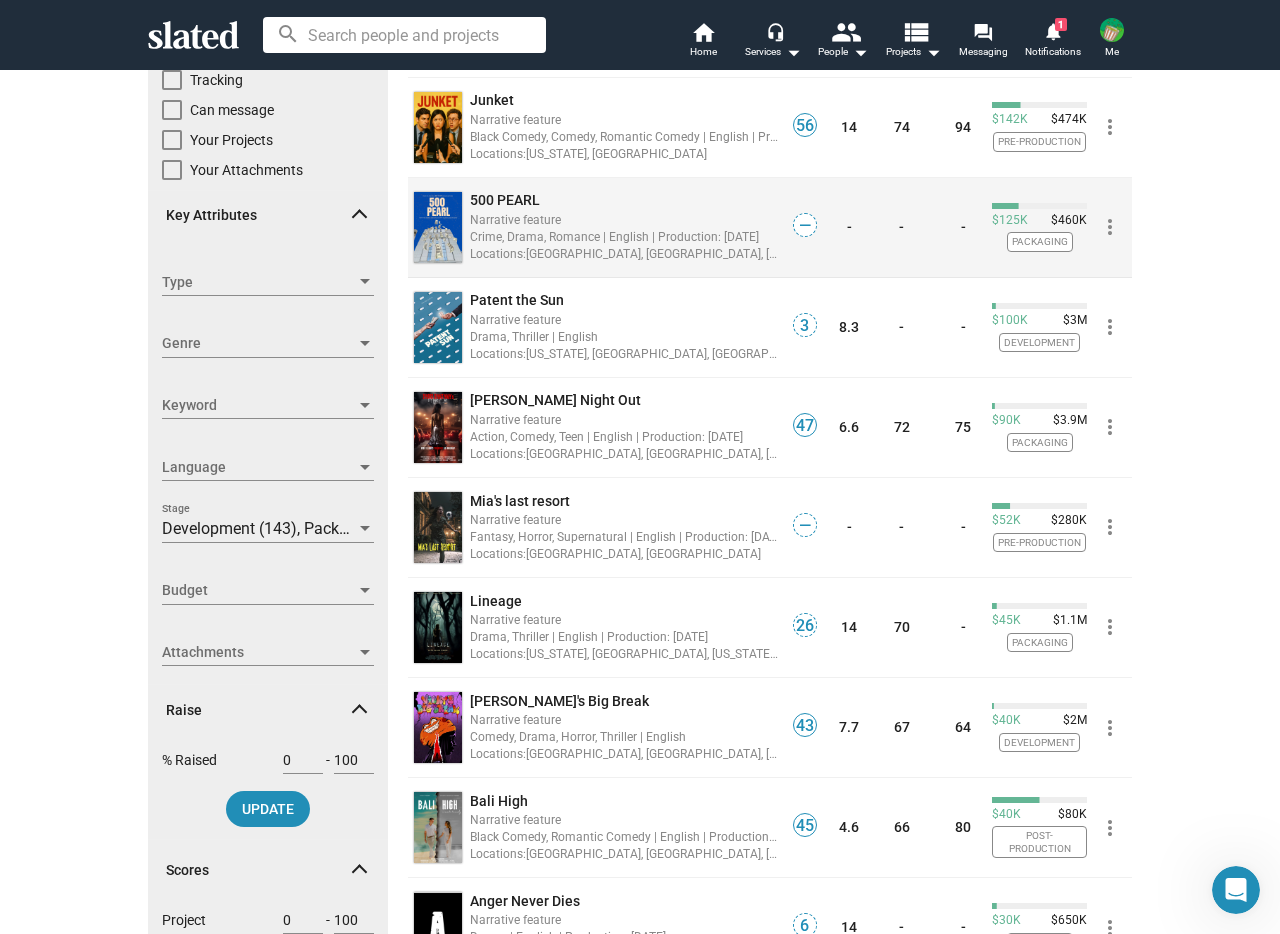 scroll, scrollTop: 21, scrollLeft: 0, axis: vertical 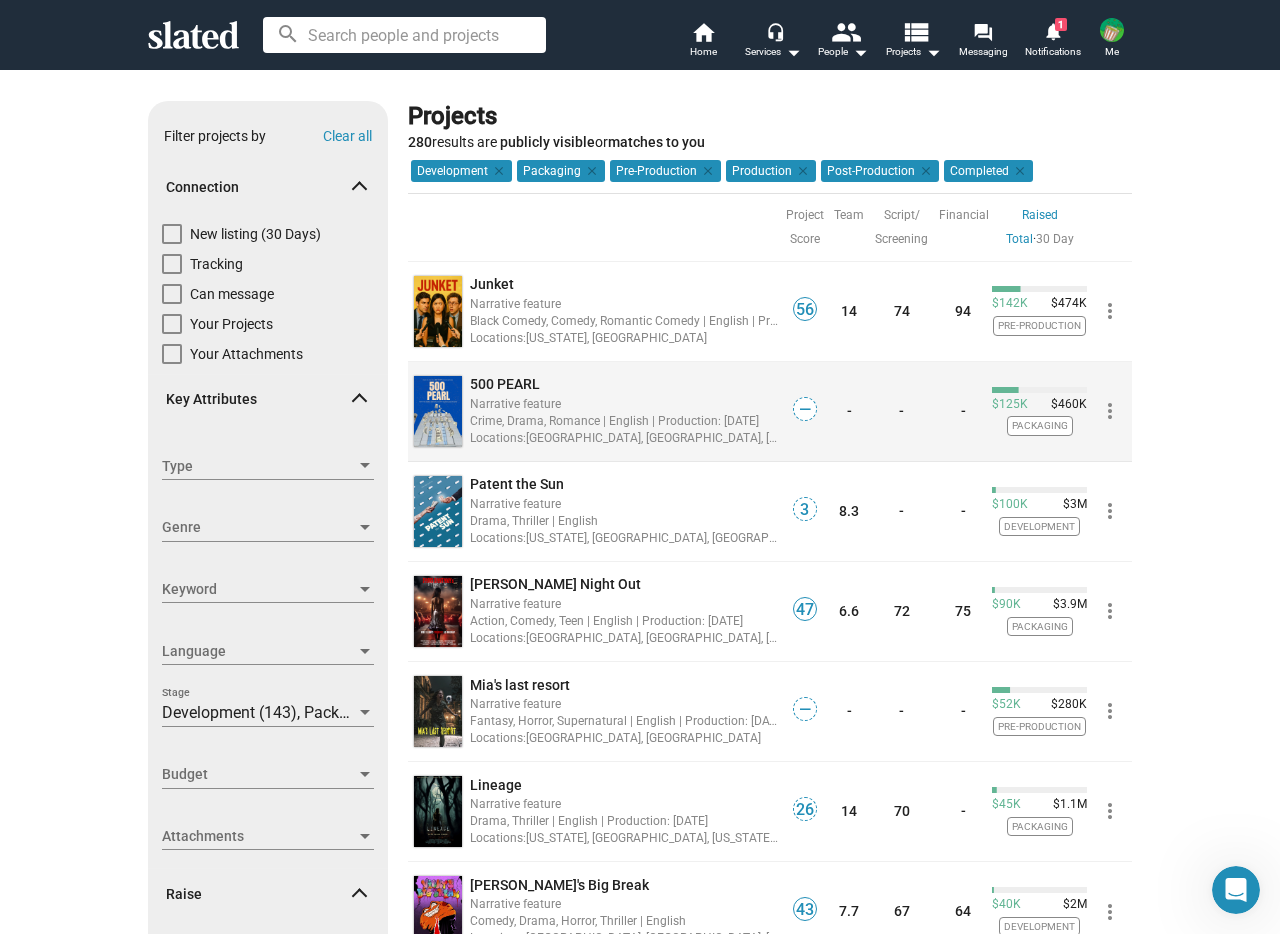 click on "Narrative feature" 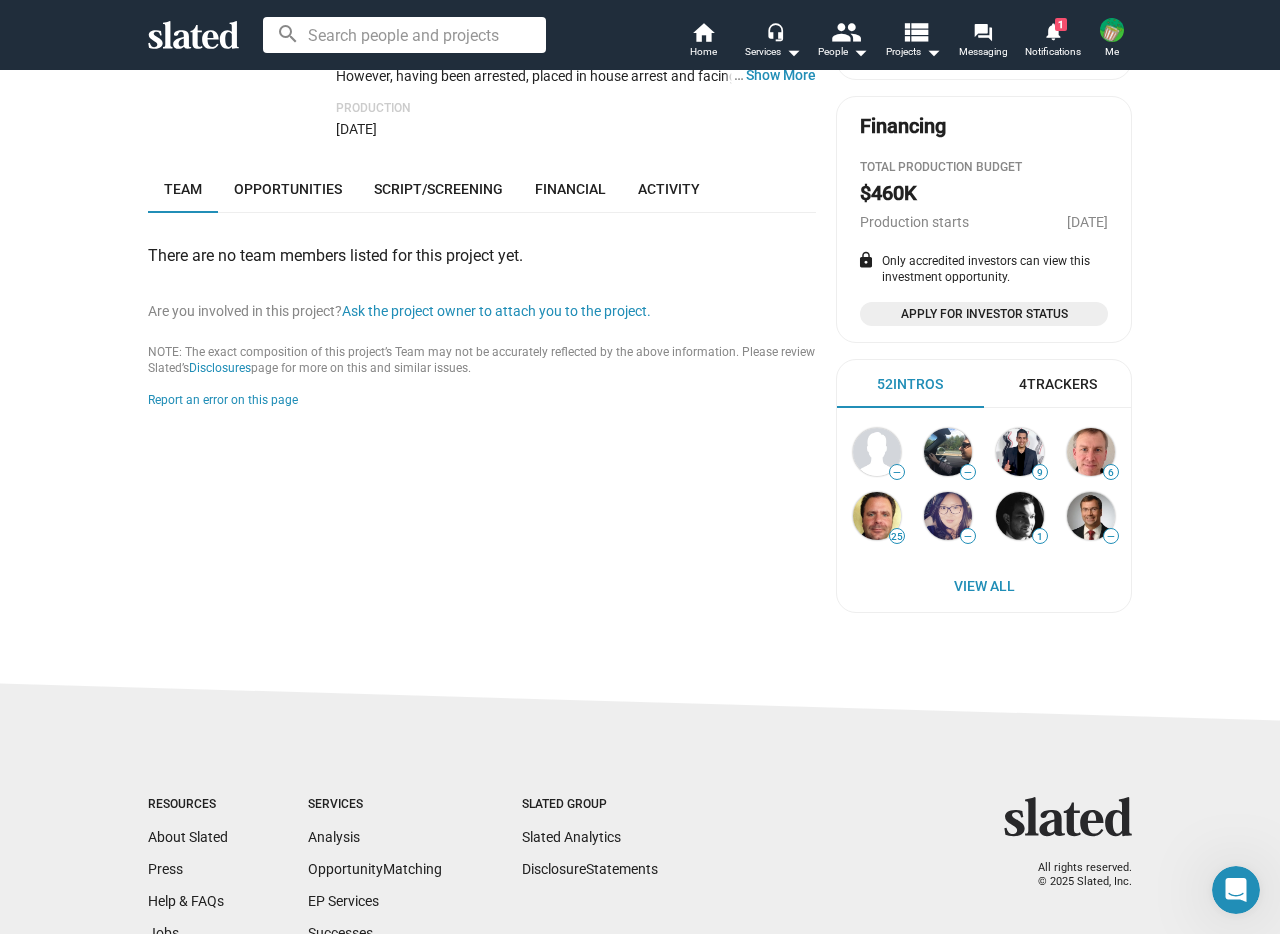 scroll, scrollTop: 446, scrollLeft: 0, axis: vertical 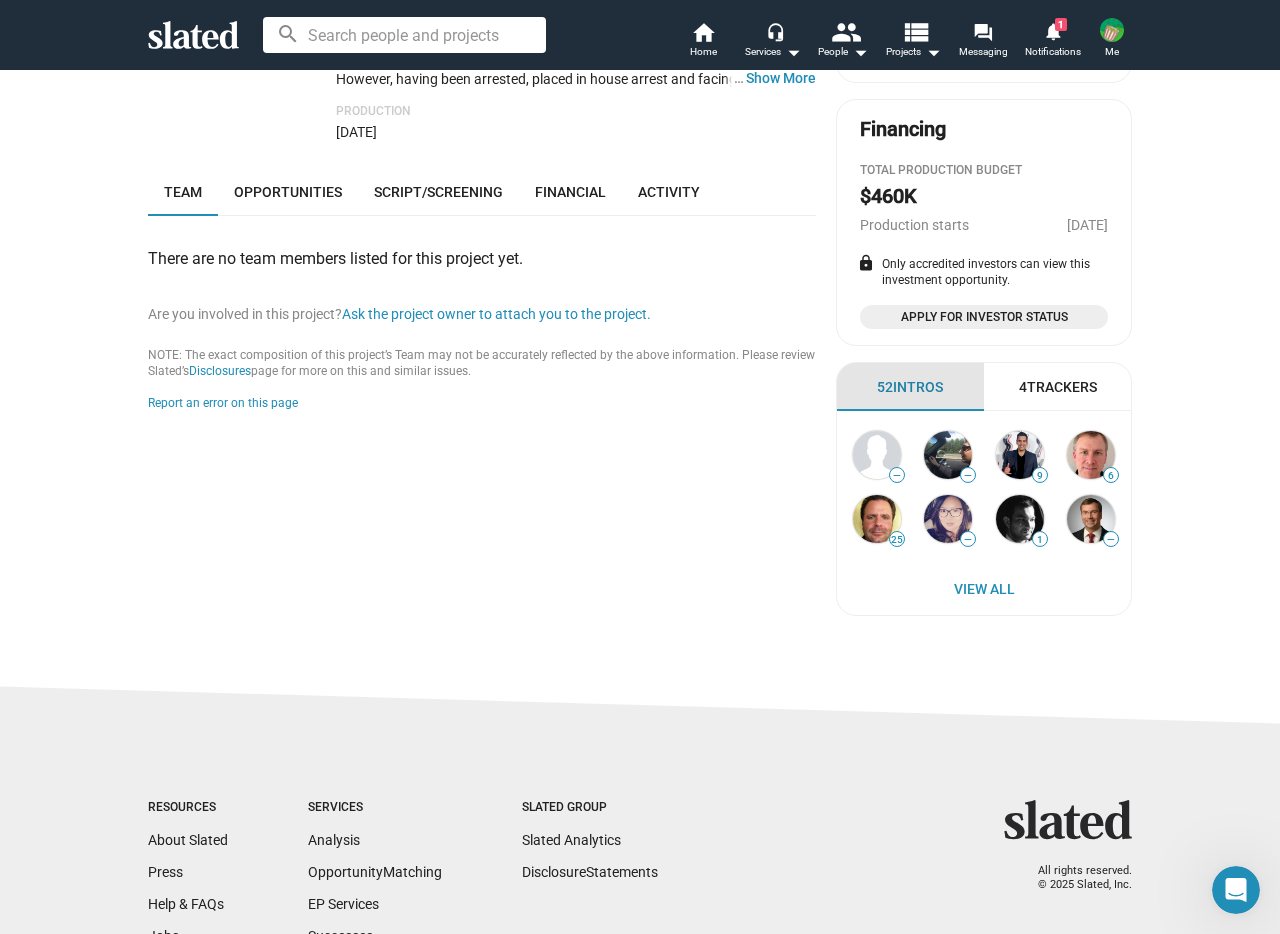 click on "52  Intros" at bounding box center (910, 387) 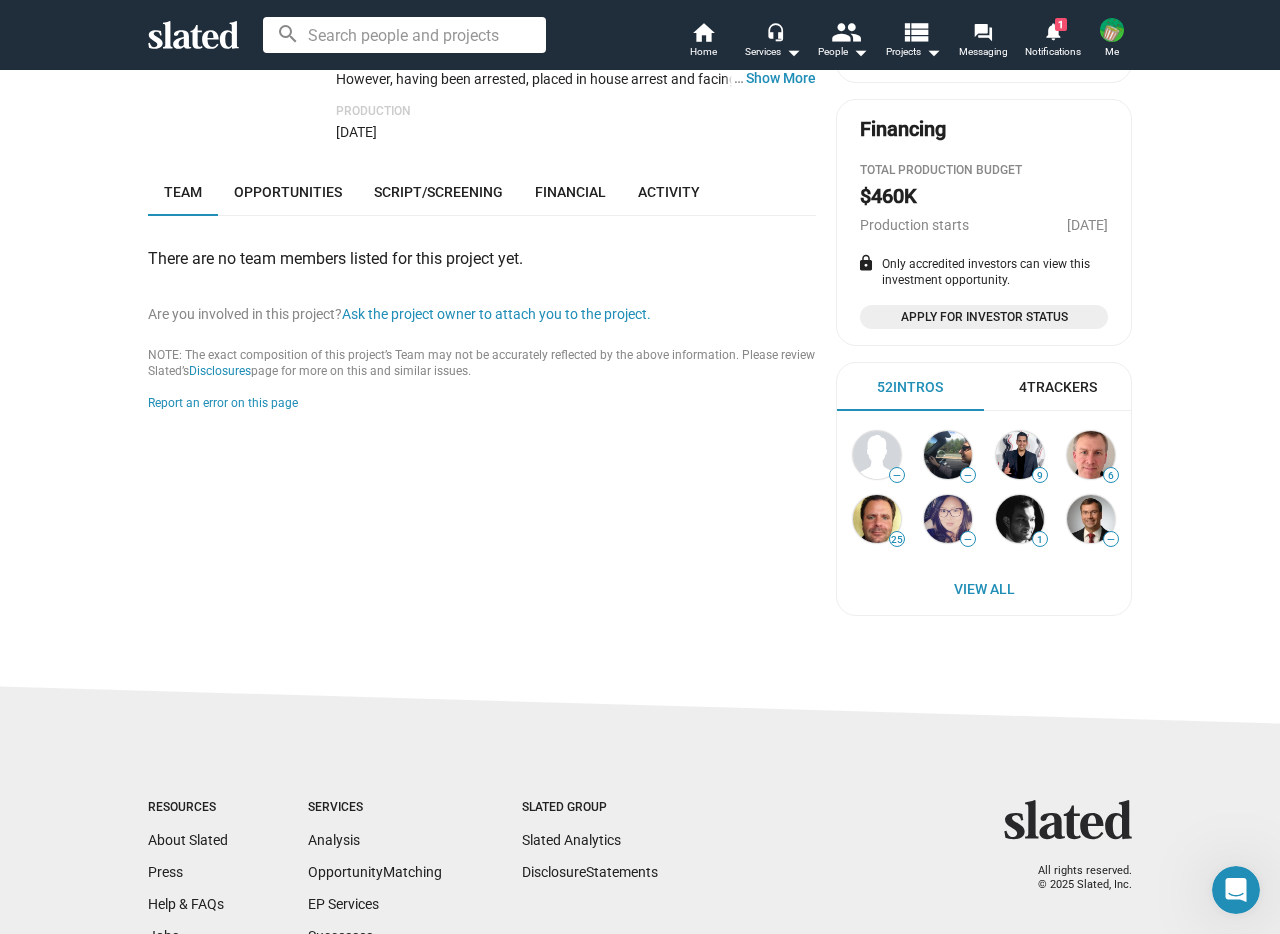 click on "4  Trackers" at bounding box center [1058, 387] 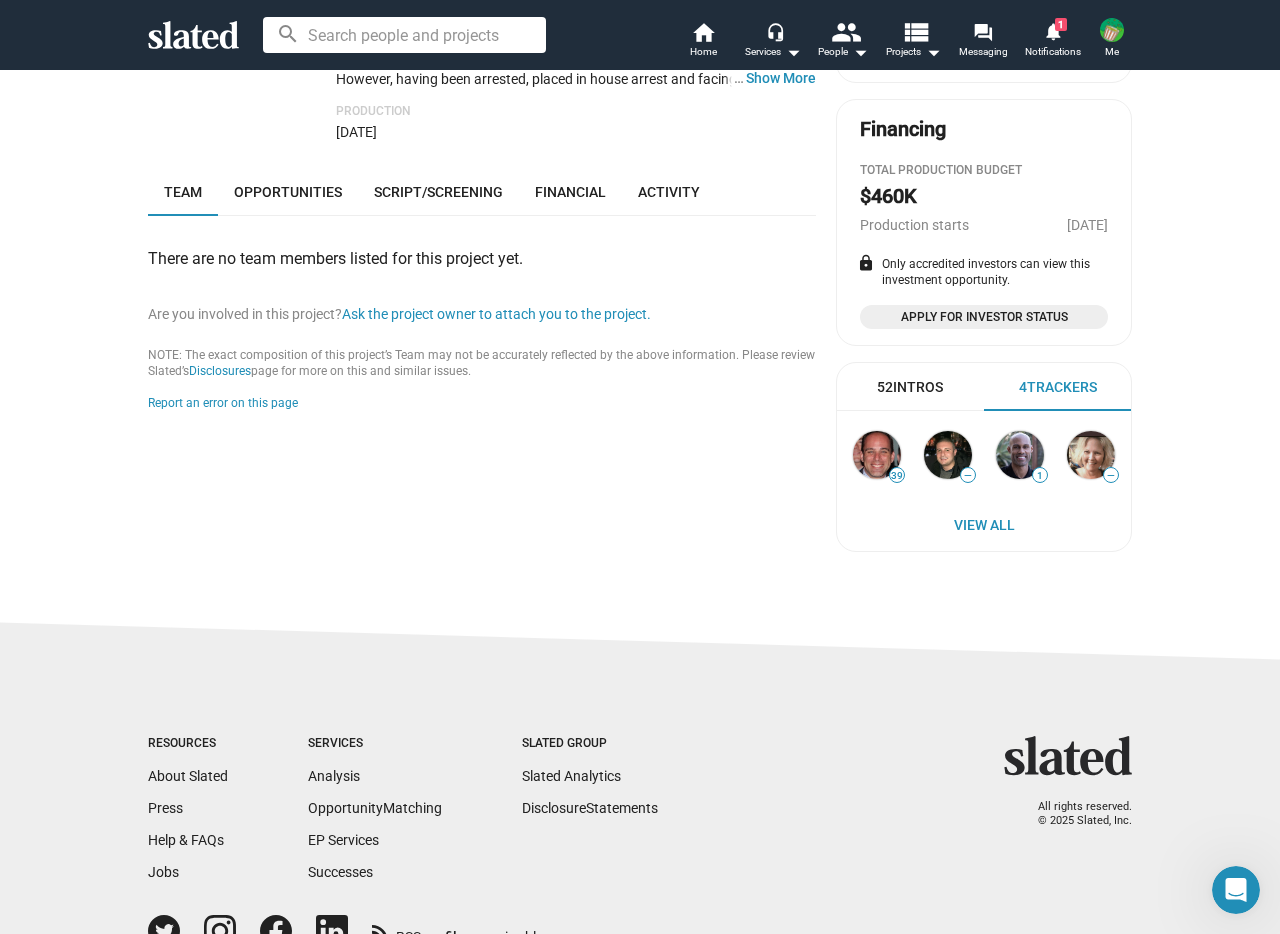 click on "4  Trackers" at bounding box center [1058, 387] 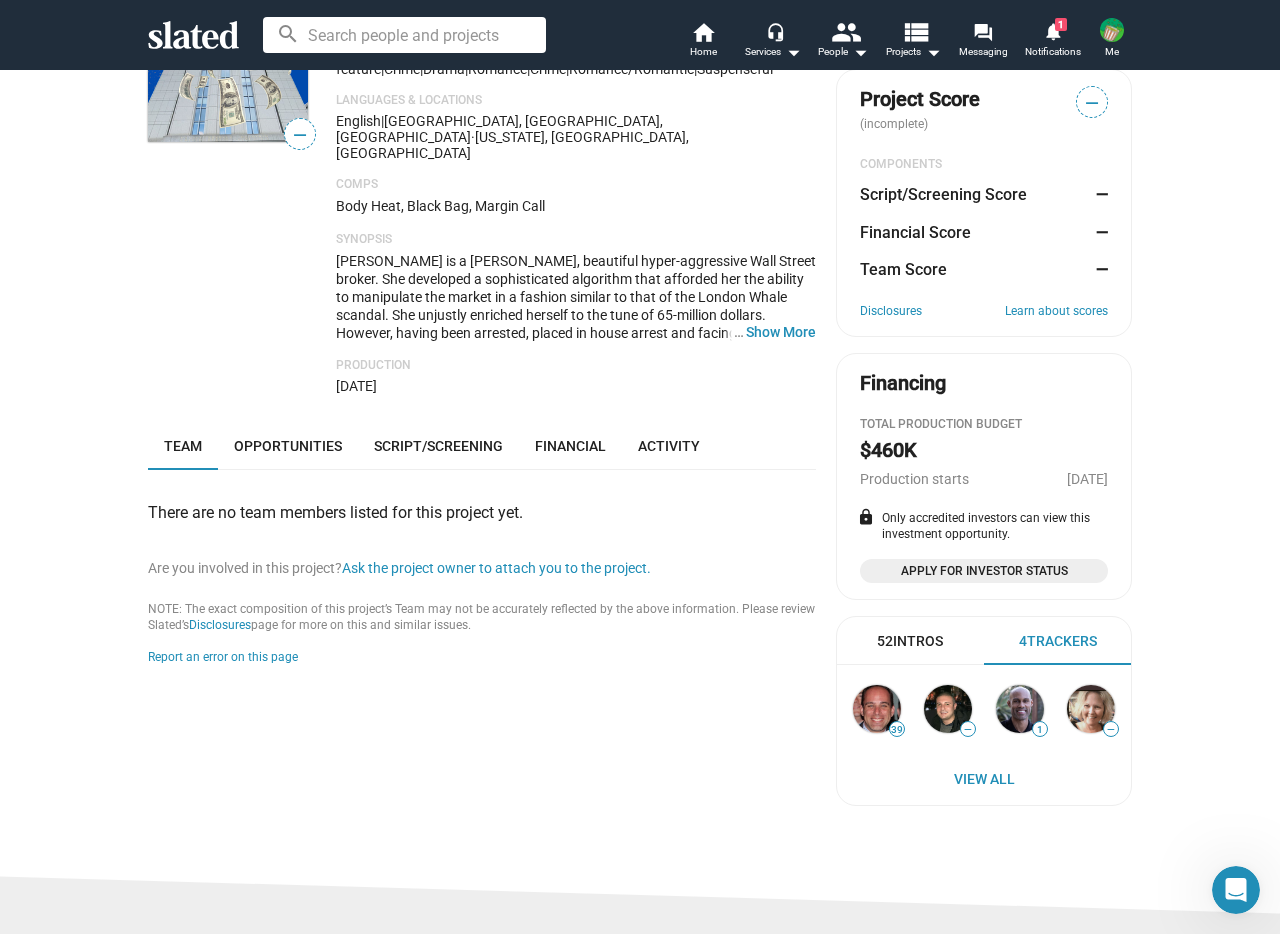 scroll, scrollTop: 0, scrollLeft: 0, axis: both 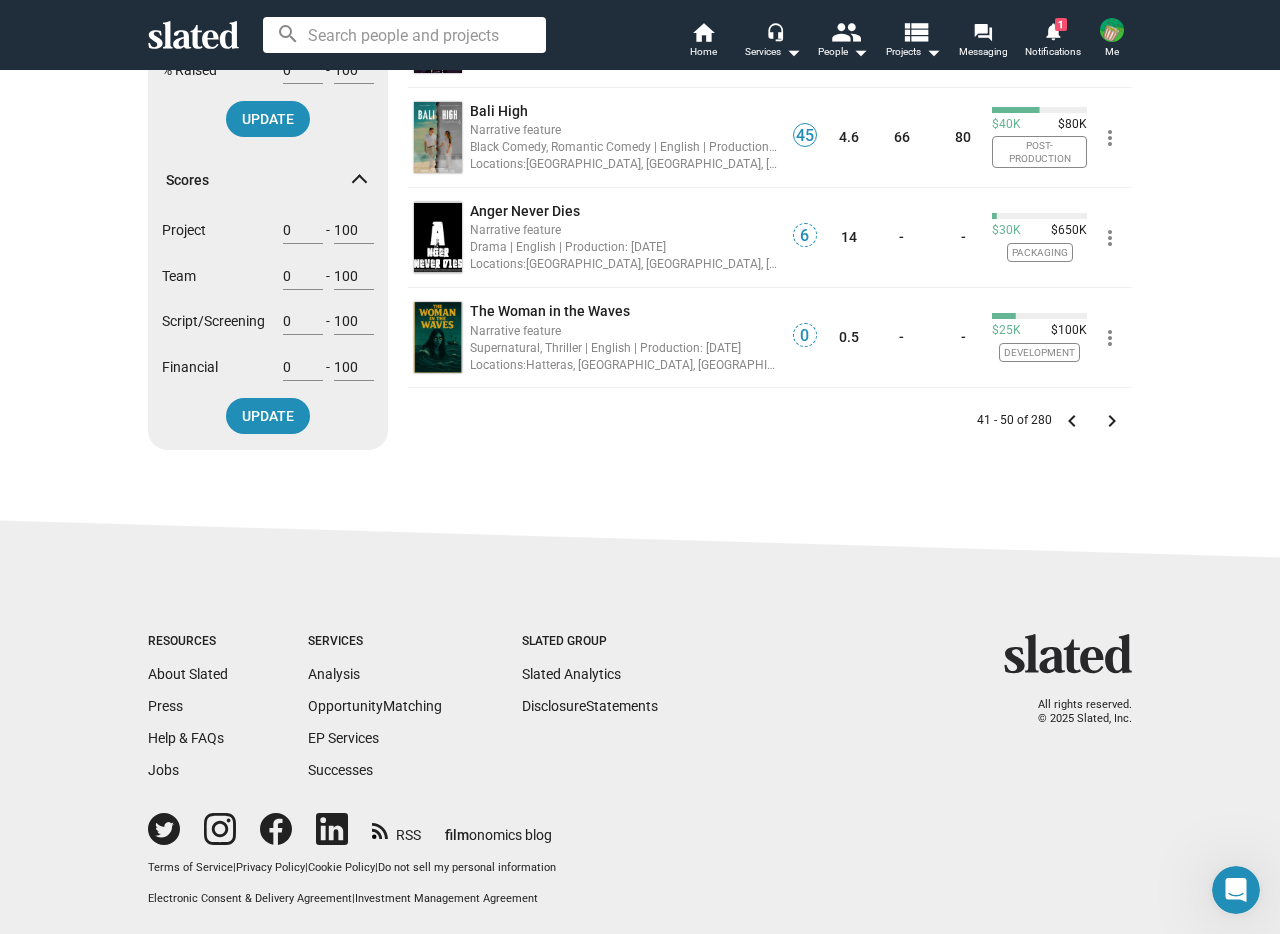 click on "keyboard_arrow_left" 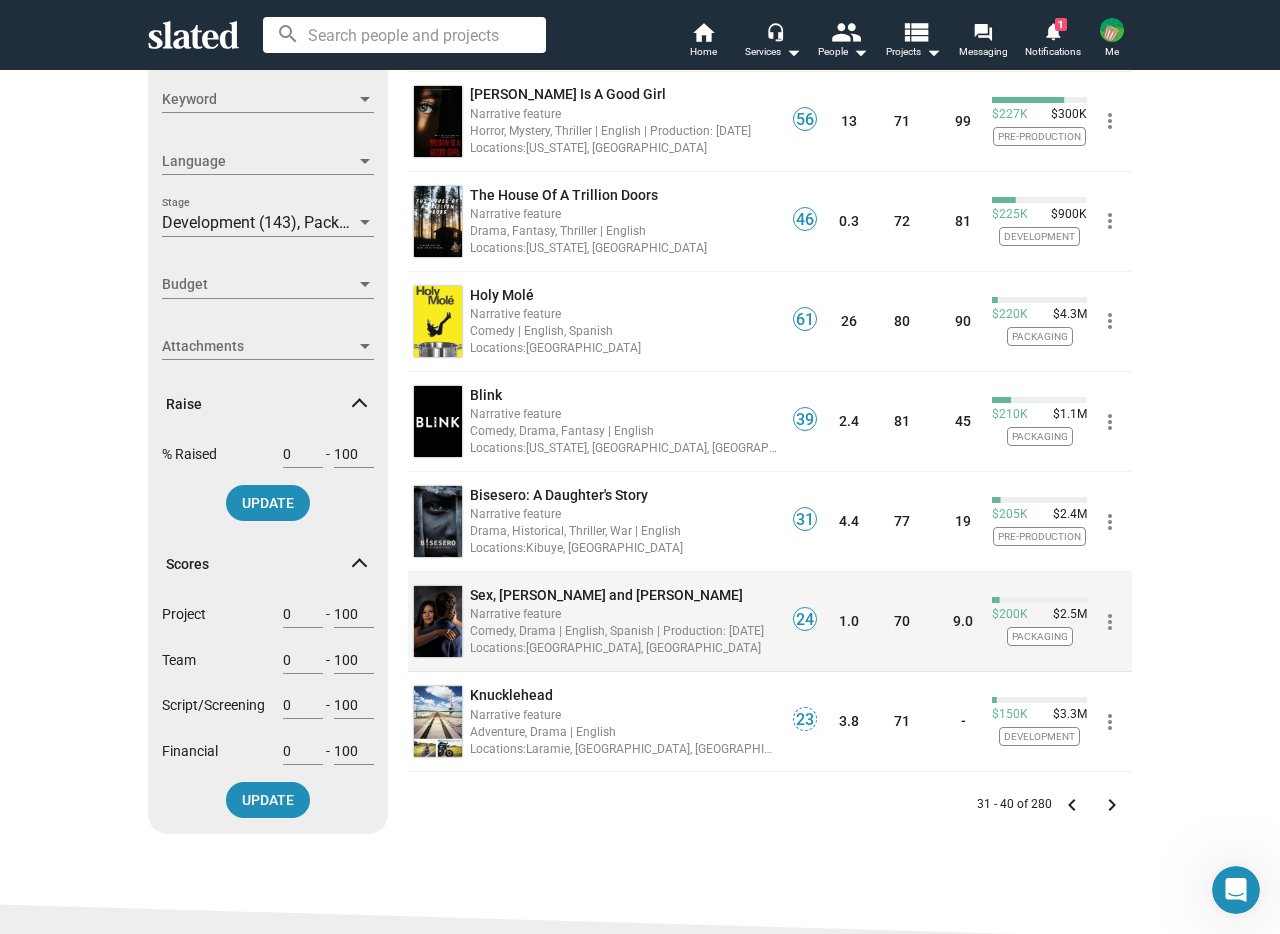 scroll, scrollTop: 674, scrollLeft: 0, axis: vertical 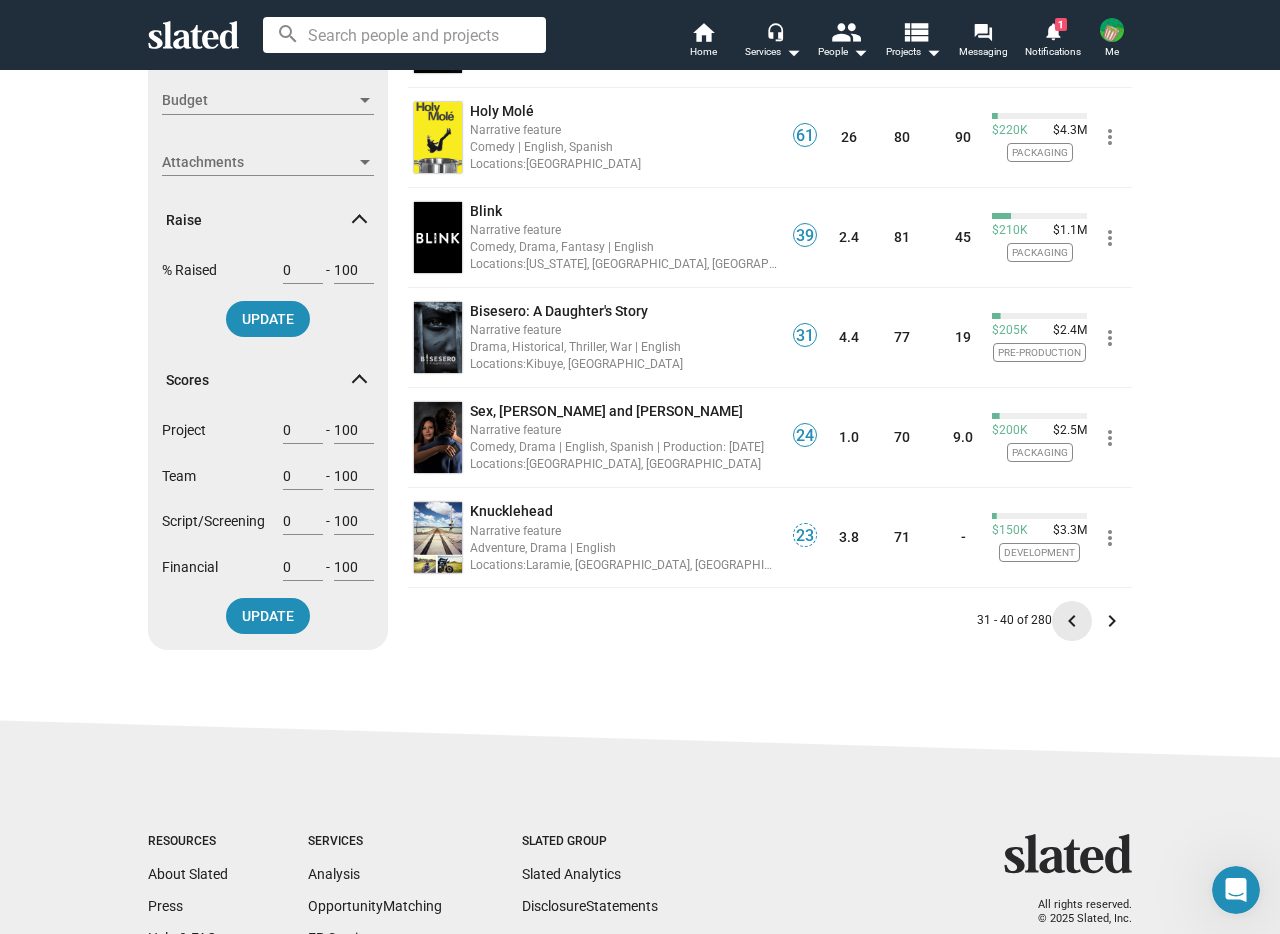 click on "keyboard_arrow_left" 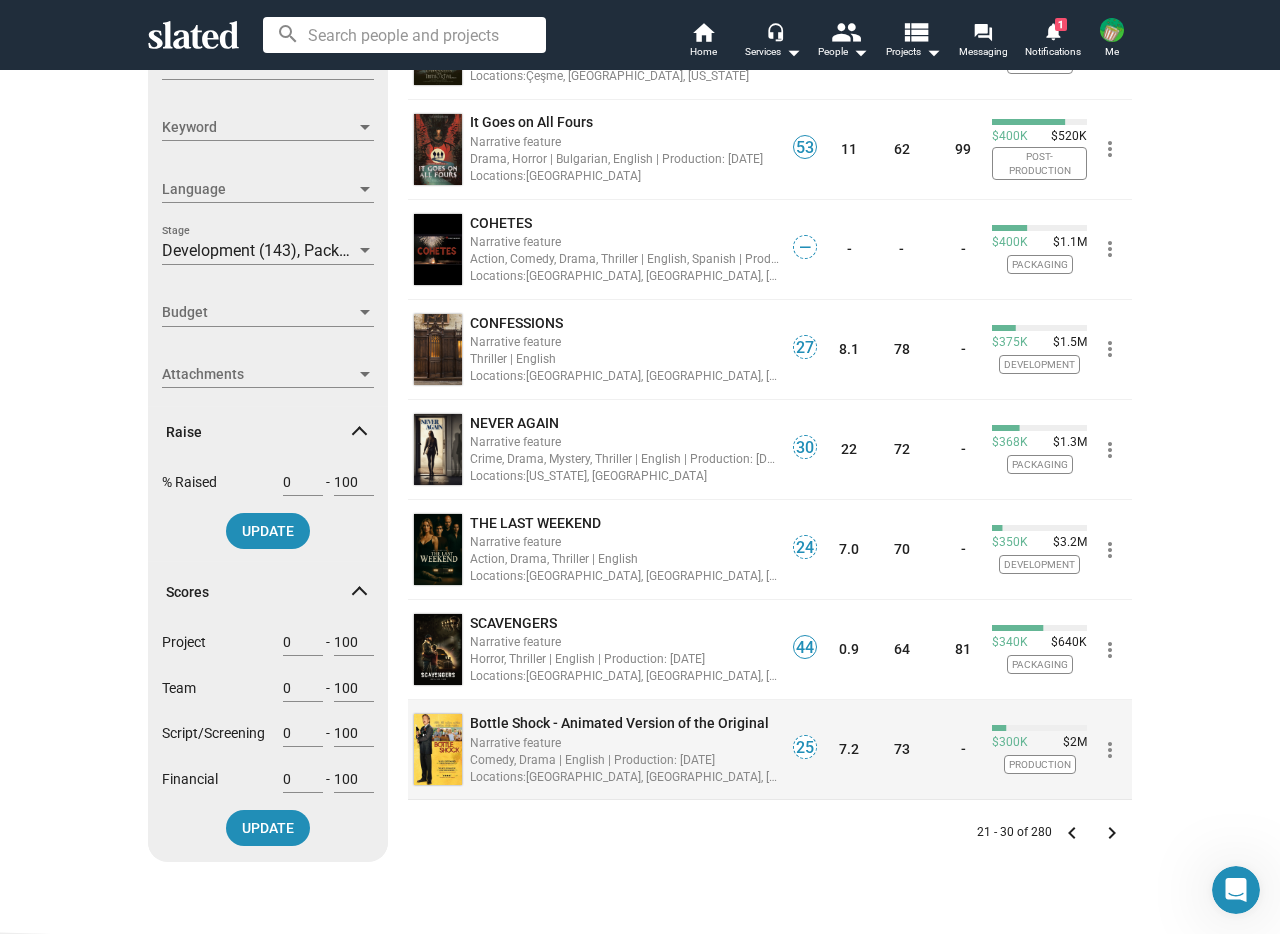 scroll, scrollTop: 879, scrollLeft: 0, axis: vertical 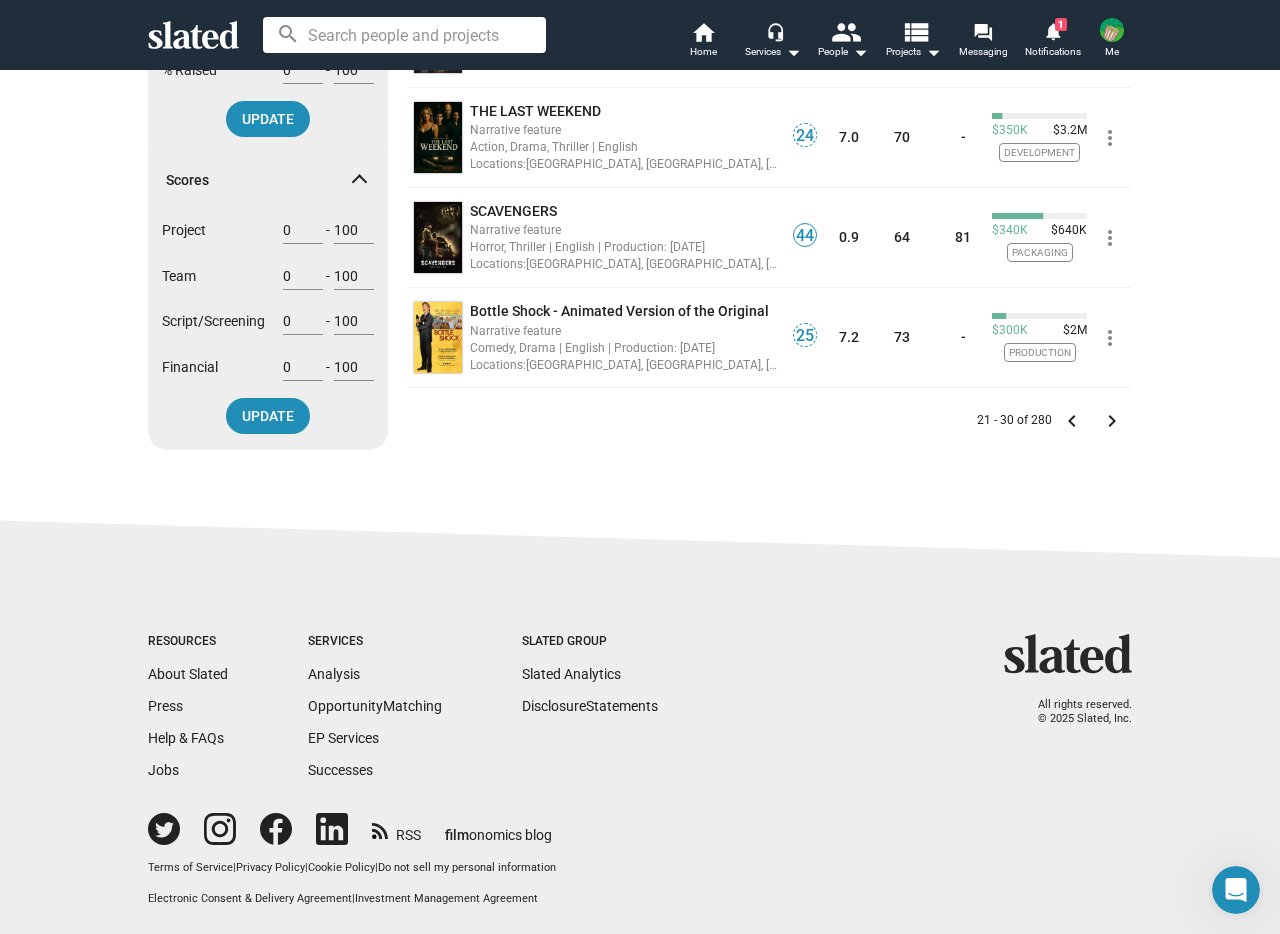 click on "keyboard_arrow_left" 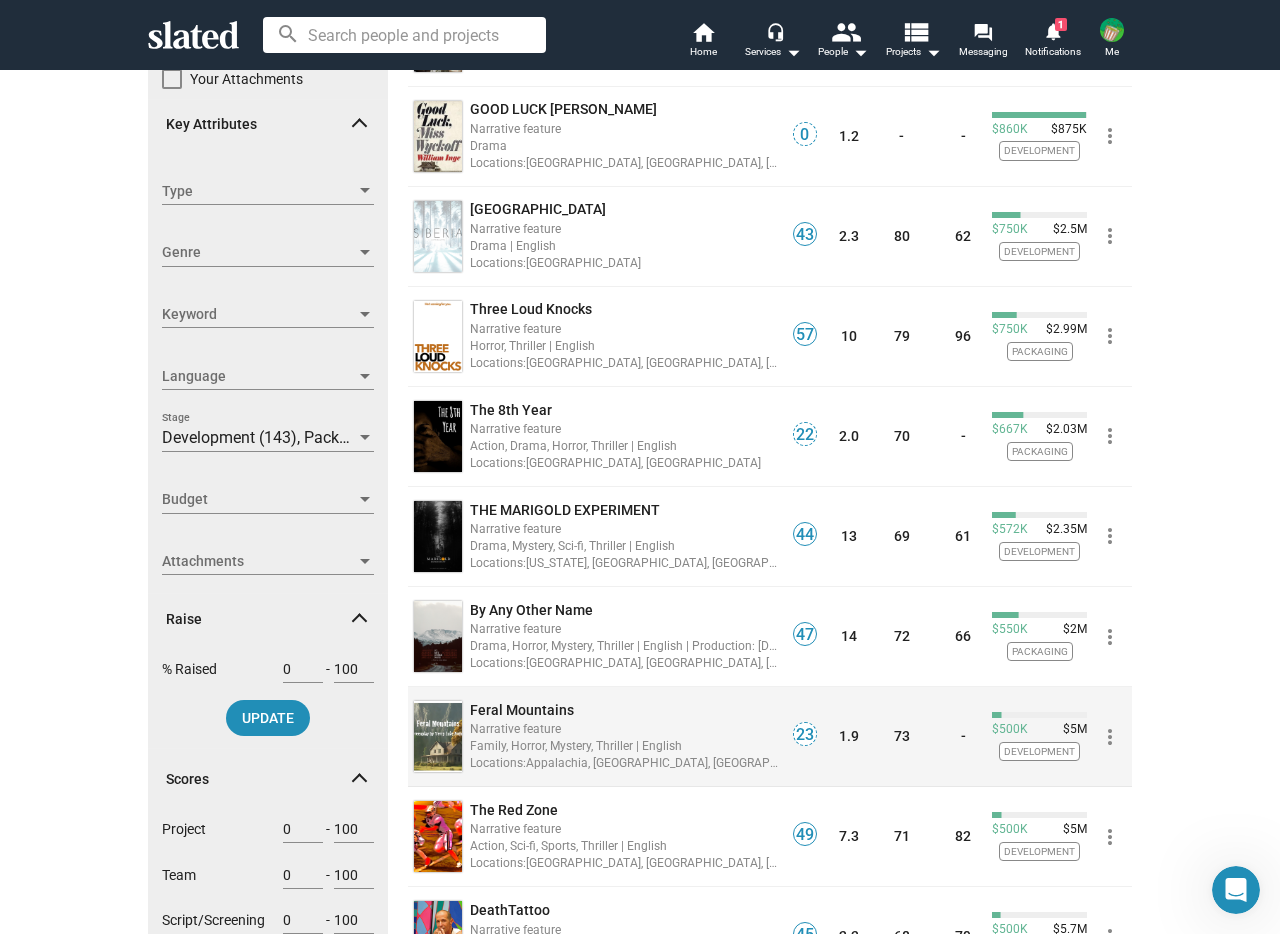 scroll, scrollTop: 645, scrollLeft: 0, axis: vertical 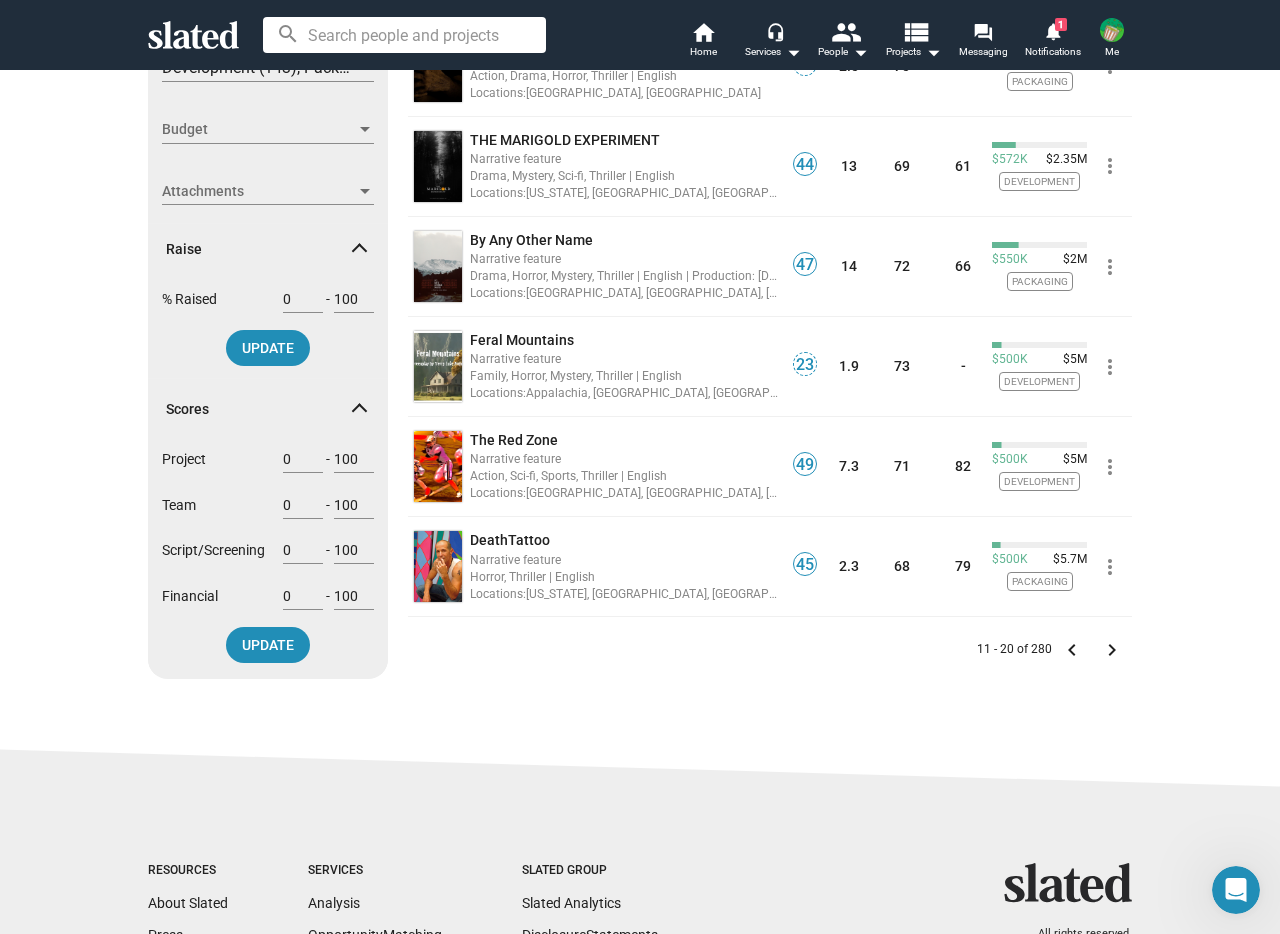 click on "keyboard_arrow_right" 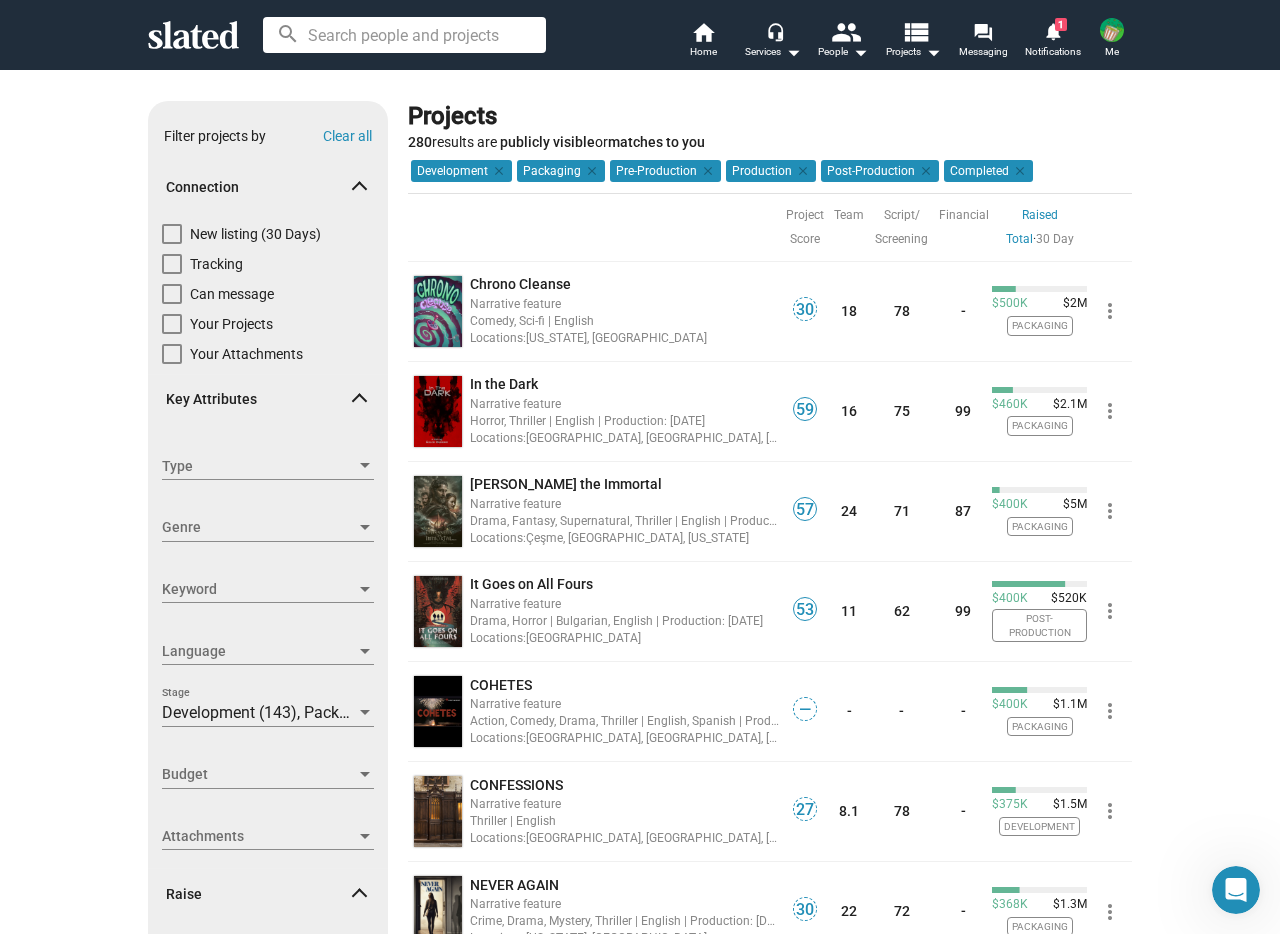scroll, scrollTop: 879, scrollLeft: 0, axis: vertical 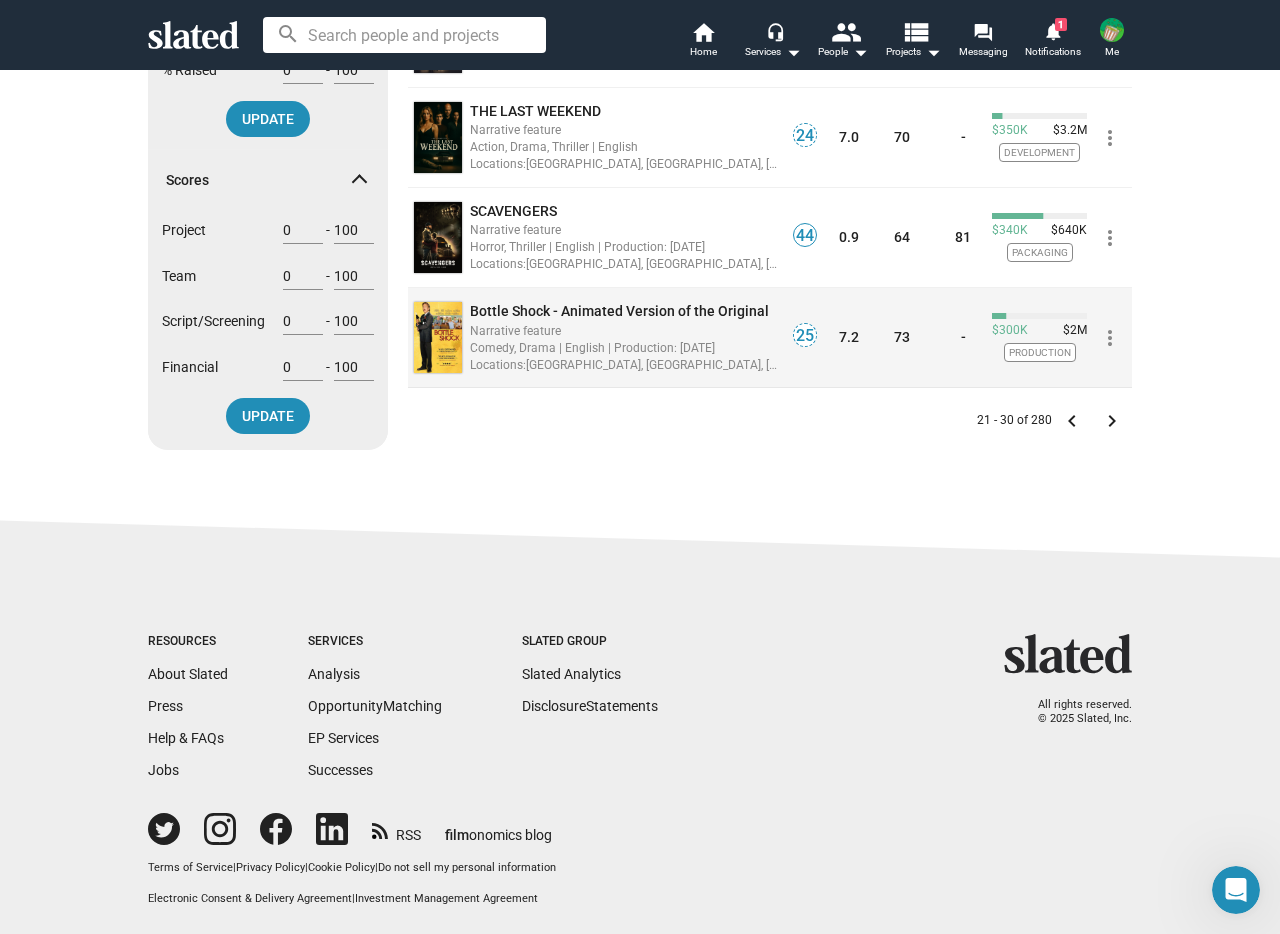 click on "Bottle Shock - Animated Version of the Original" 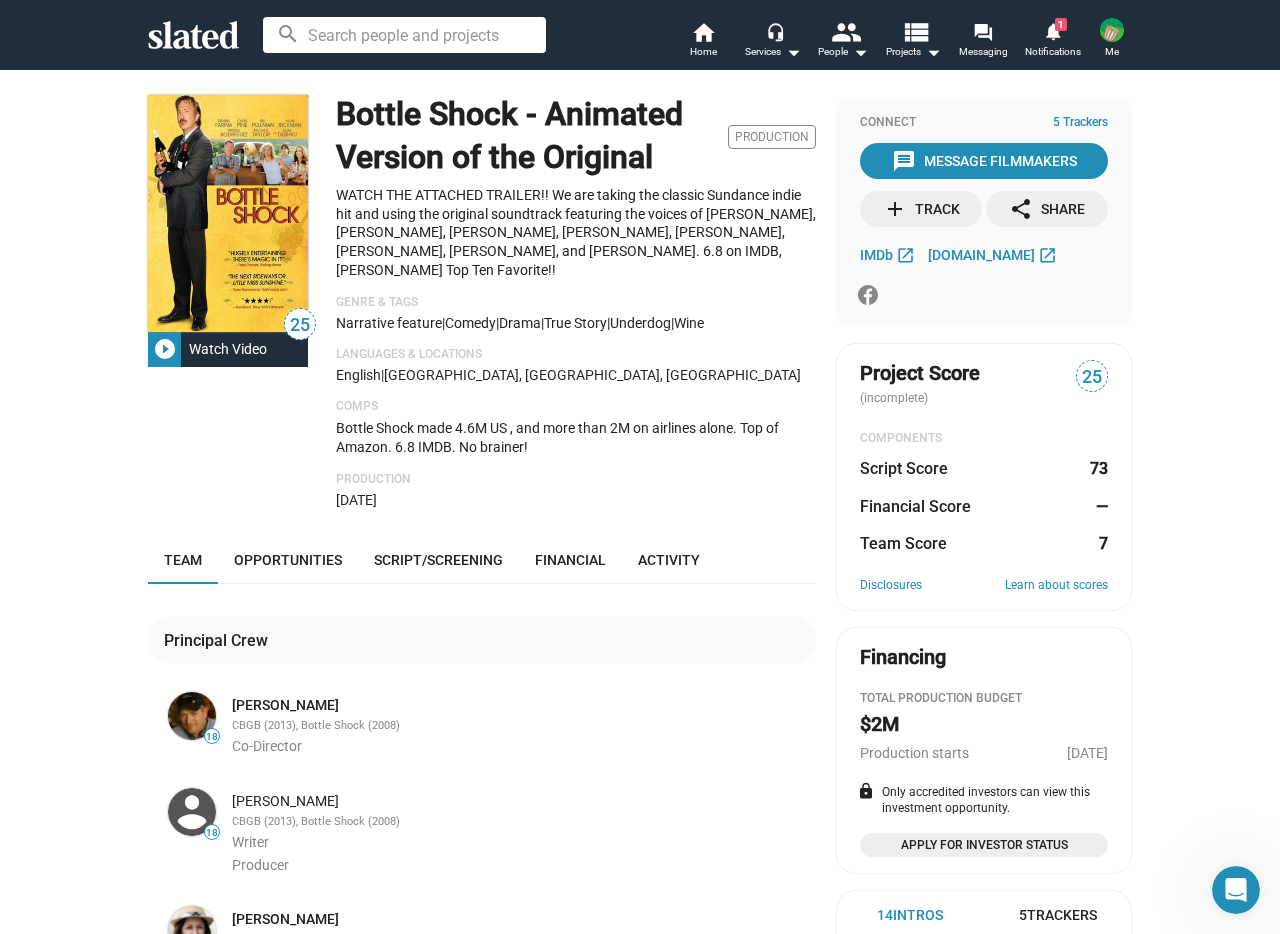 scroll, scrollTop: 0, scrollLeft: 0, axis: both 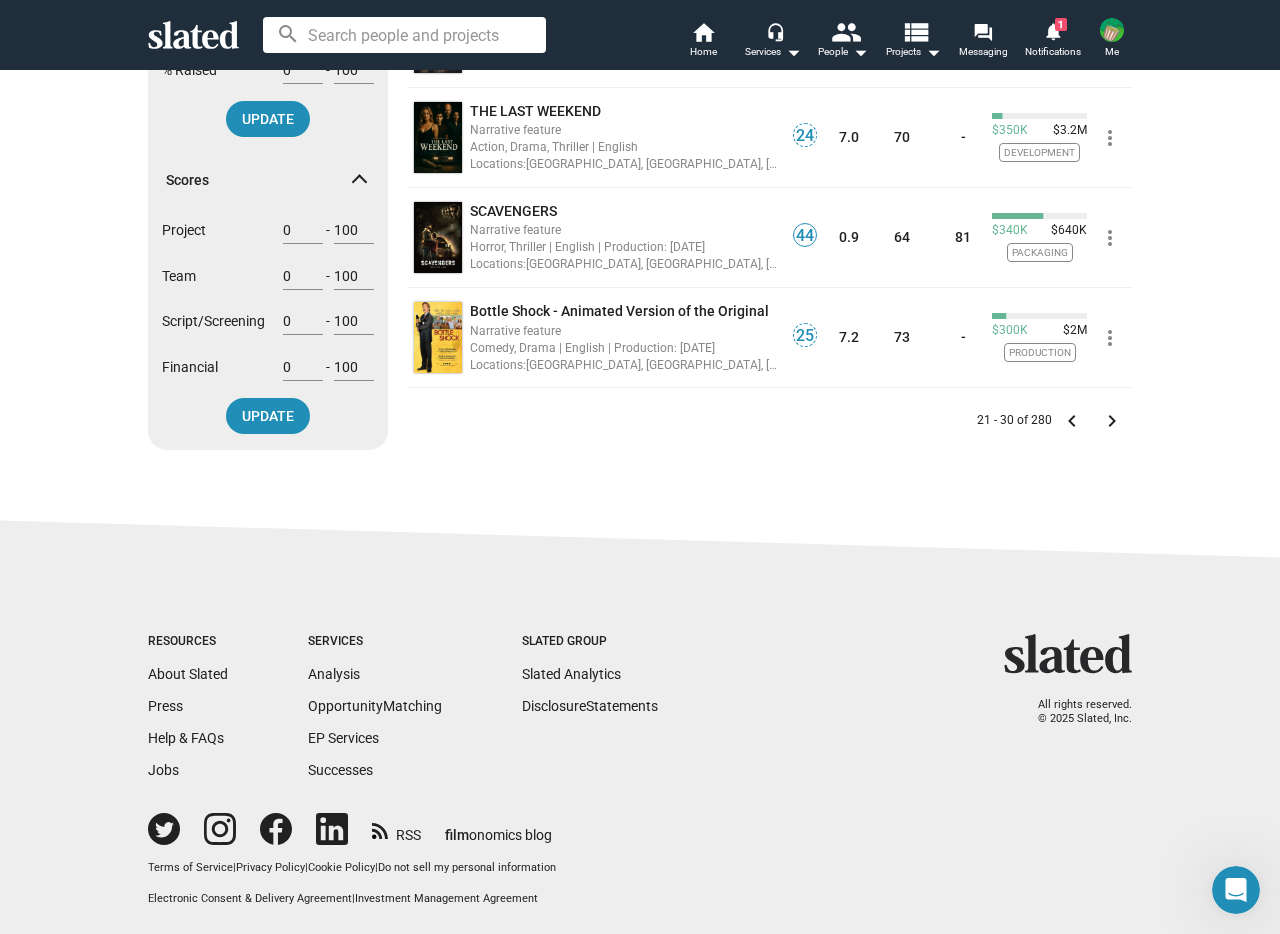 click on "keyboard_arrow_left" 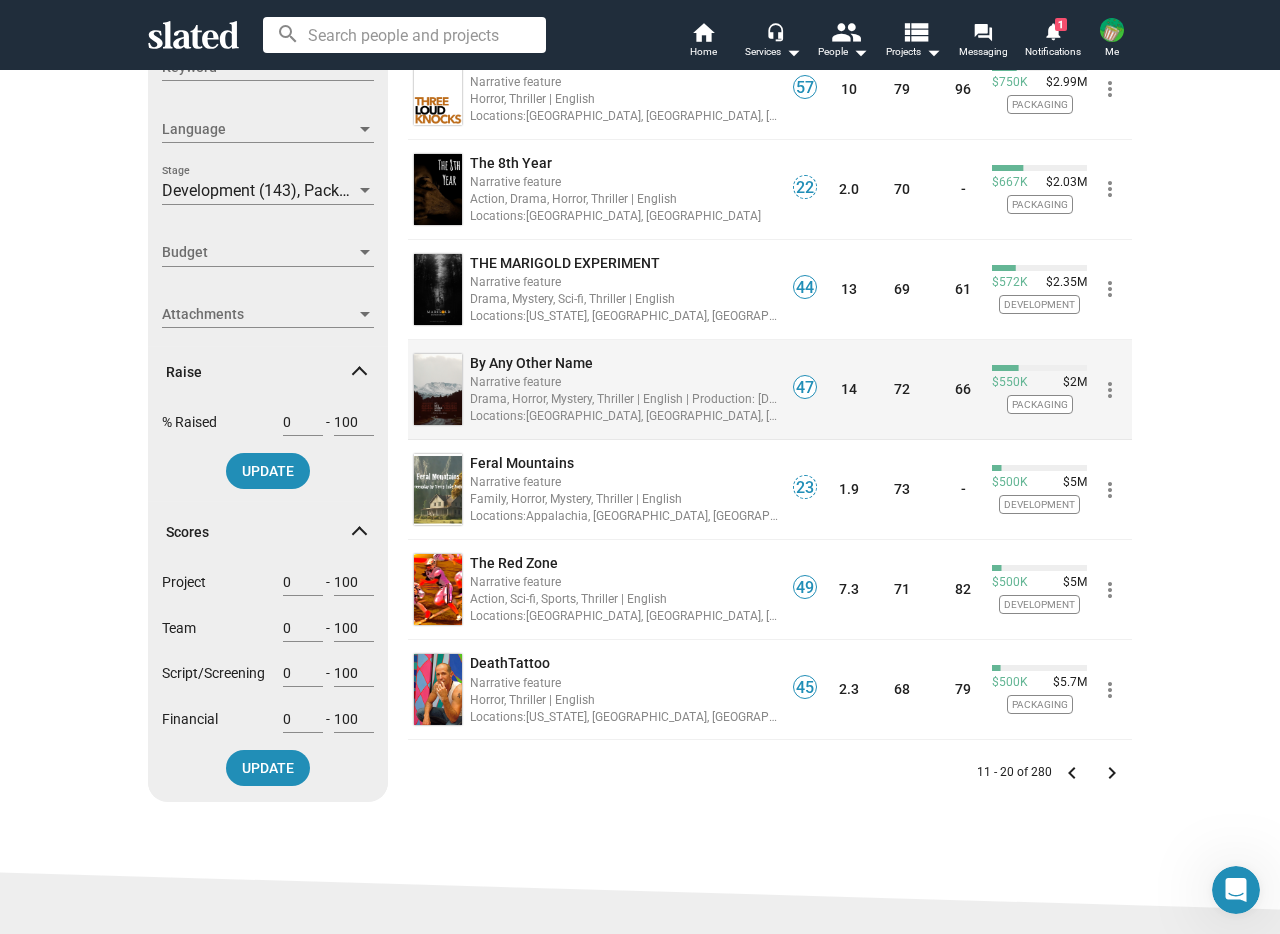 scroll, scrollTop: 599, scrollLeft: 0, axis: vertical 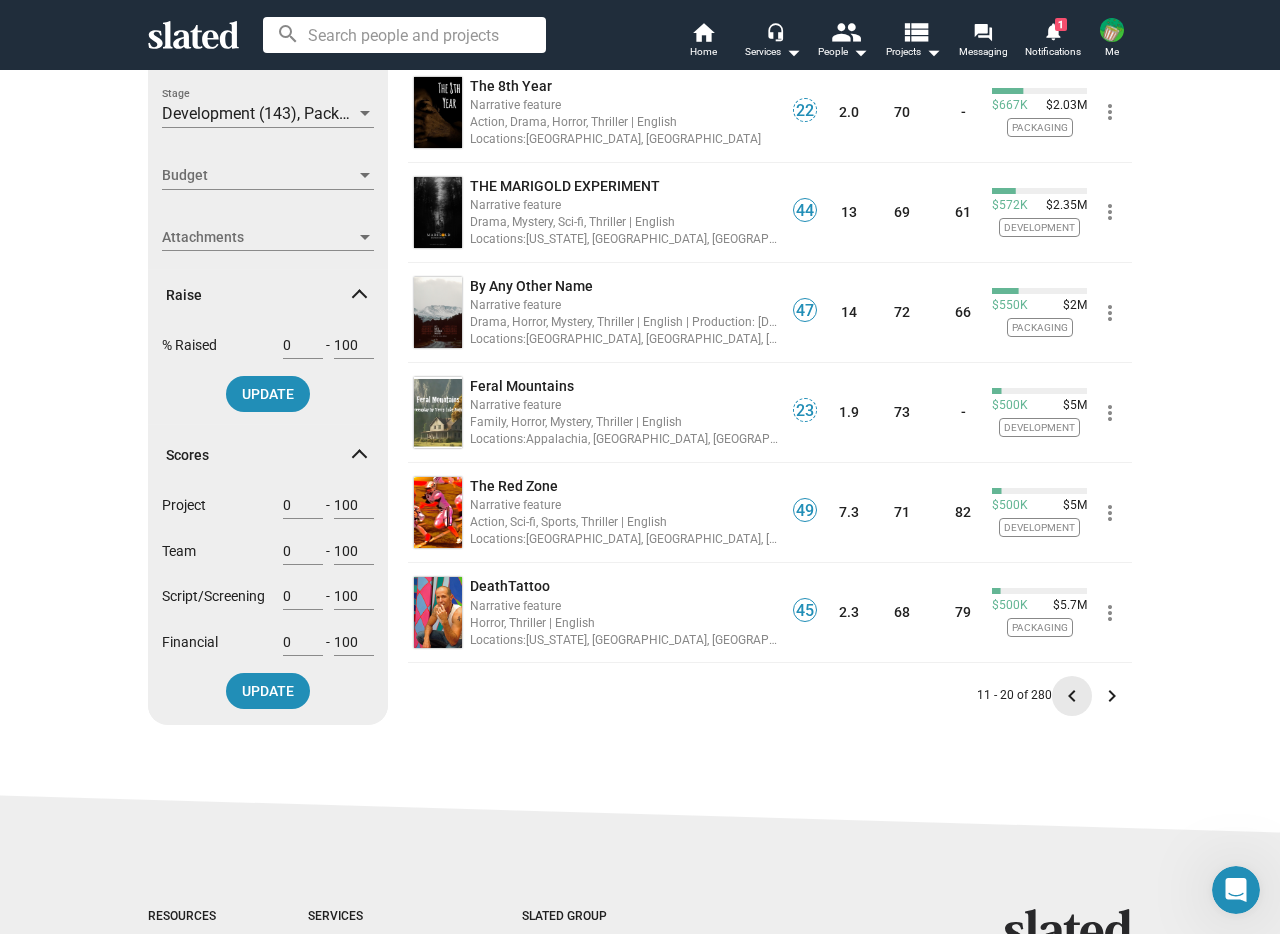 click on "keyboard_arrow_left" 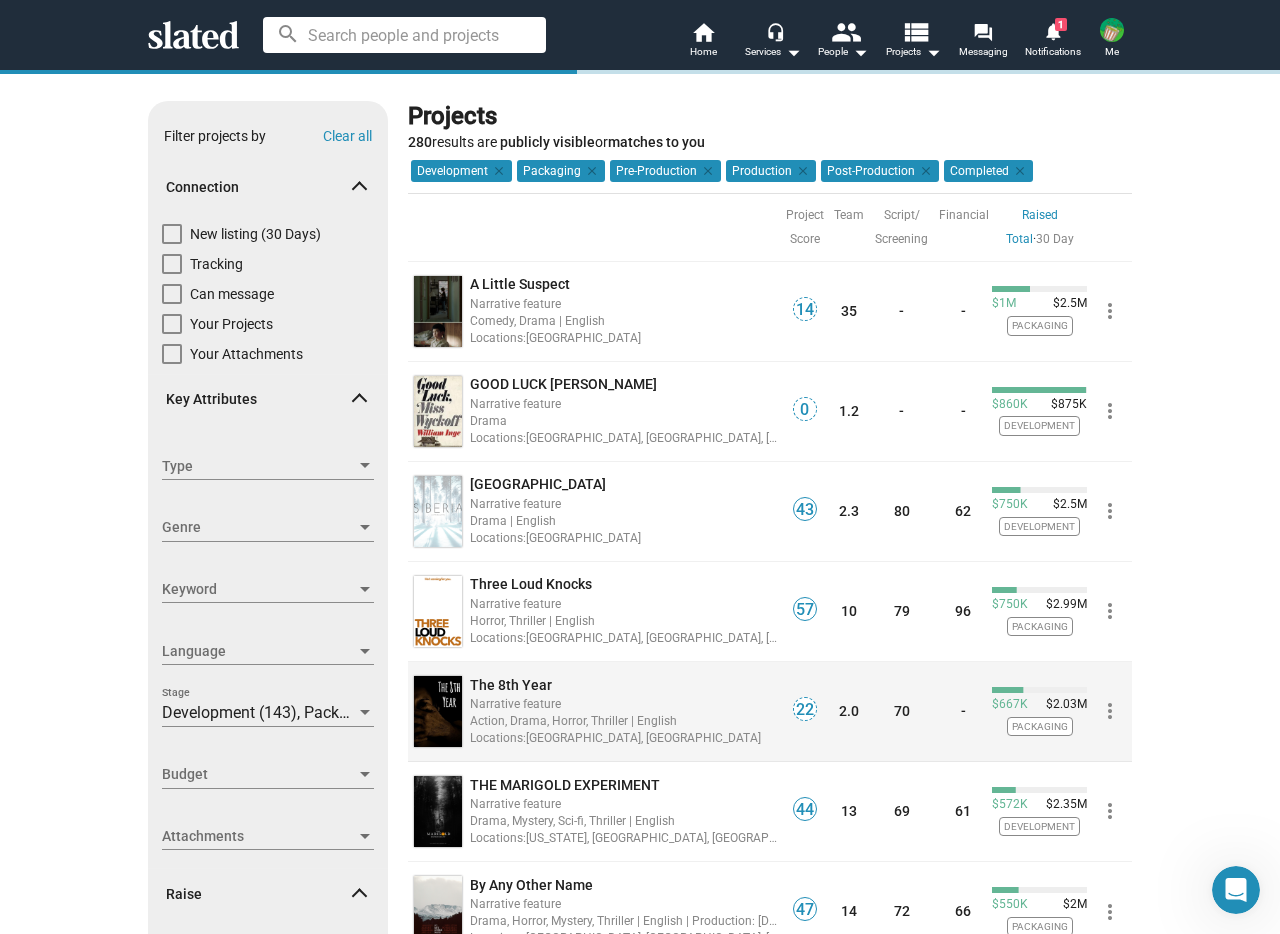 scroll, scrollTop: 0, scrollLeft: 0, axis: both 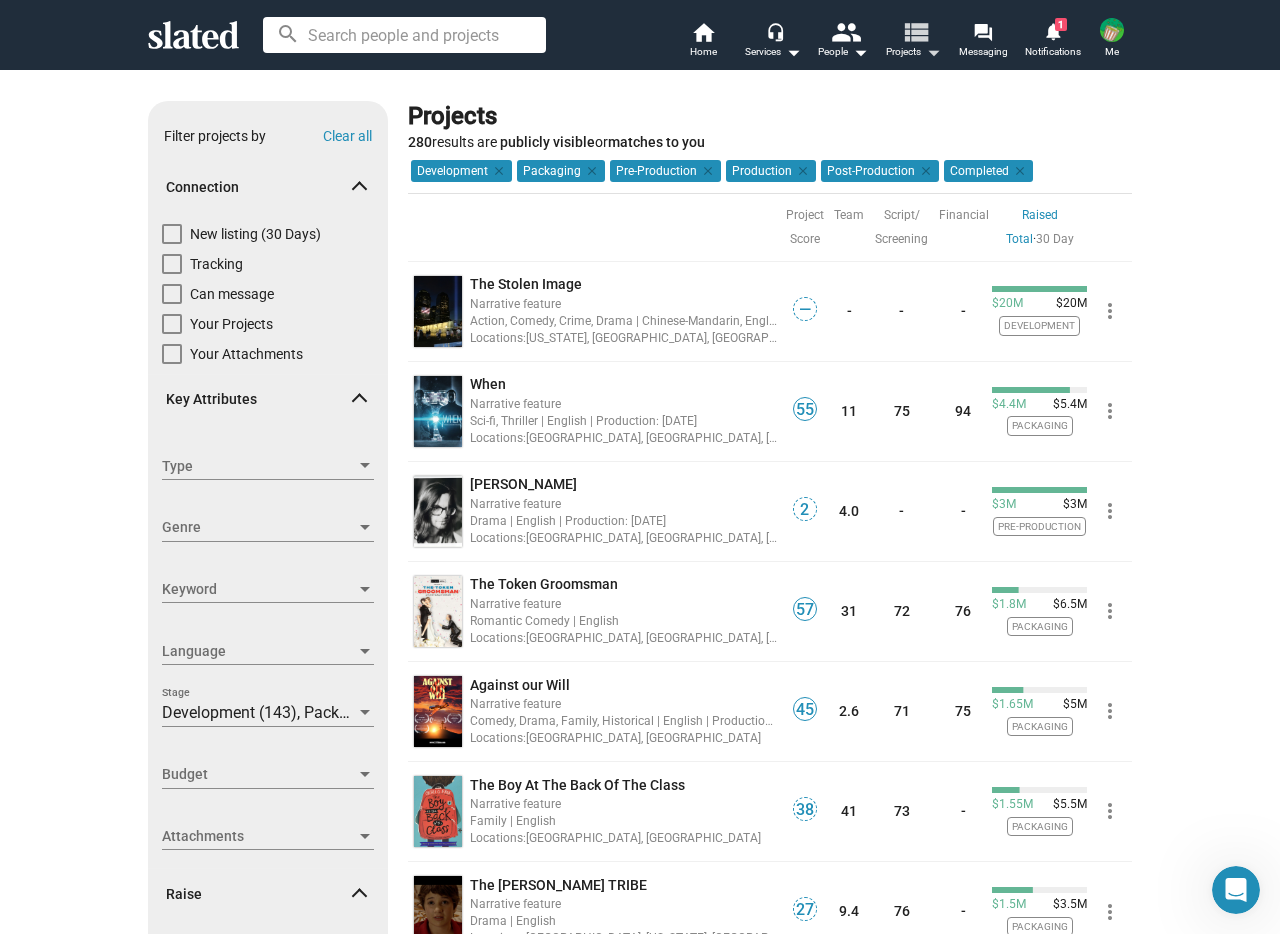click on "view_list" at bounding box center (915, 31) 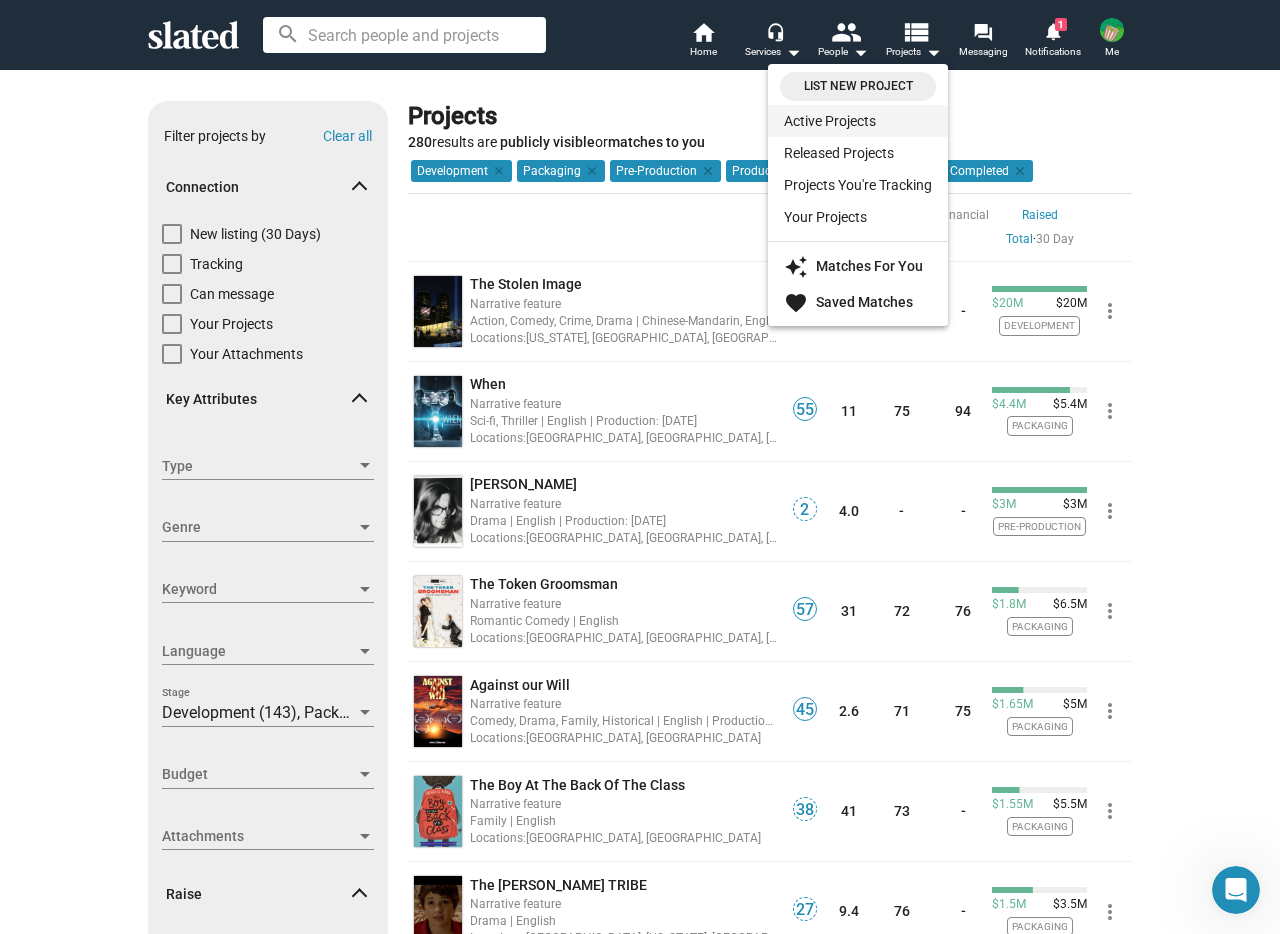 click on "Active Projects" at bounding box center (858, 121) 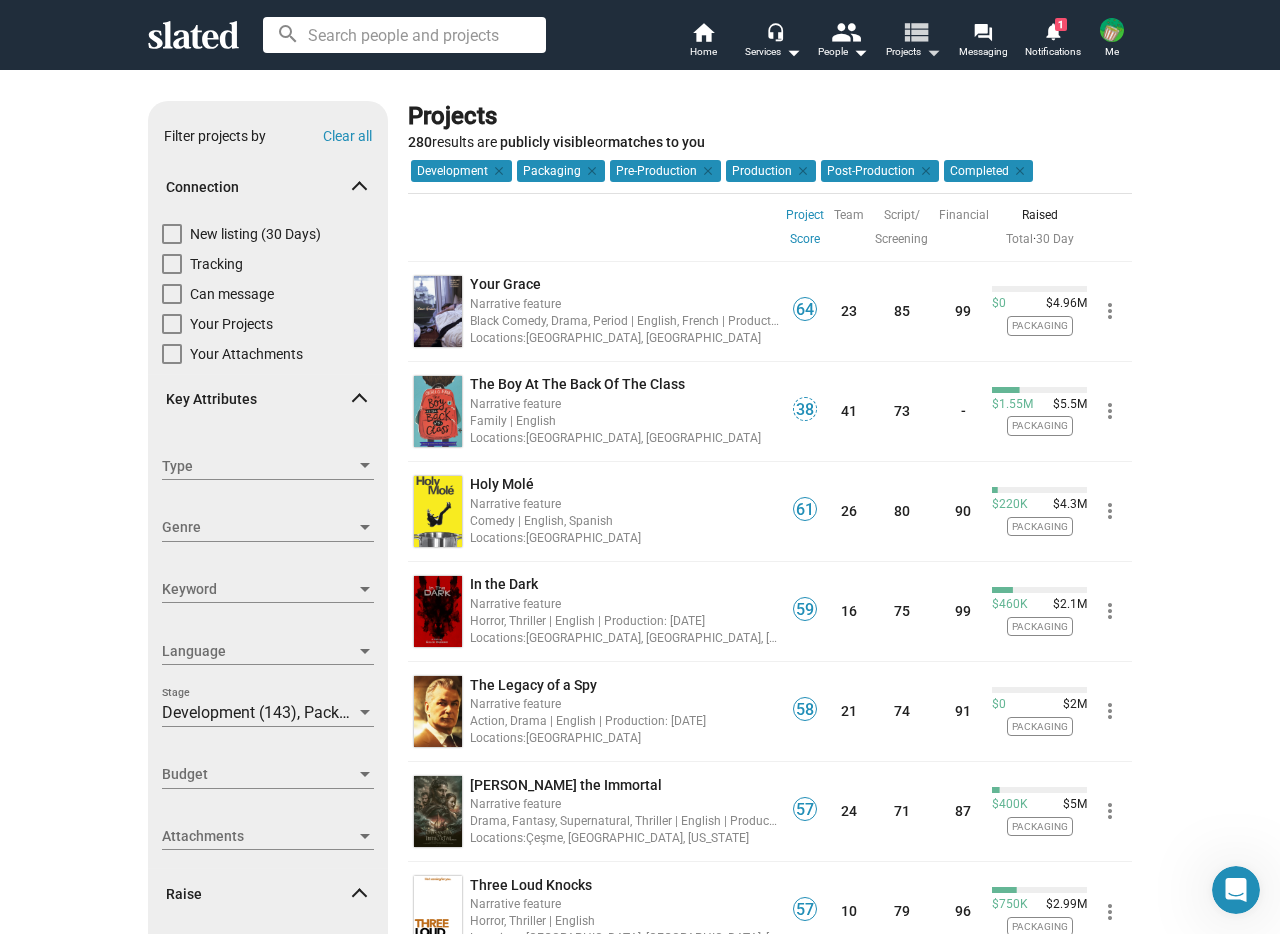 click on "view_list" at bounding box center [915, 31] 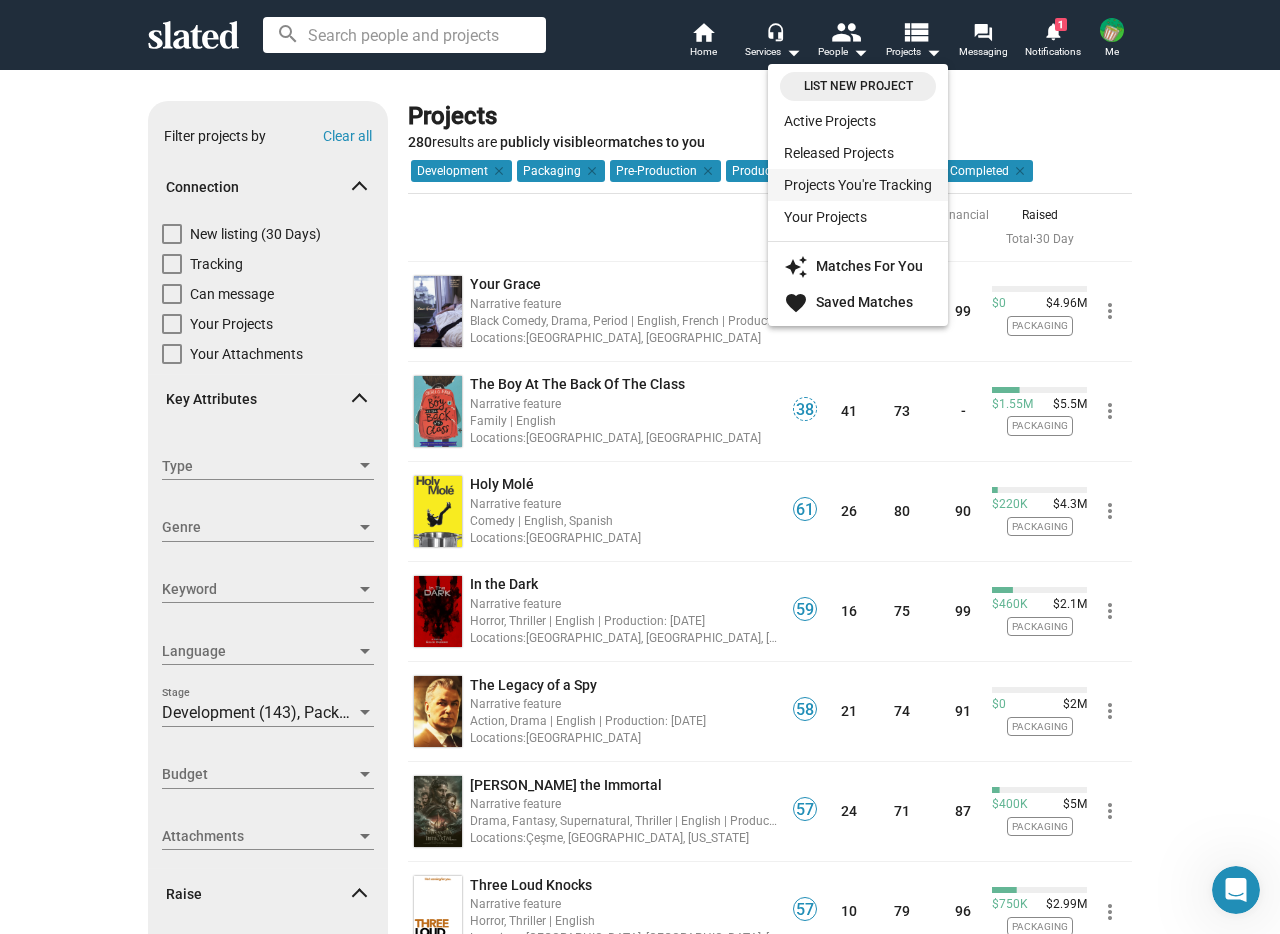 click on "Projects You're Tracking" at bounding box center (858, 185) 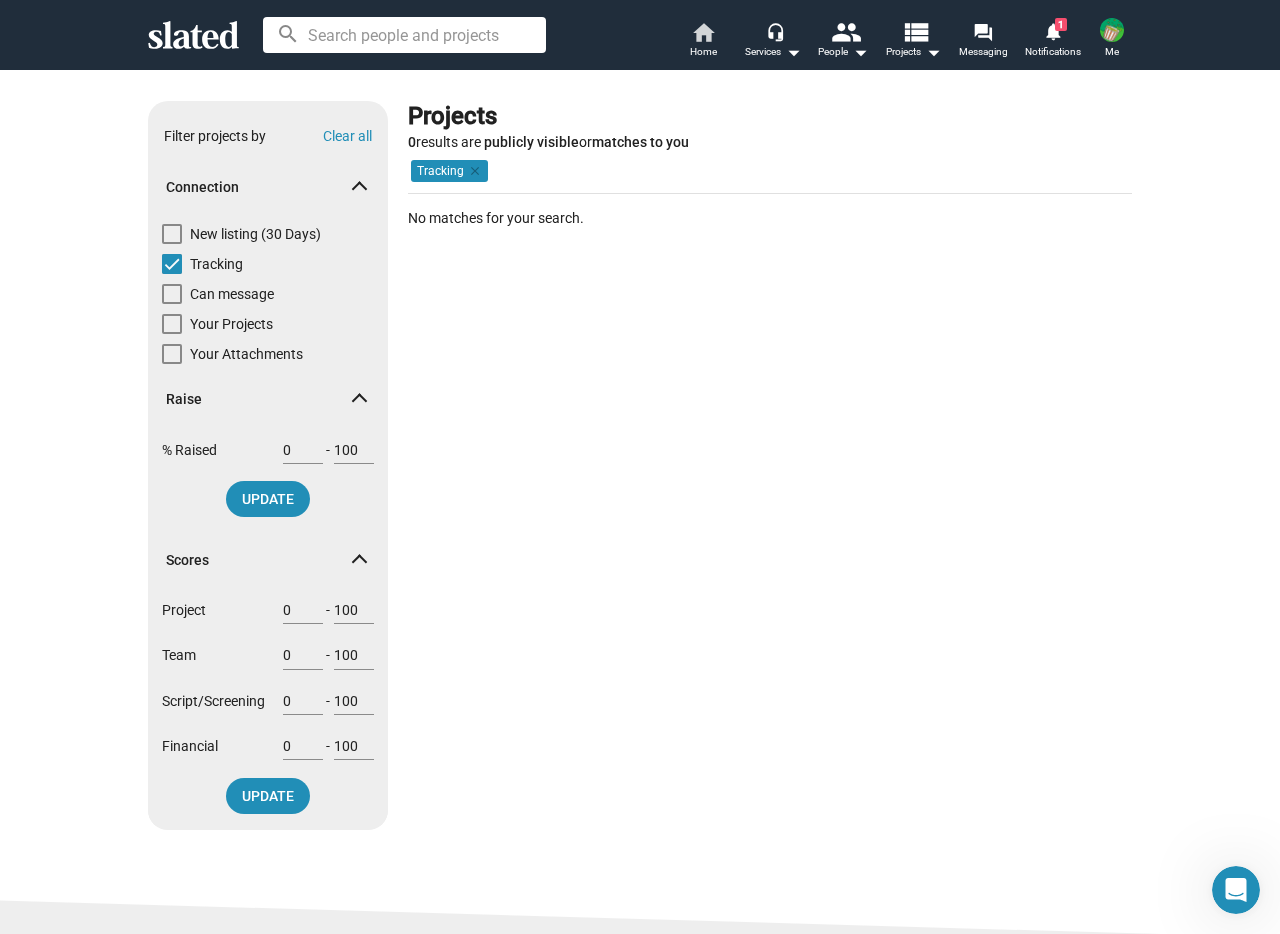 click on "Home" at bounding box center [703, 52] 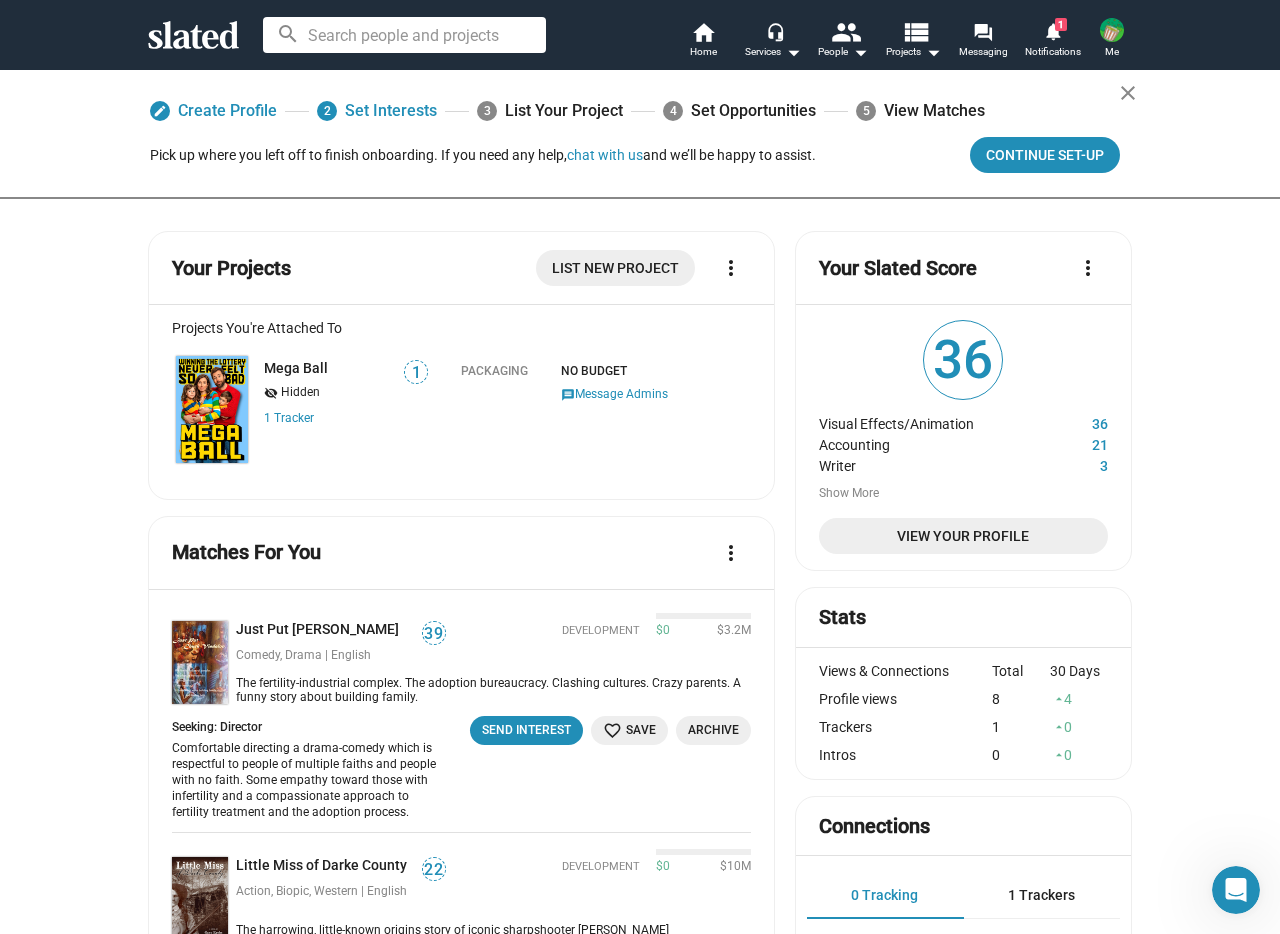 click 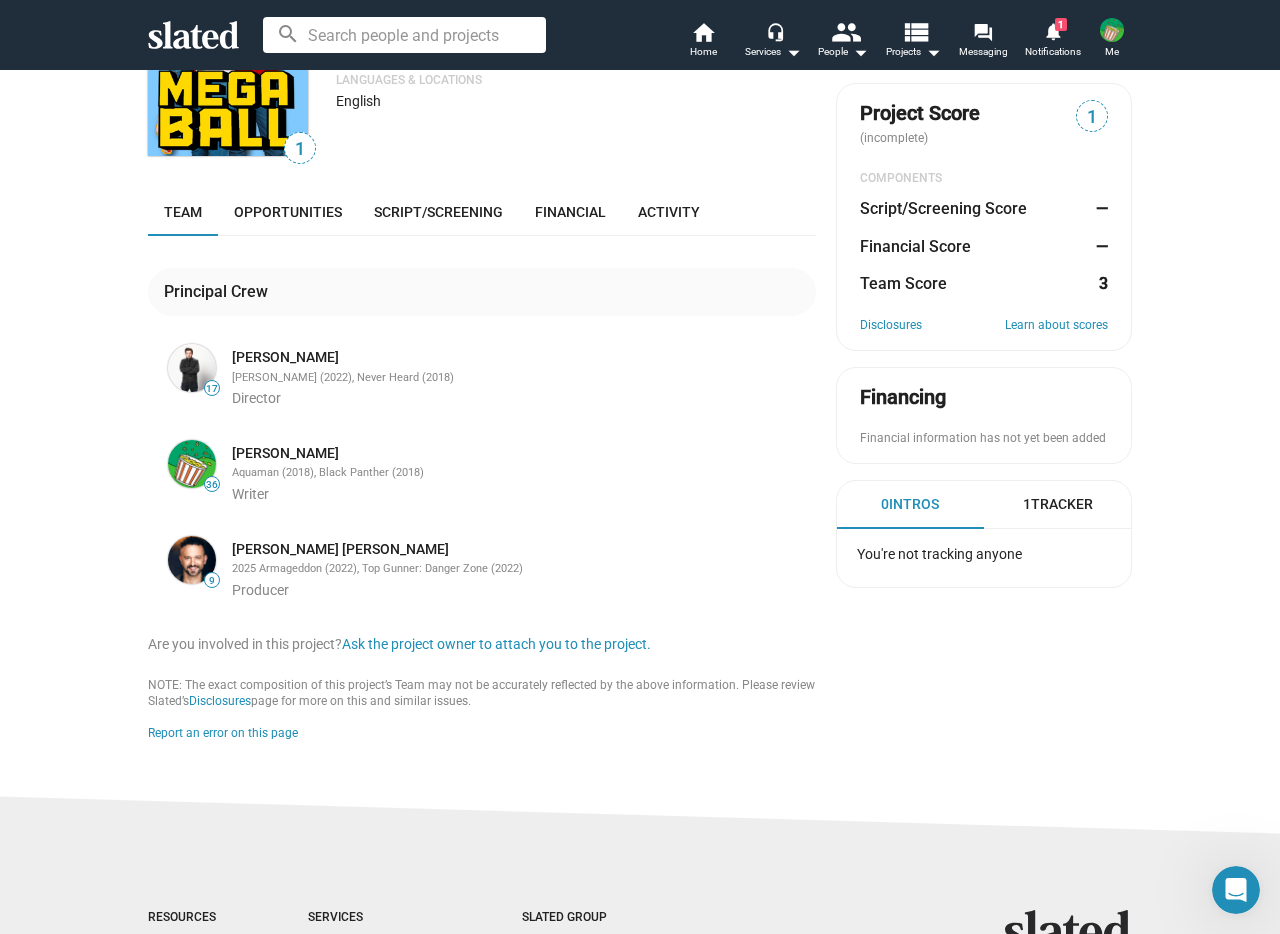 scroll, scrollTop: 0, scrollLeft: 0, axis: both 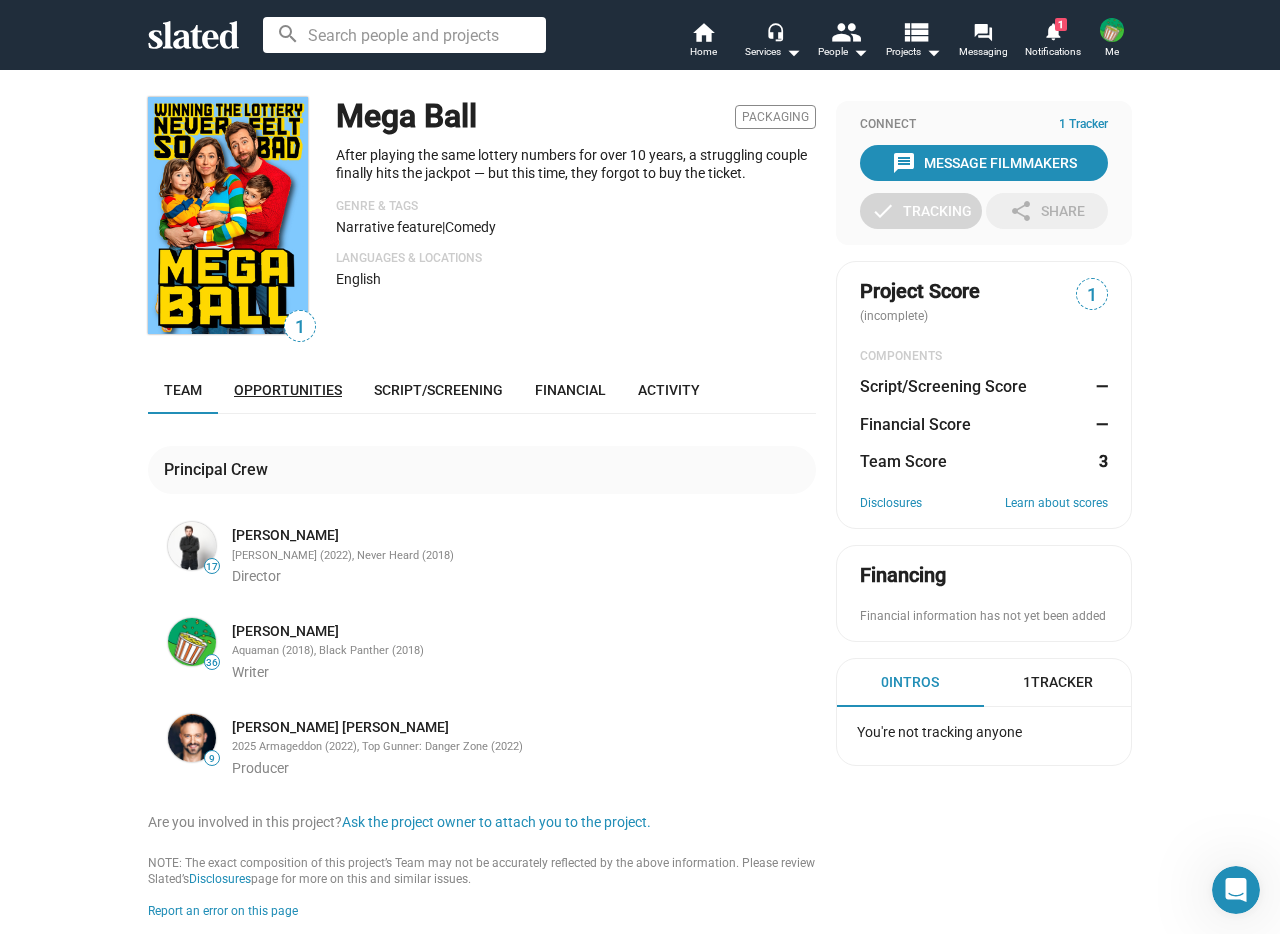 click on "Opportunities" at bounding box center [288, 390] 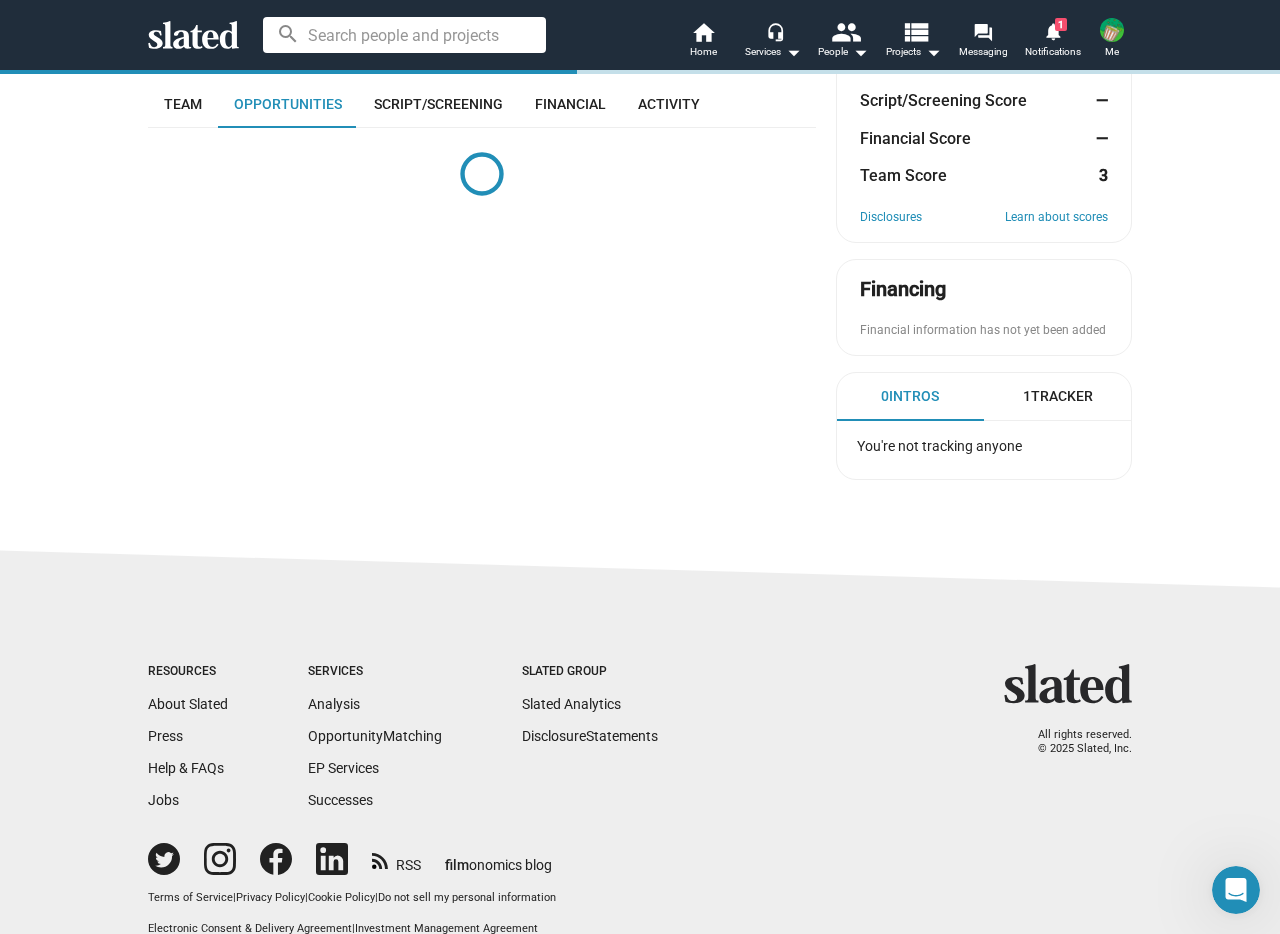 scroll, scrollTop: 297, scrollLeft: 0, axis: vertical 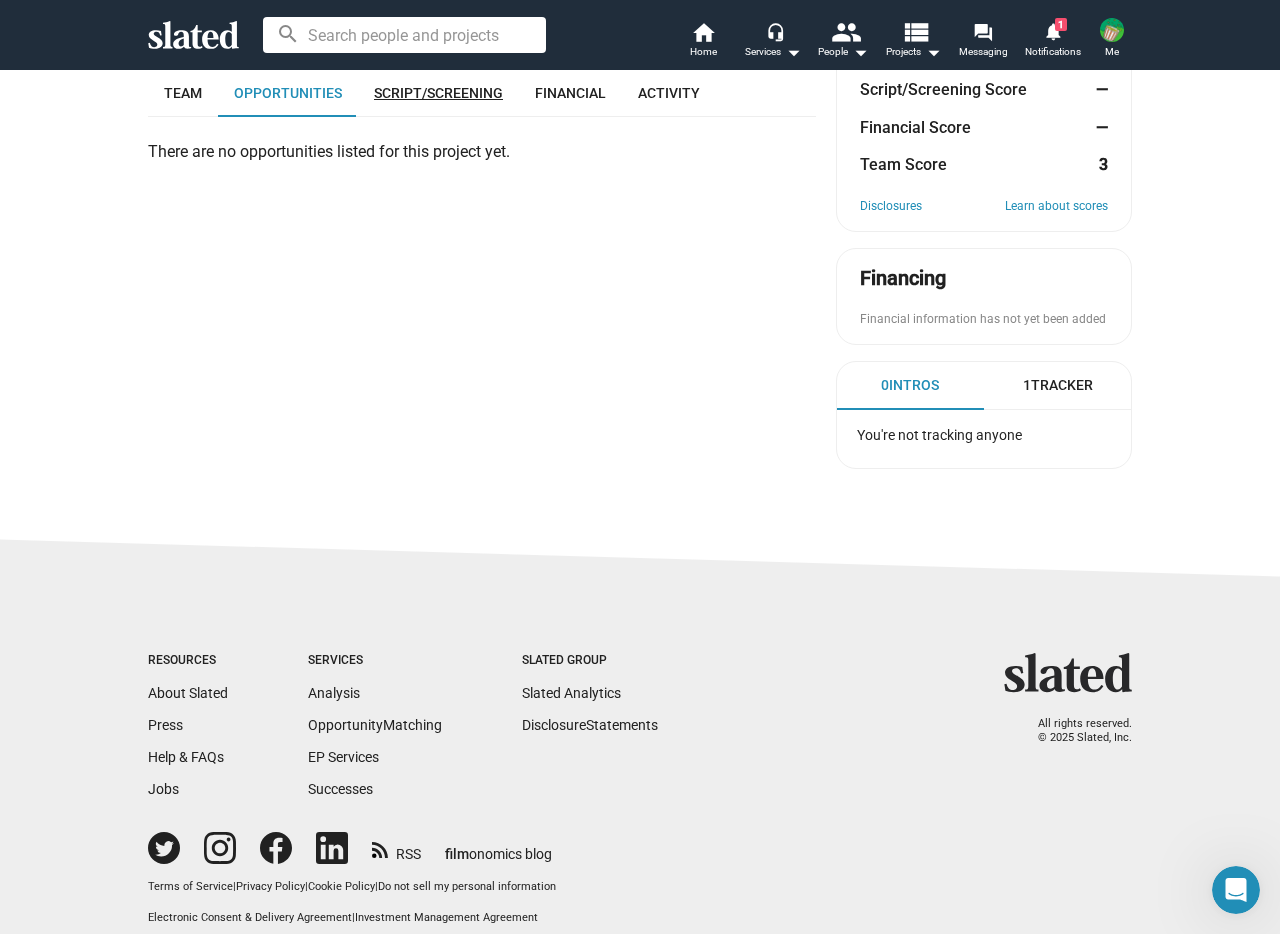 click on "Script/Screening" at bounding box center (438, 93) 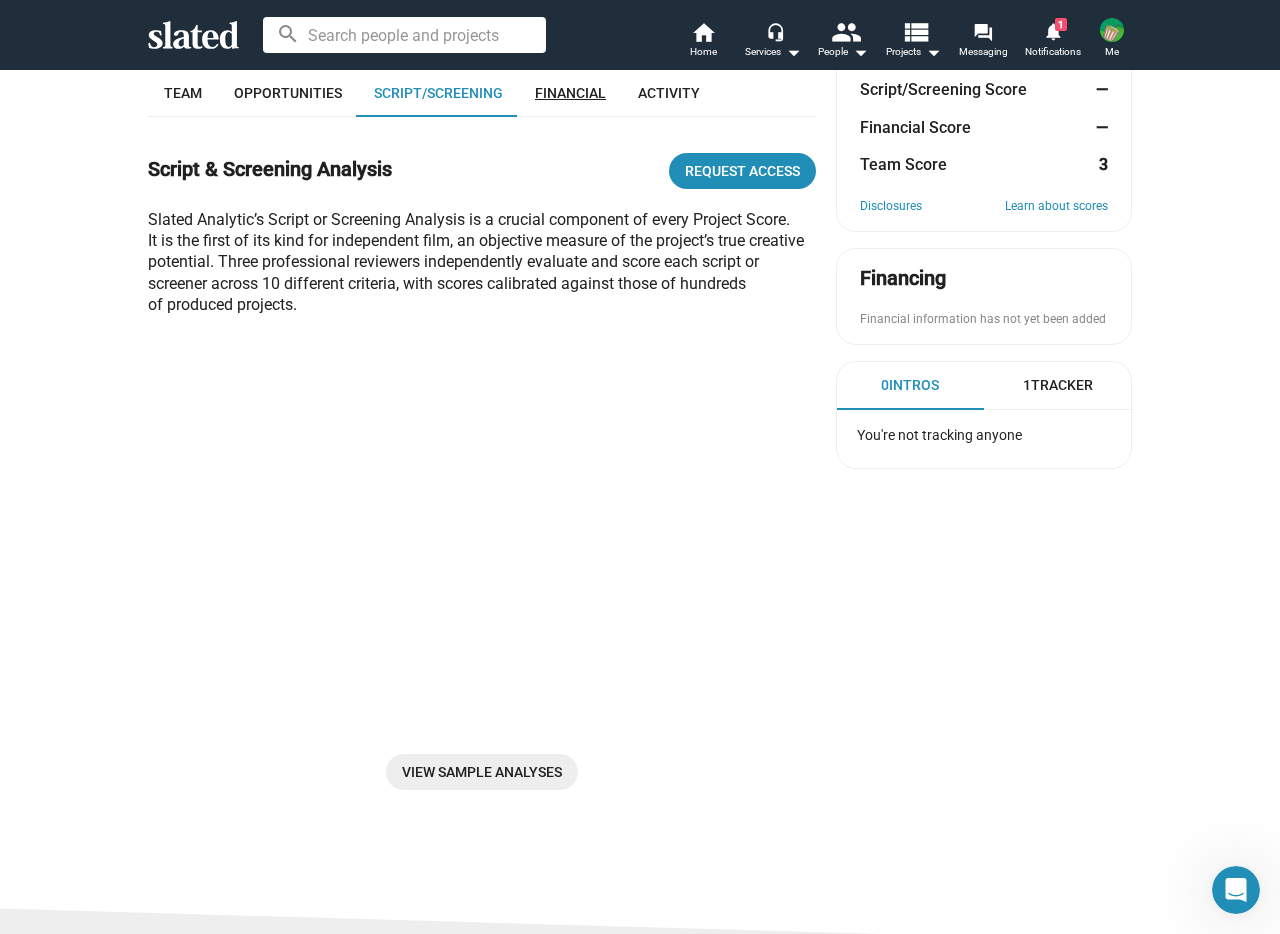 click on "Financial" at bounding box center [570, 93] 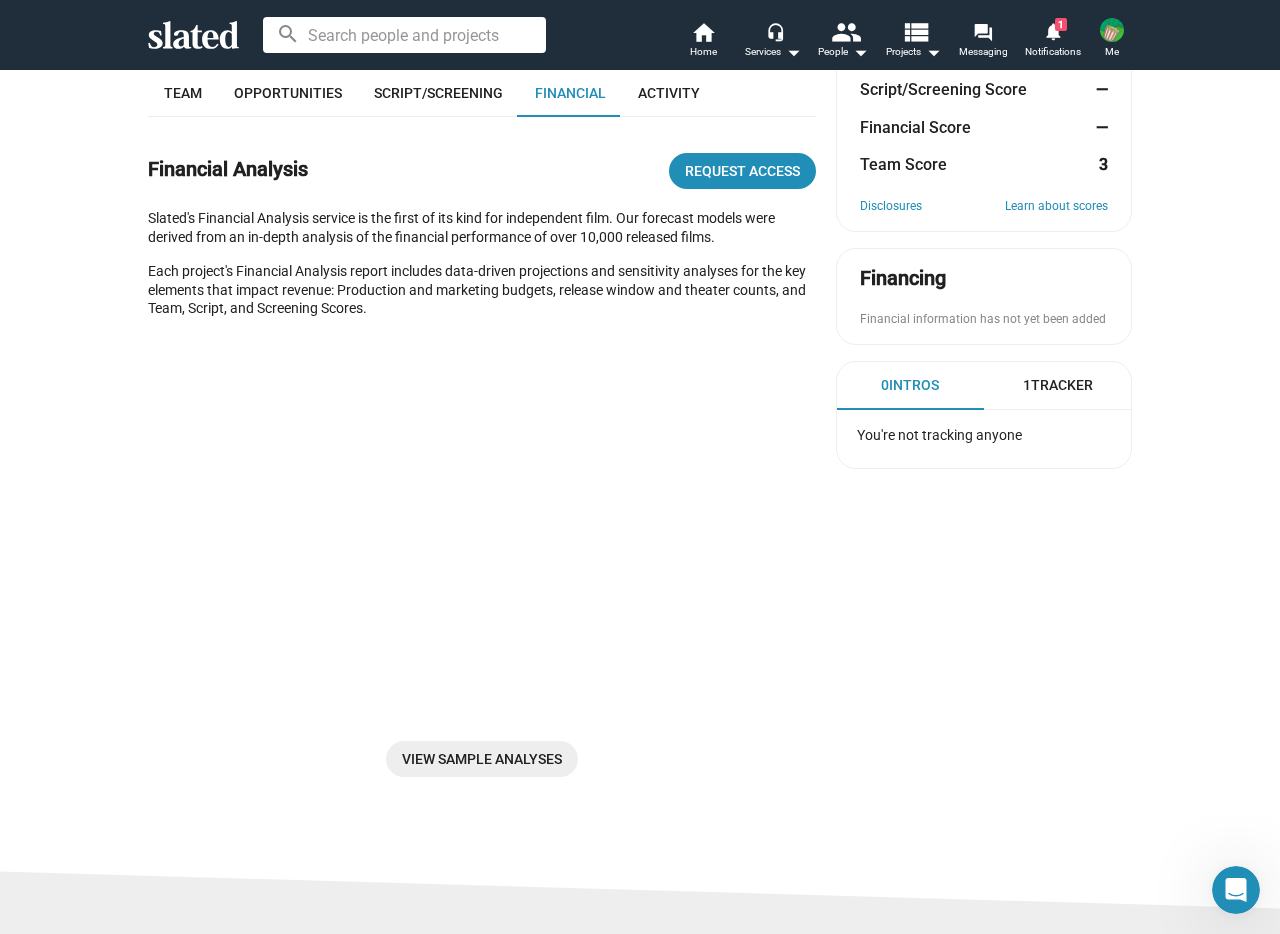 click on "Team Opportunities Script/Screening Financial Activity" at bounding box center (482, 93) 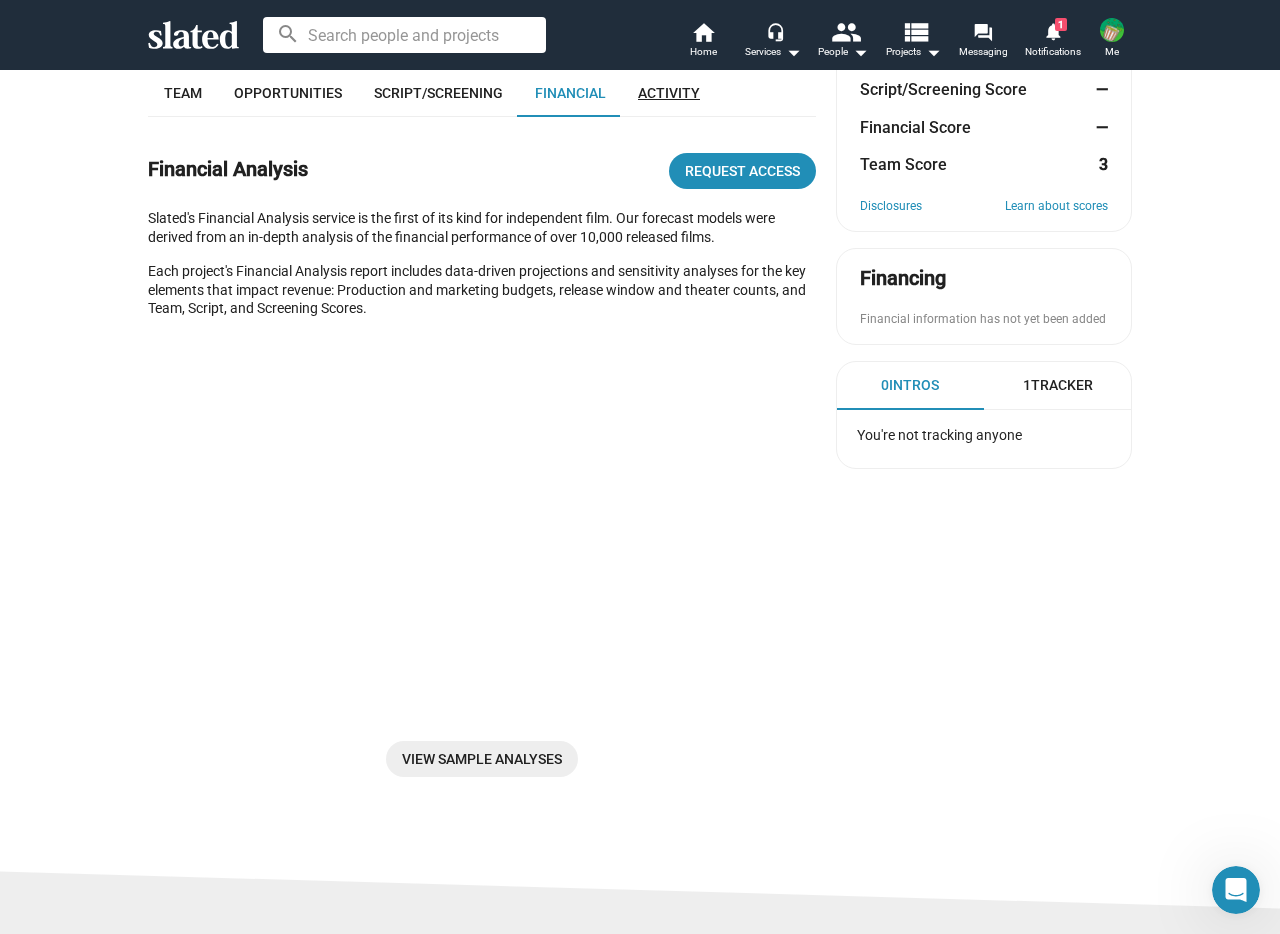 click on "Activity" at bounding box center [669, 93] 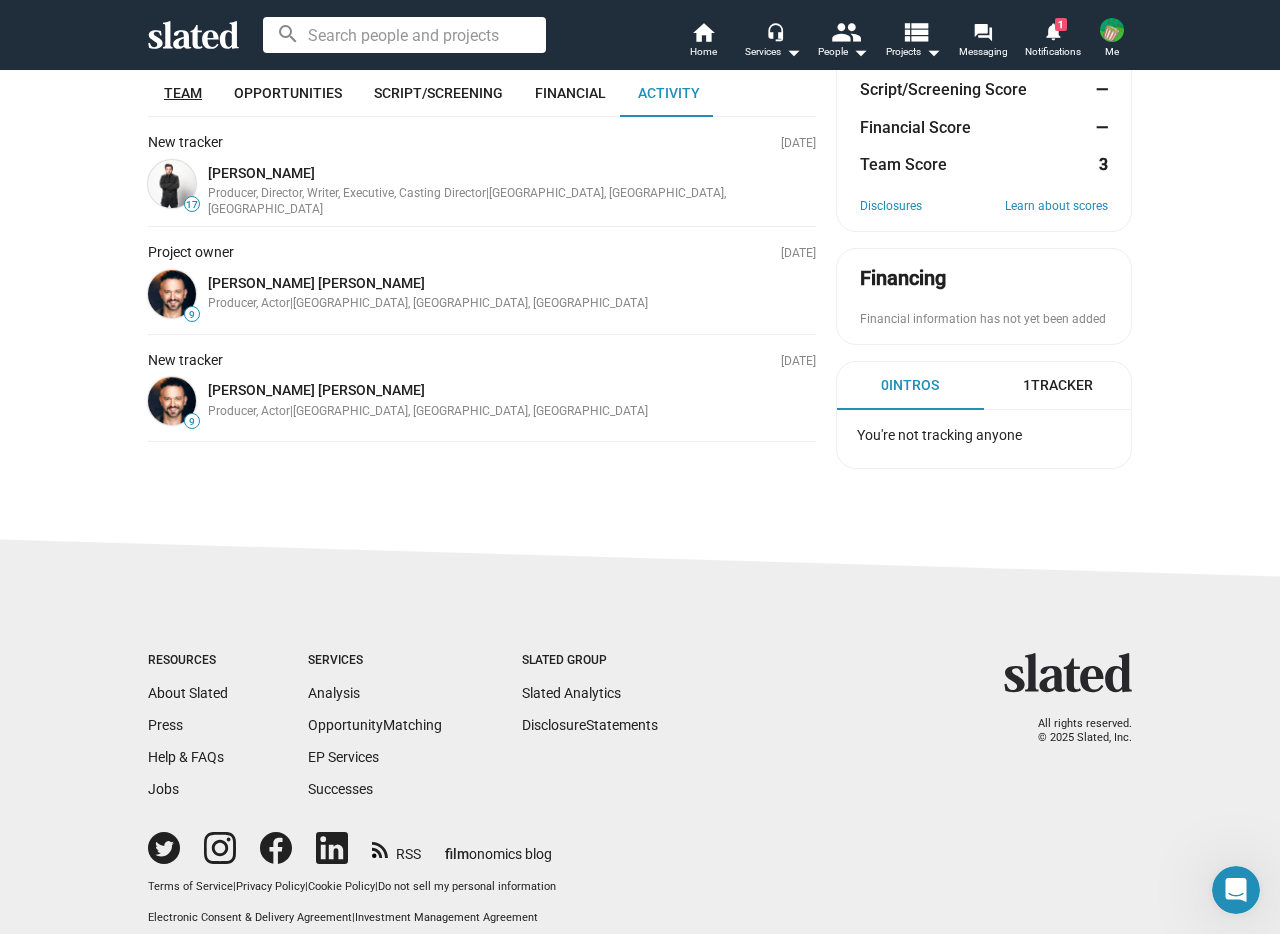 drag, startPoint x: 143, startPoint y: 105, endPoint x: 156, endPoint y: 103, distance: 13.152946 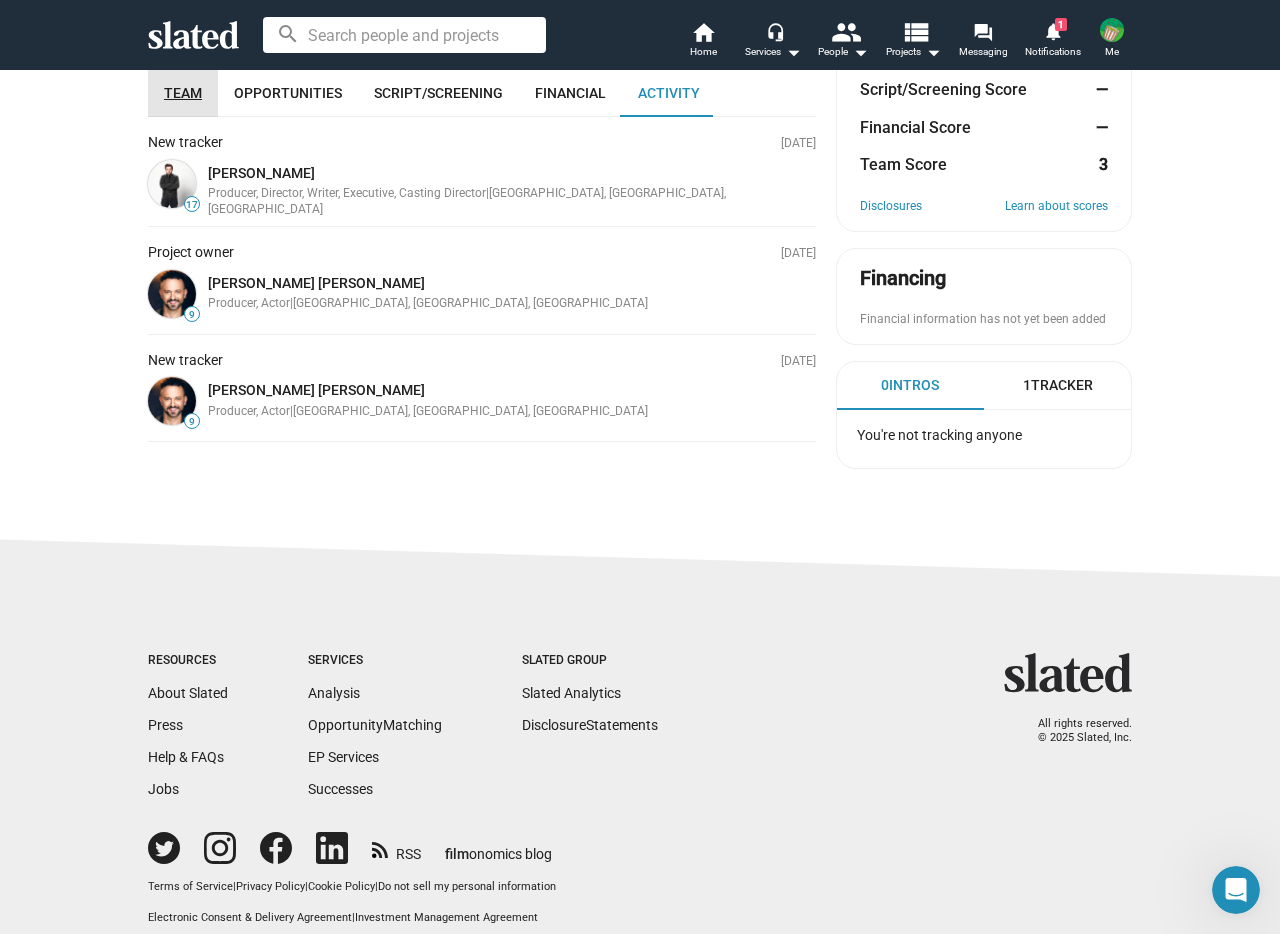scroll, scrollTop: 0, scrollLeft: 0, axis: both 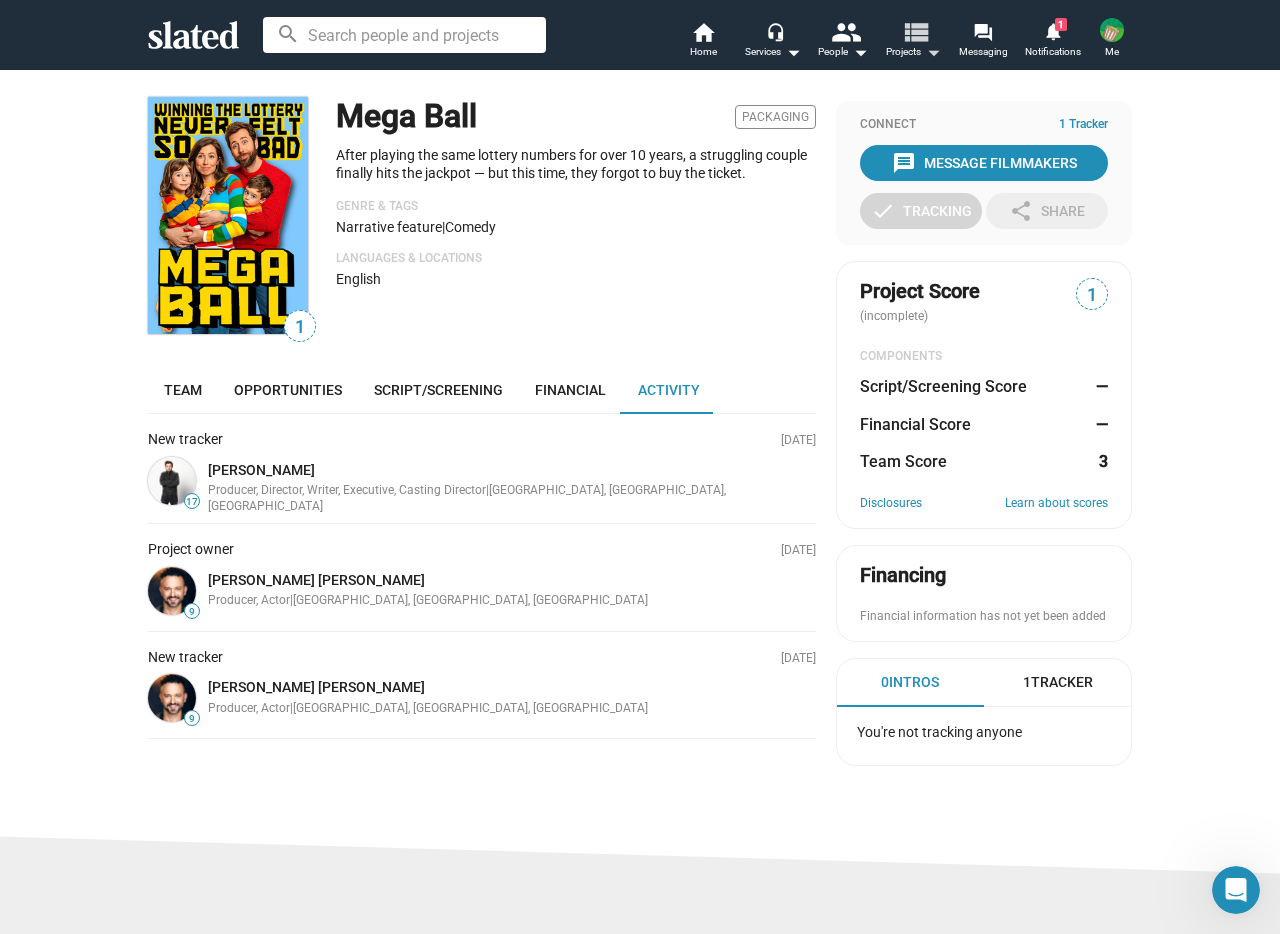 click on "arrow_drop_down" at bounding box center [933, 52] 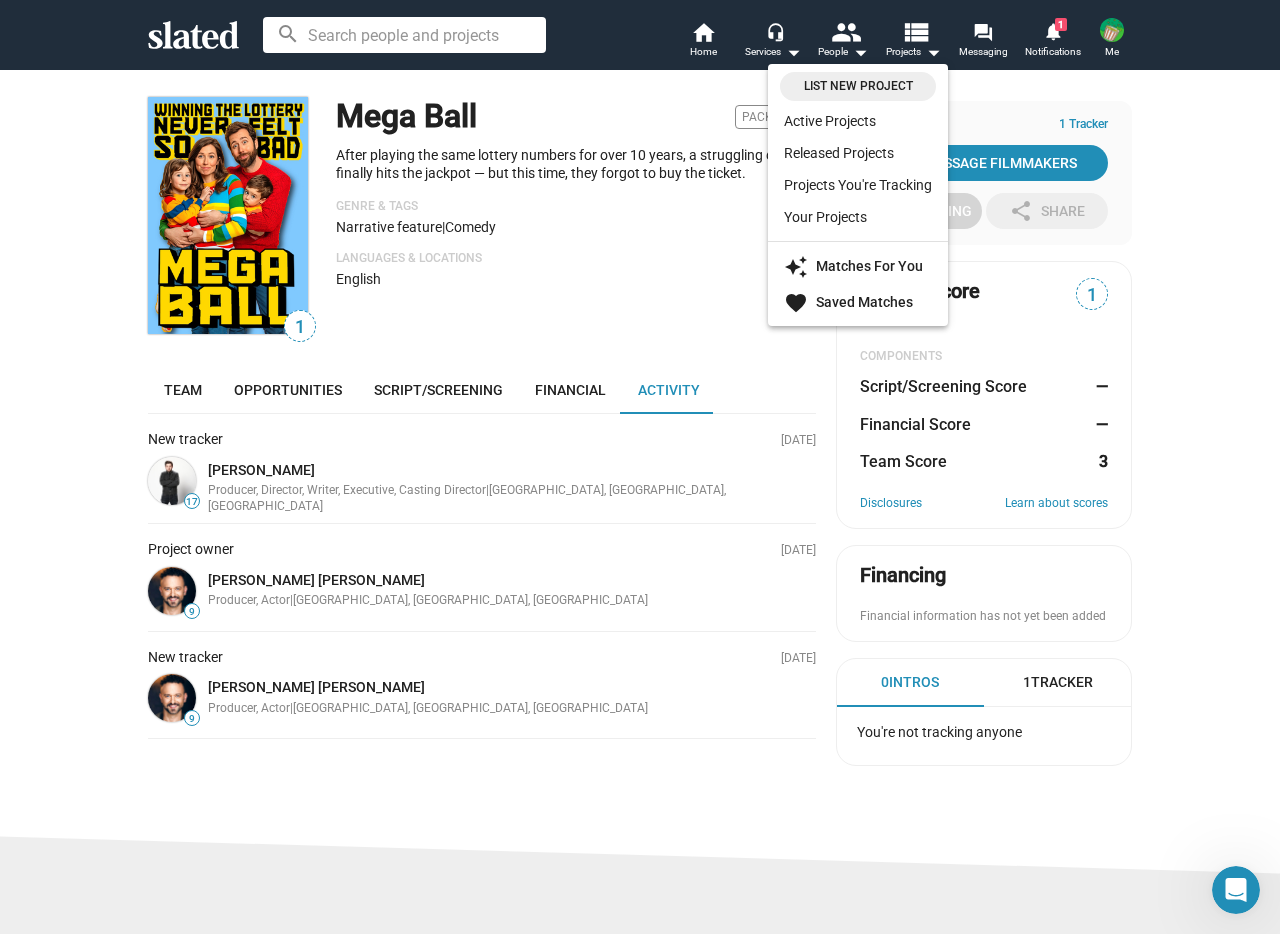 click at bounding box center [640, 467] 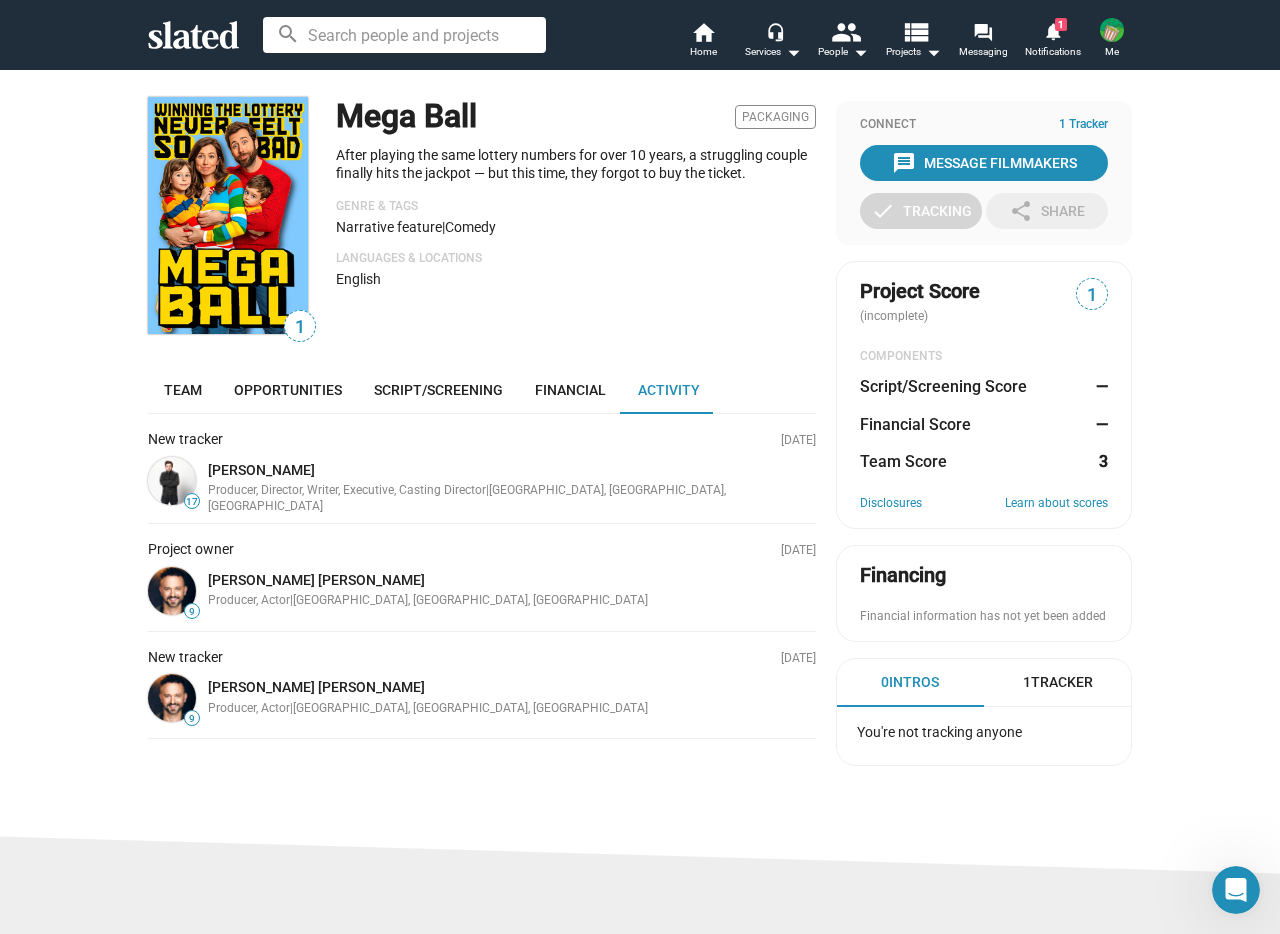 click at bounding box center (404, 35) 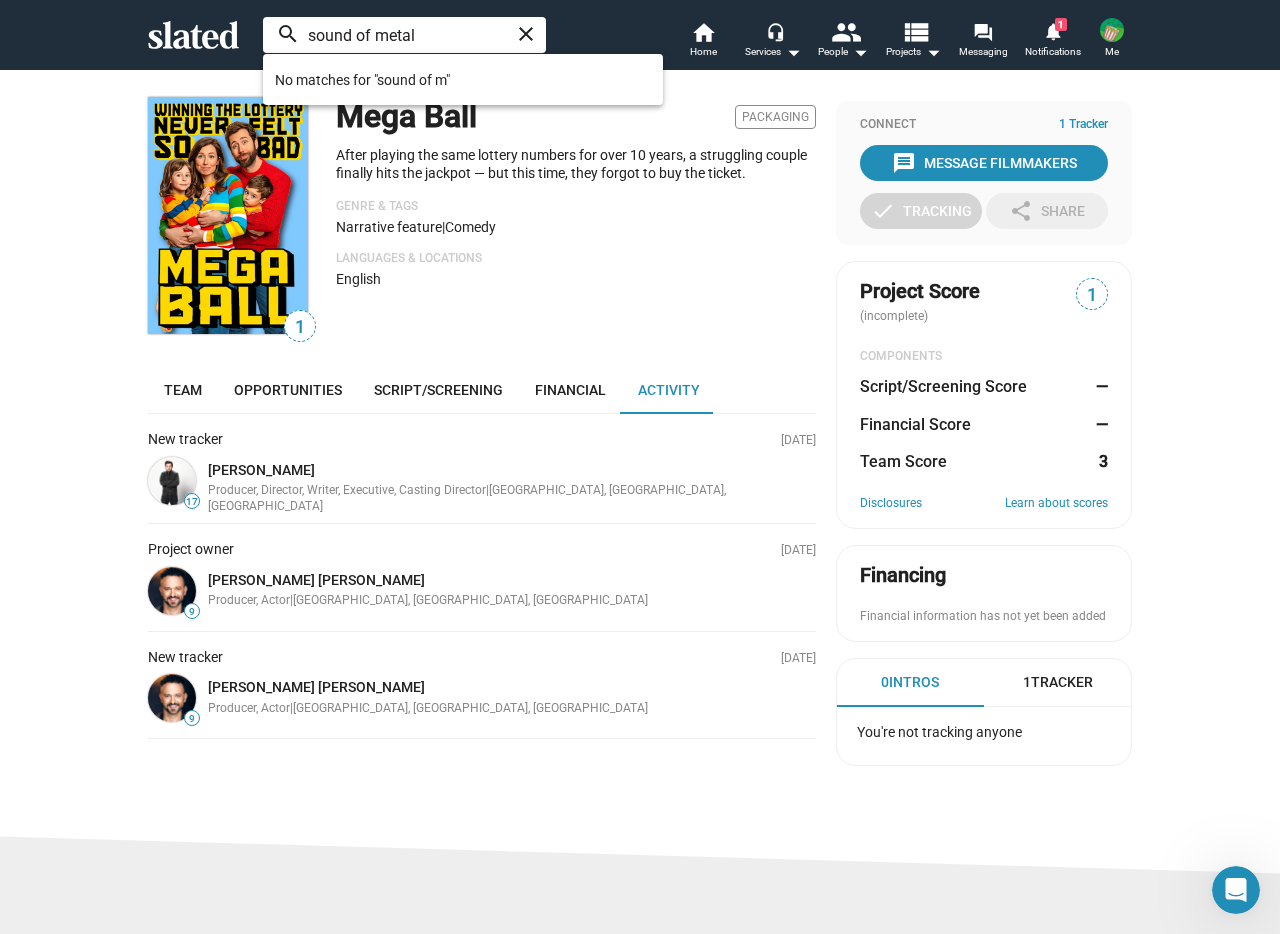 type on "sound of metal" 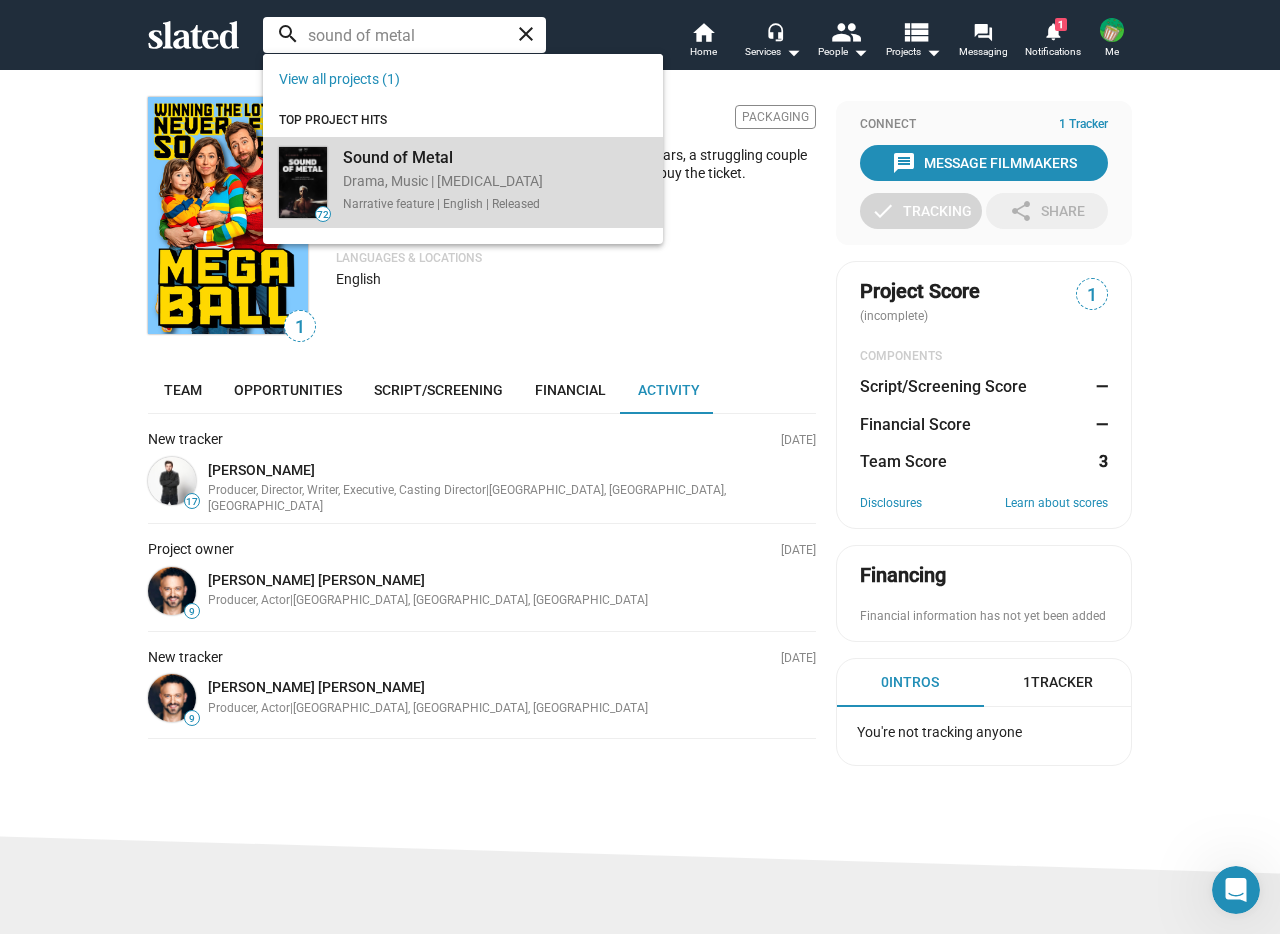 click on "Sound of Metal" at bounding box center (443, 157) 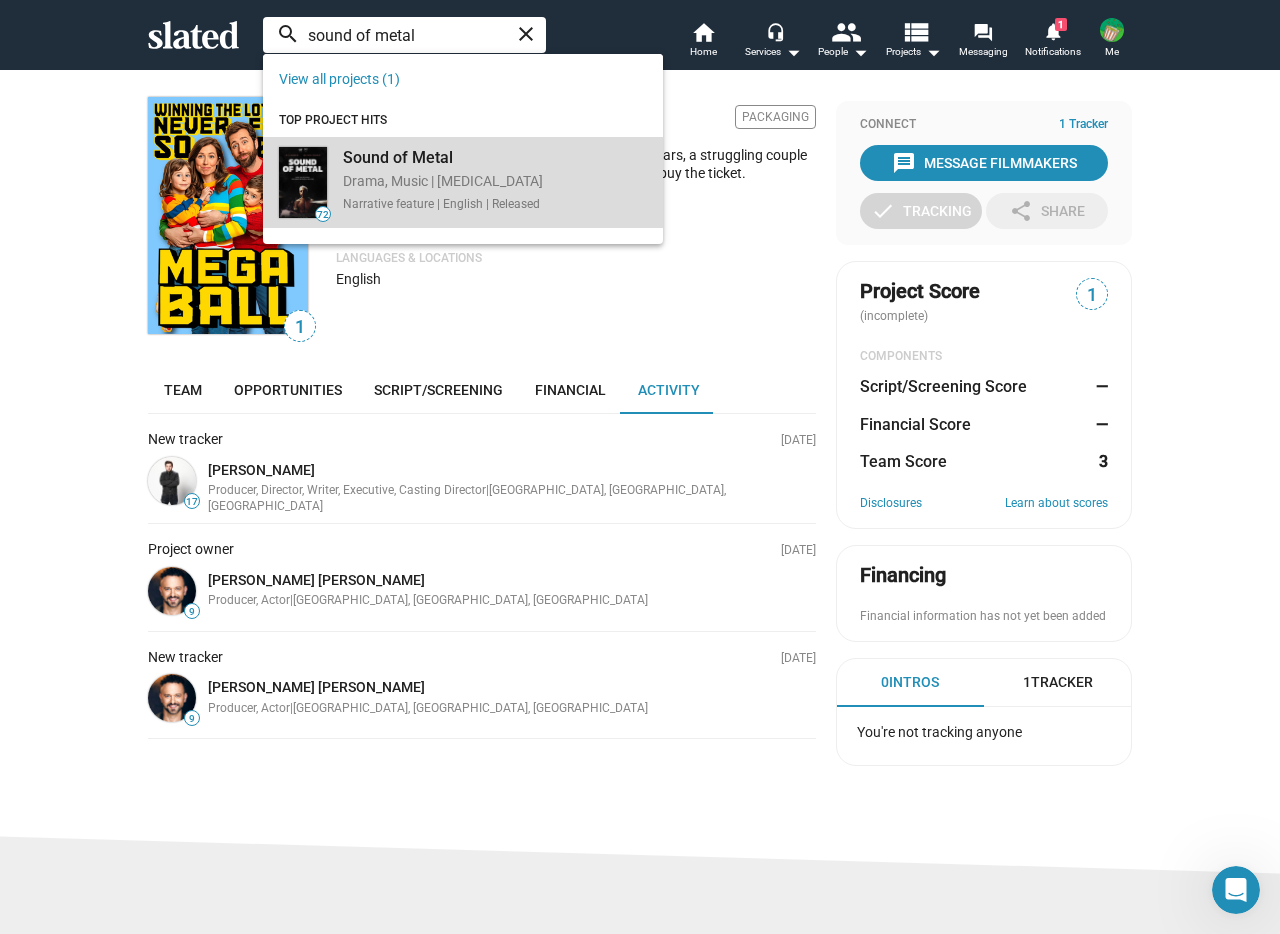 type 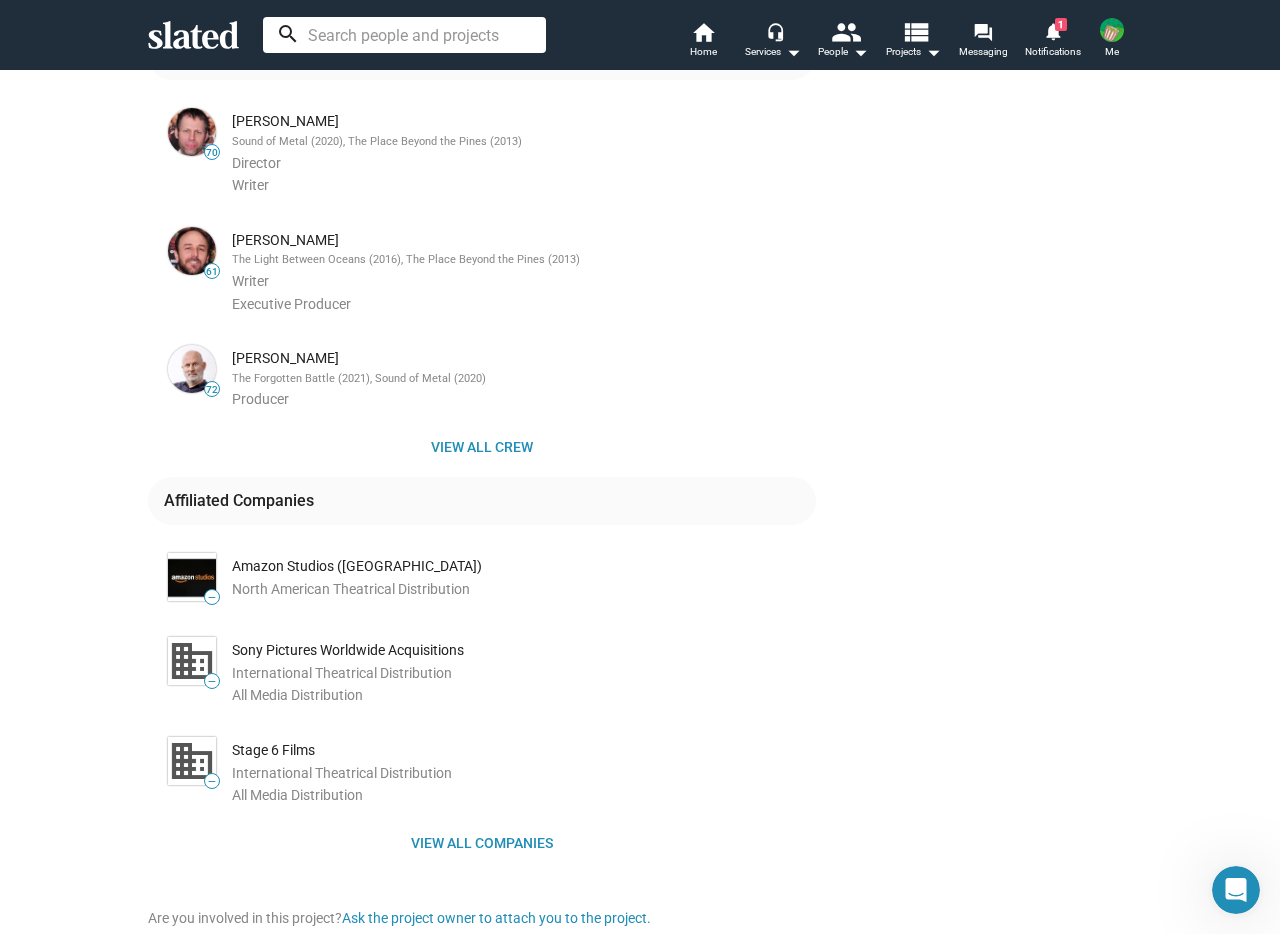 scroll, scrollTop: 0, scrollLeft: 0, axis: both 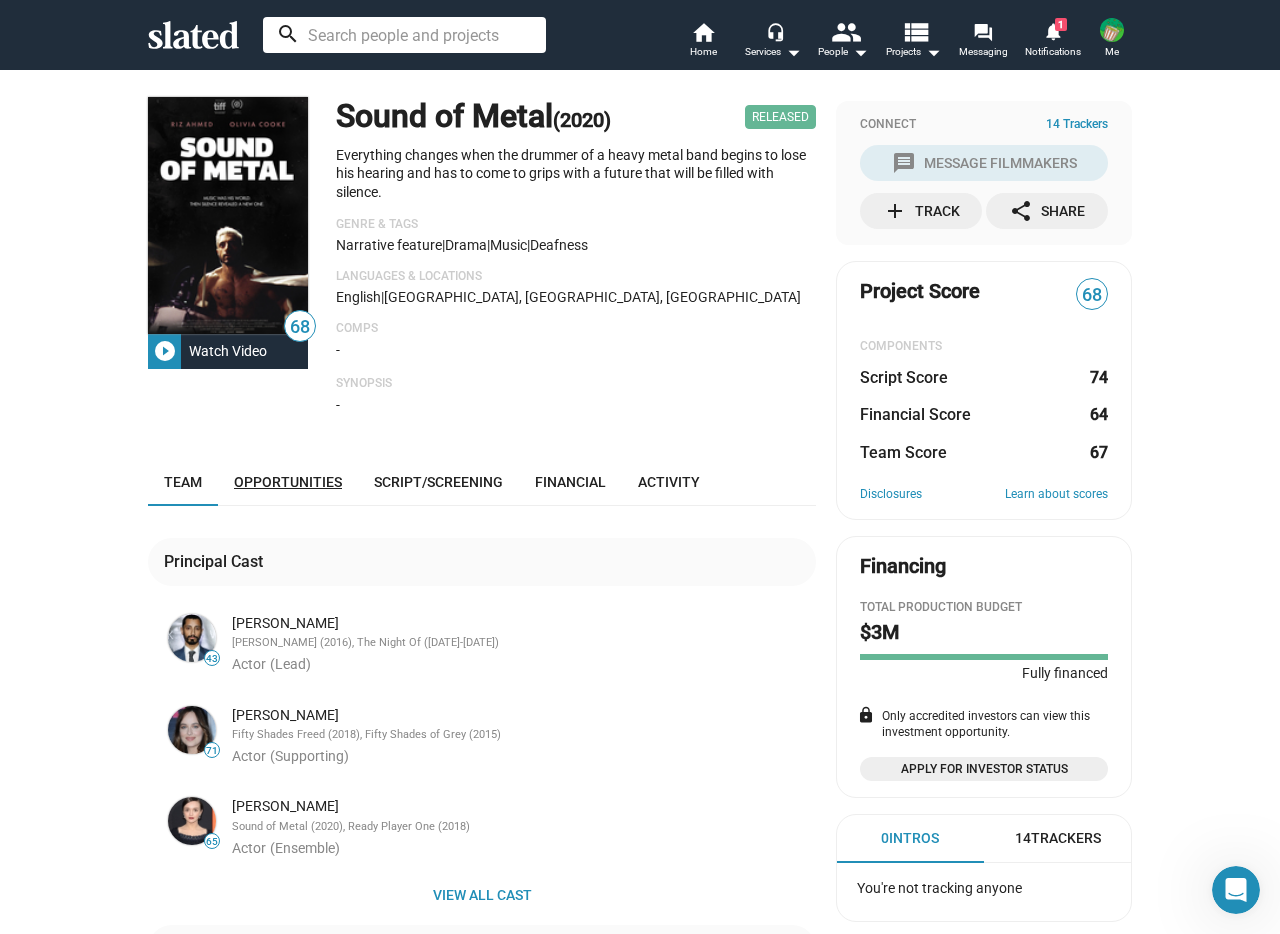 click on "Opportunities" at bounding box center (288, 482) 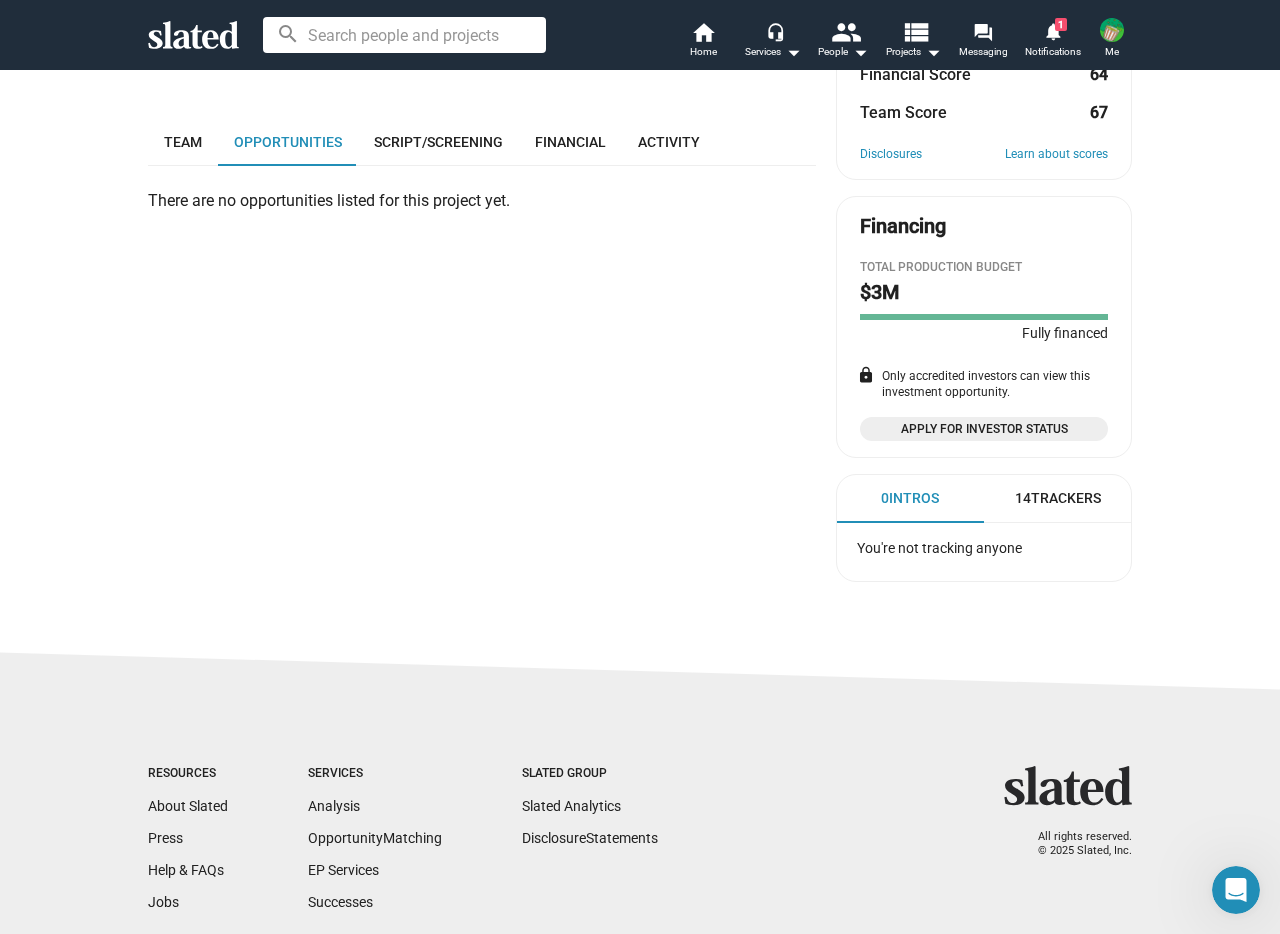 scroll, scrollTop: 390, scrollLeft: 0, axis: vertical 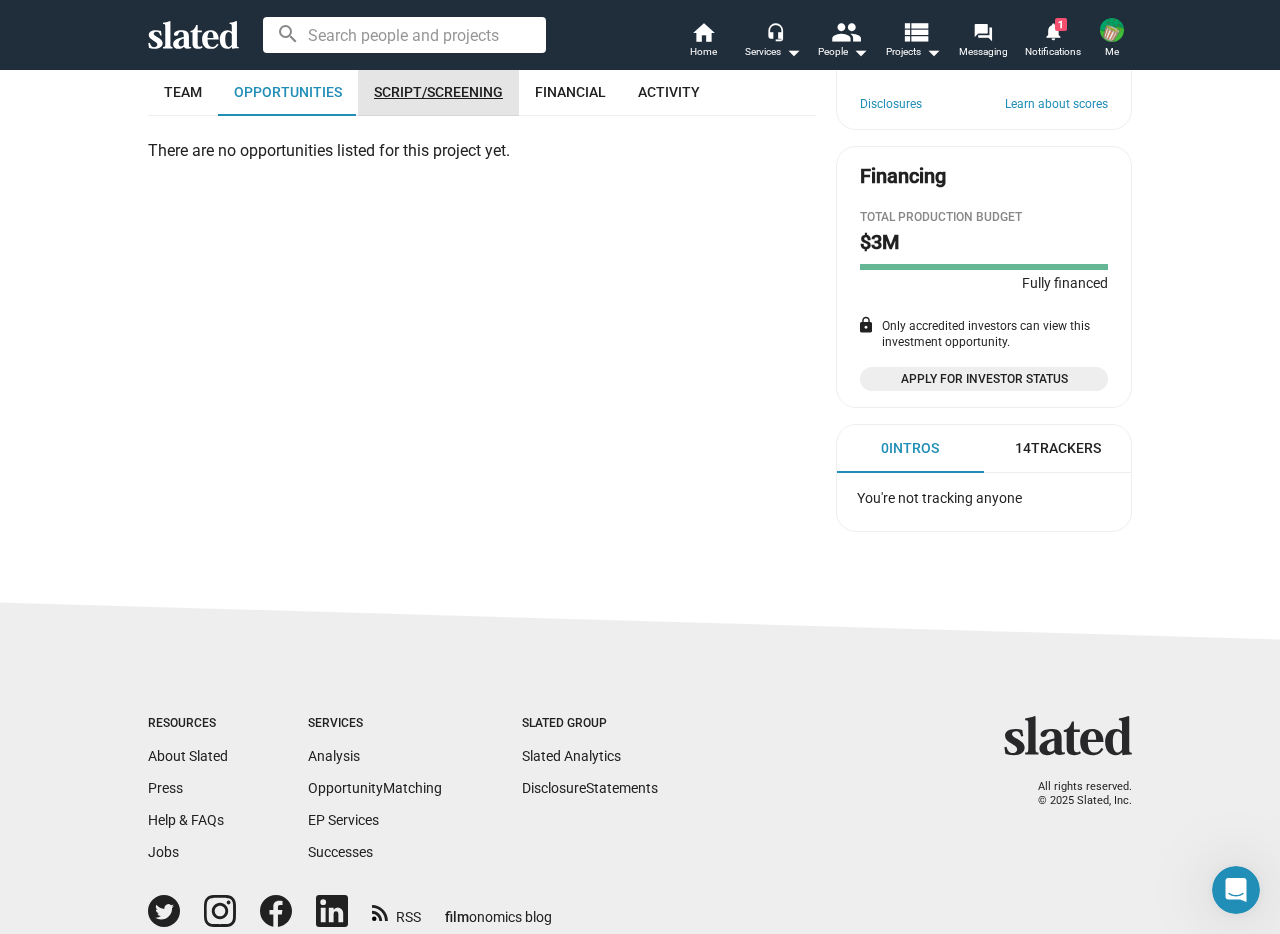 click on "Script/Screening" at bounding box center [438, 92] 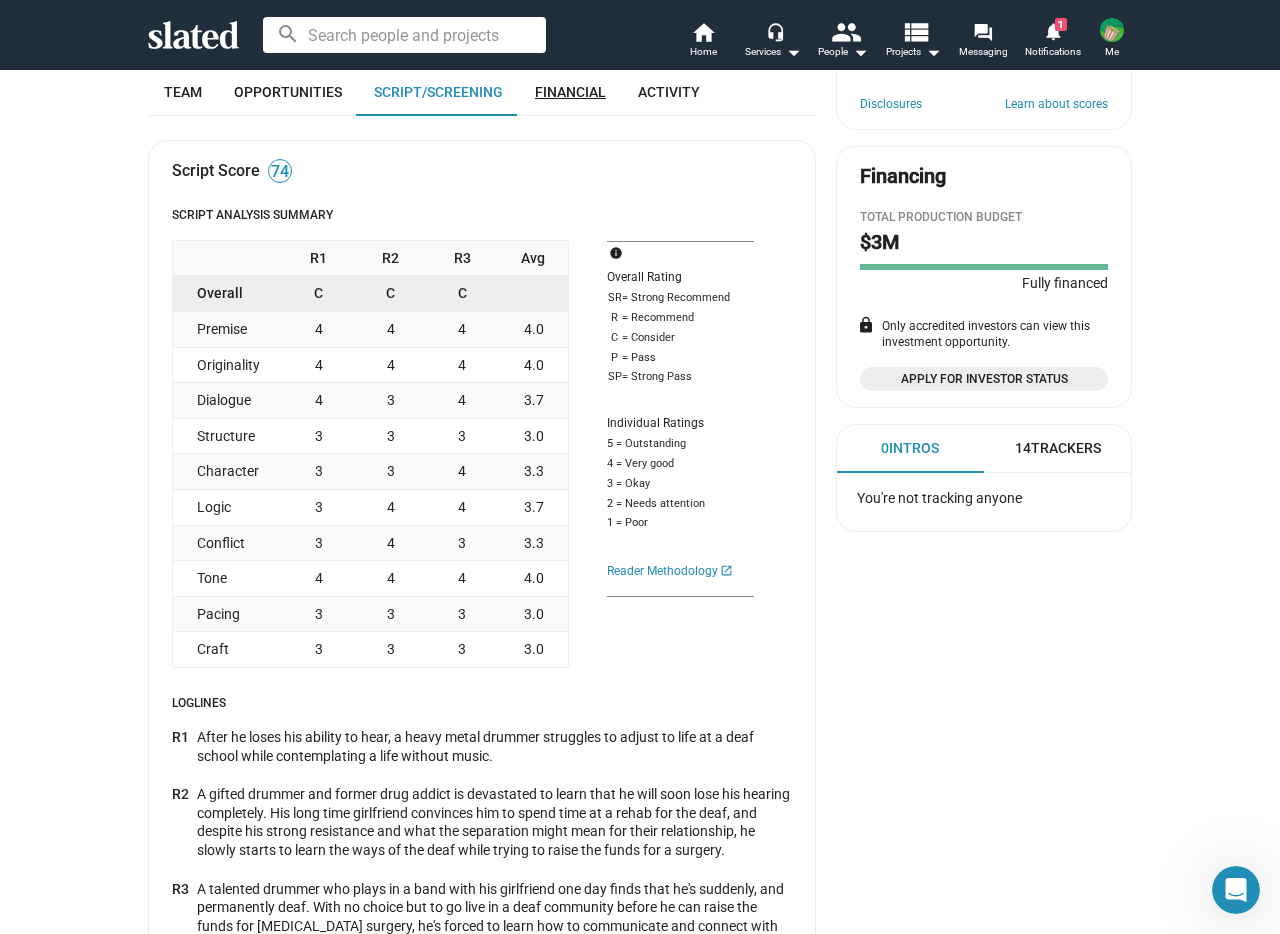 click on "Financial" at bounding box center [570, 92] 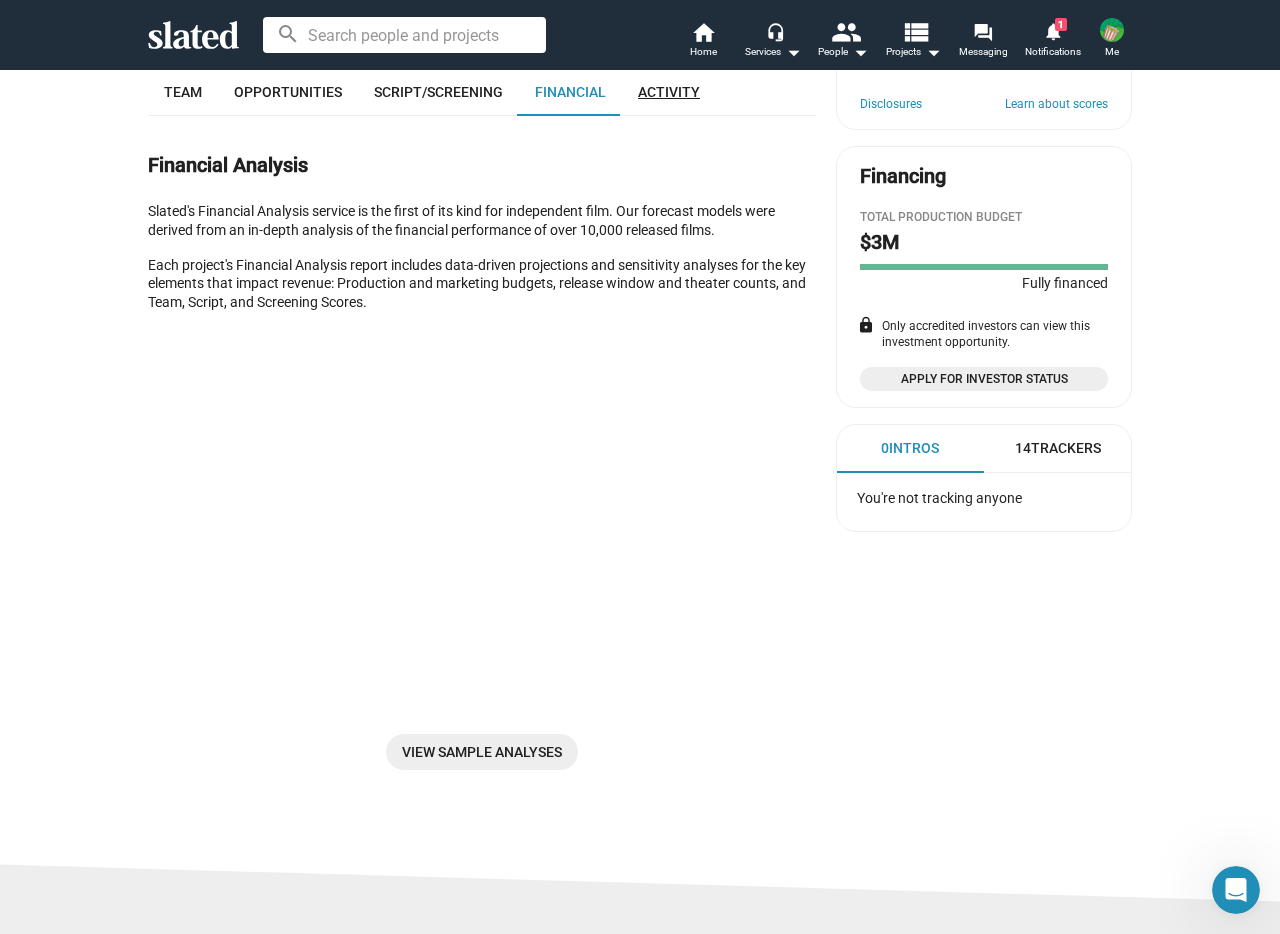 click on "Activity" at bounding box center [669, 92] 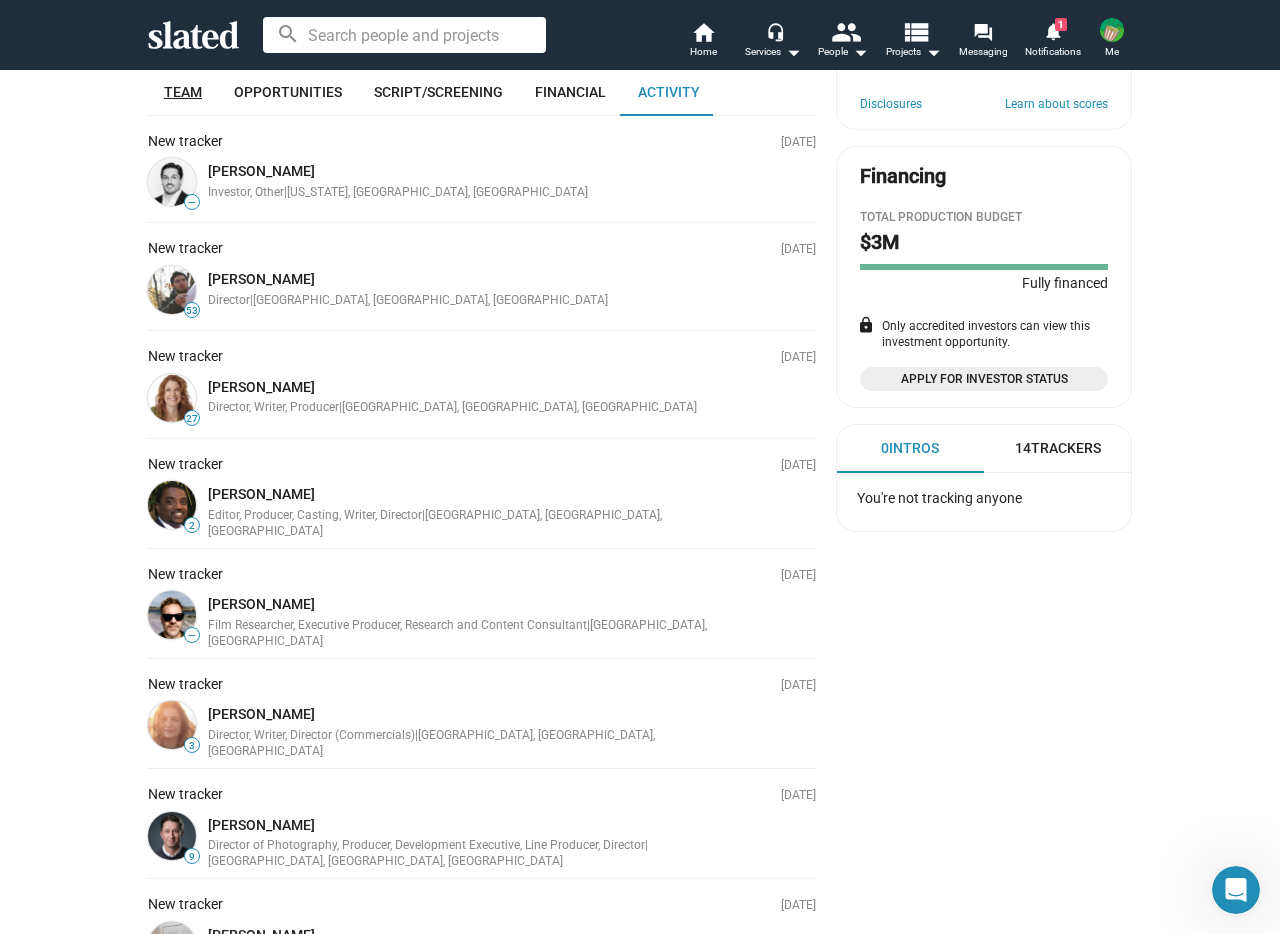 click on "Team" at bounding box center [183, 92] 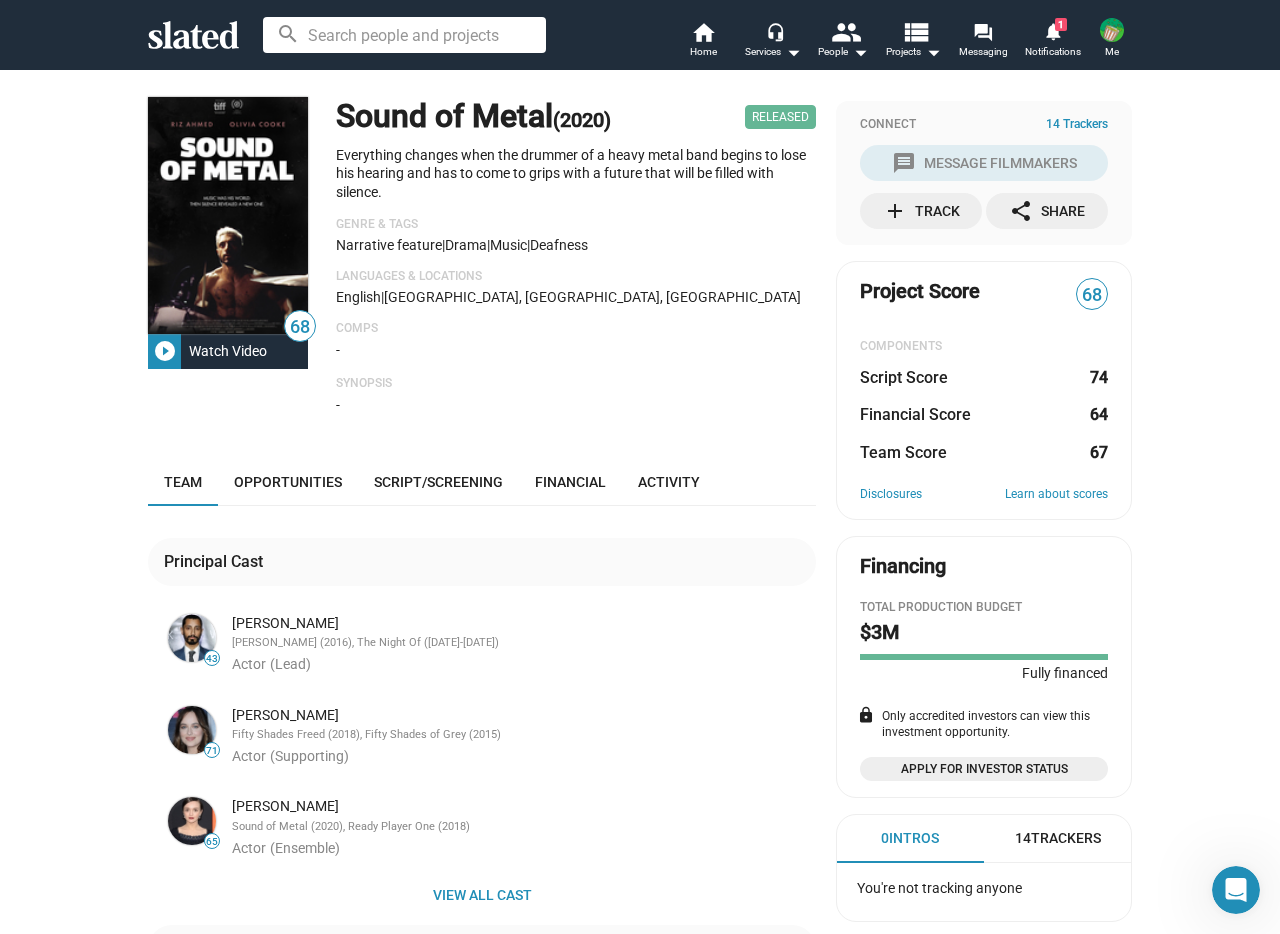scroll, scrollTop: 0, scrollLeft: 0, axis: both 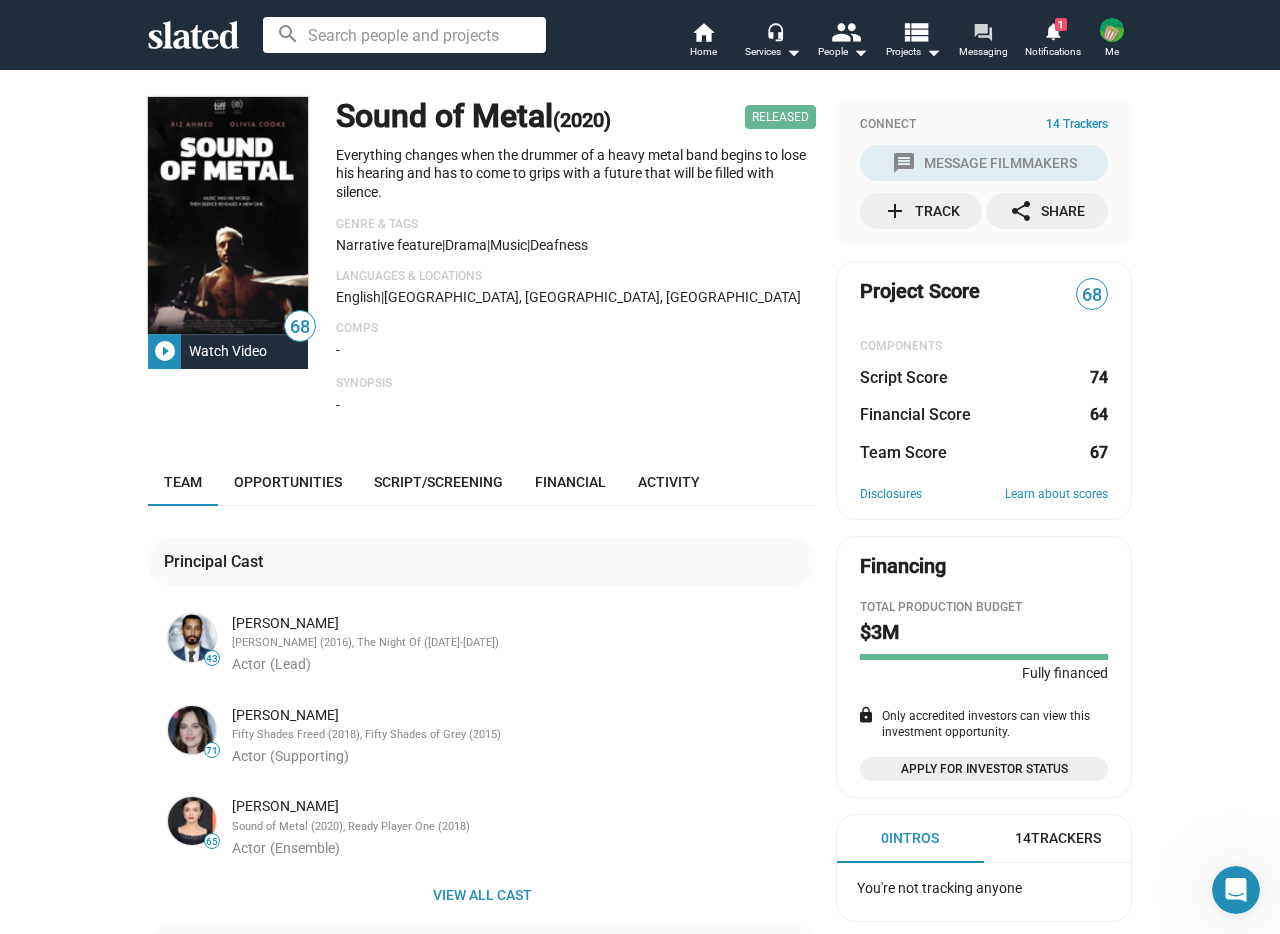 click on "forum" at bounding box center [982, 31] 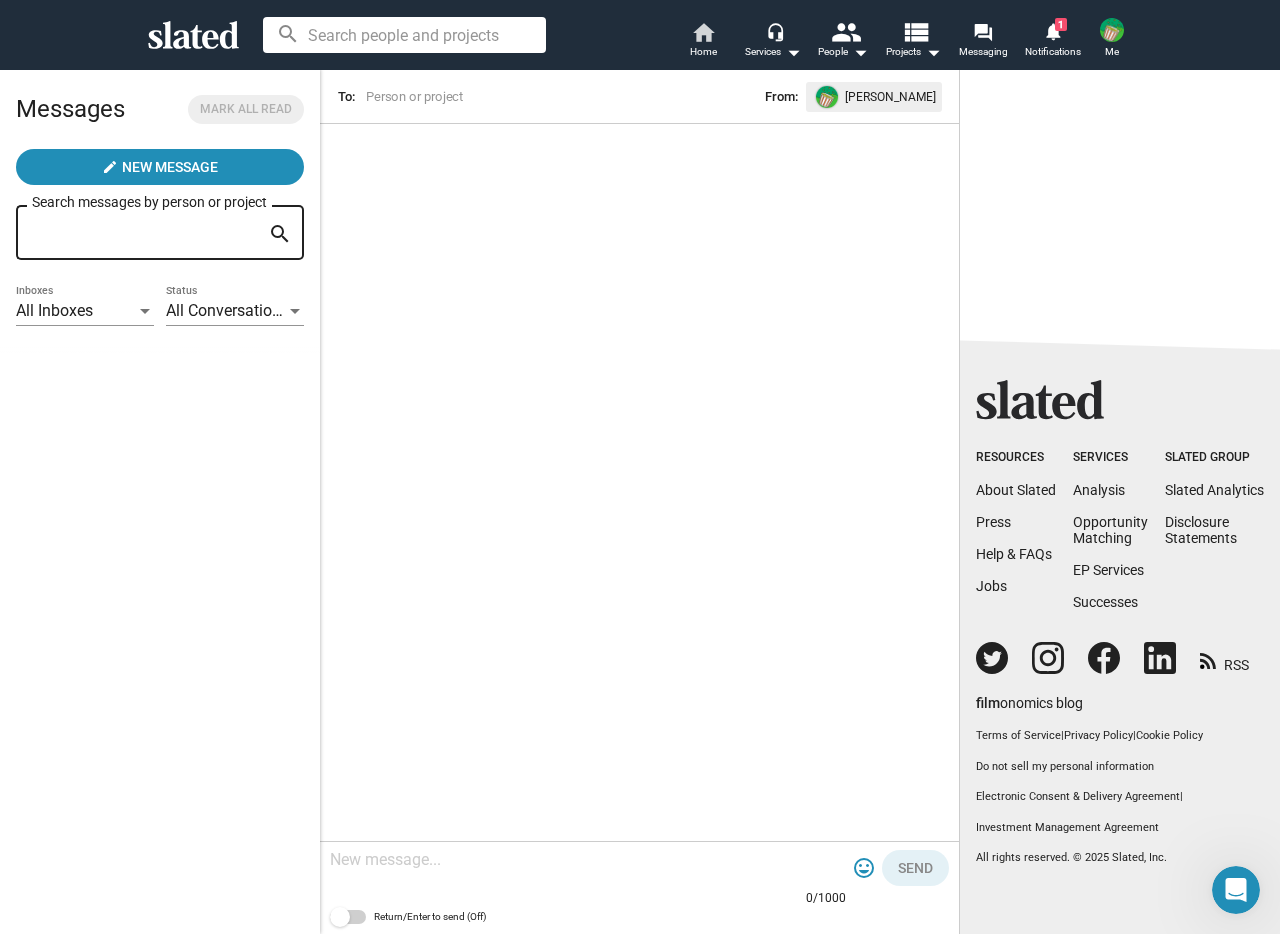 click on "home" at bounding box center [703, 32] 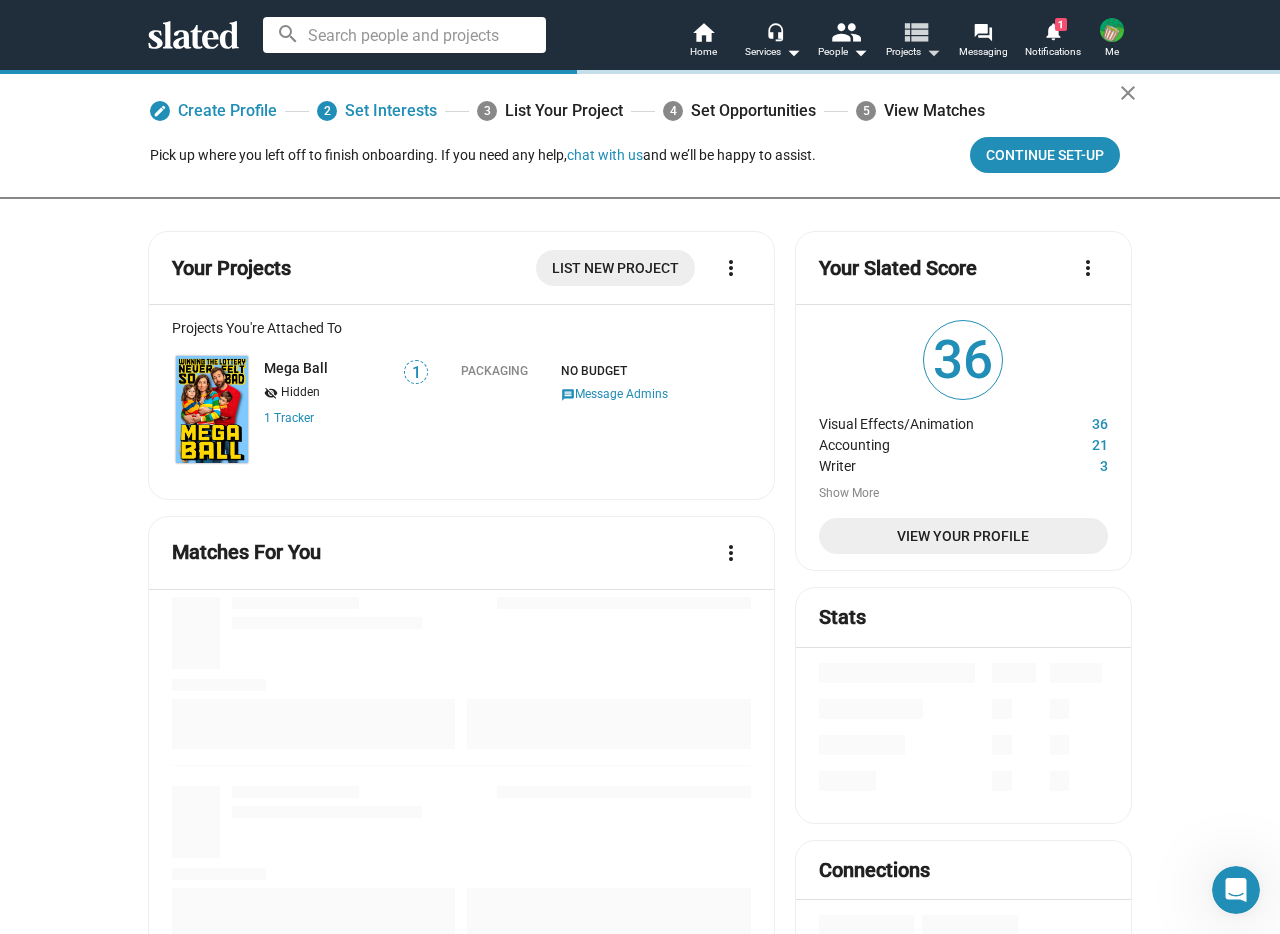 click on "view_list" at bounding box center (915, 31) 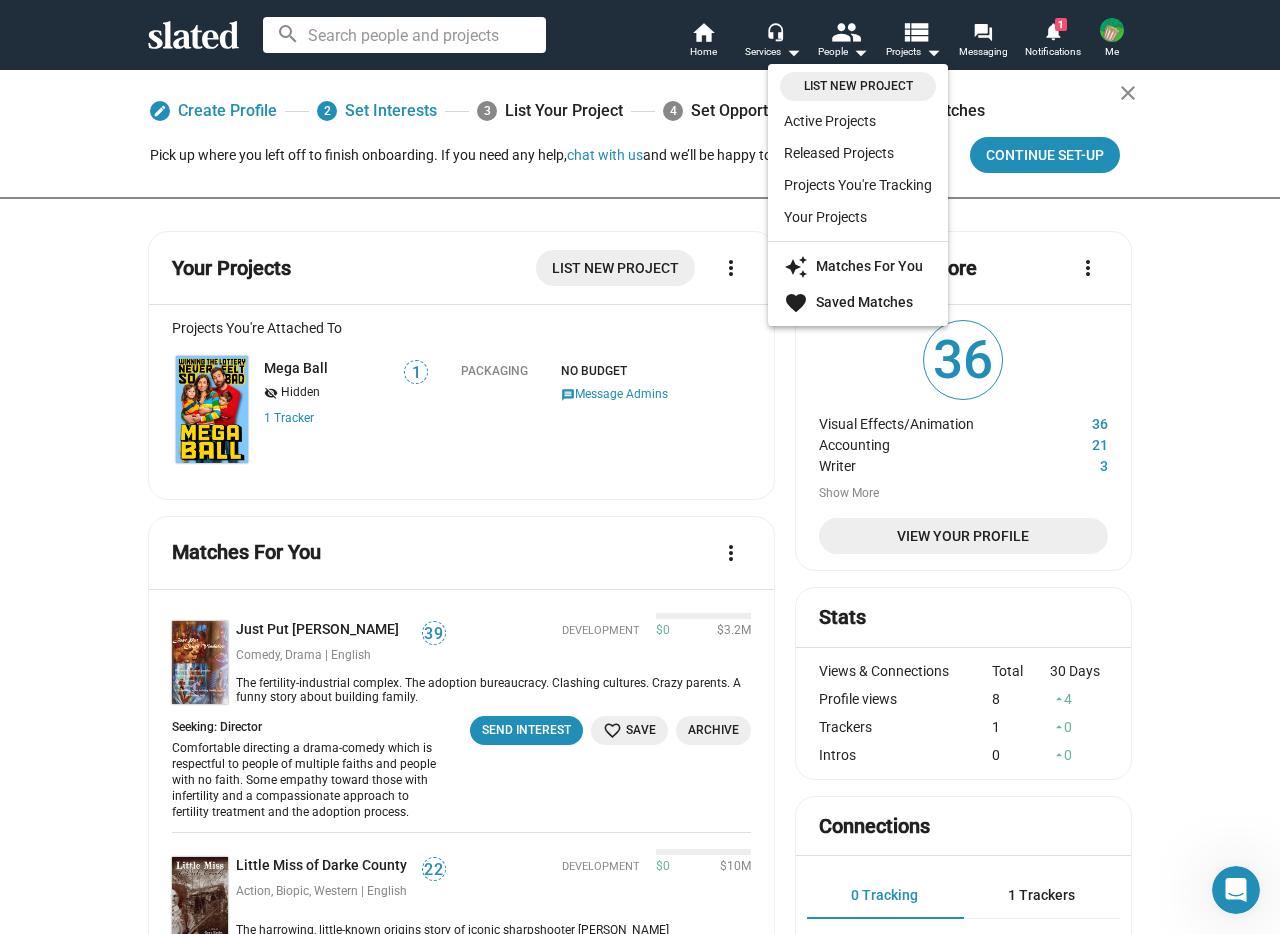 click at bounding box center [640, 467] 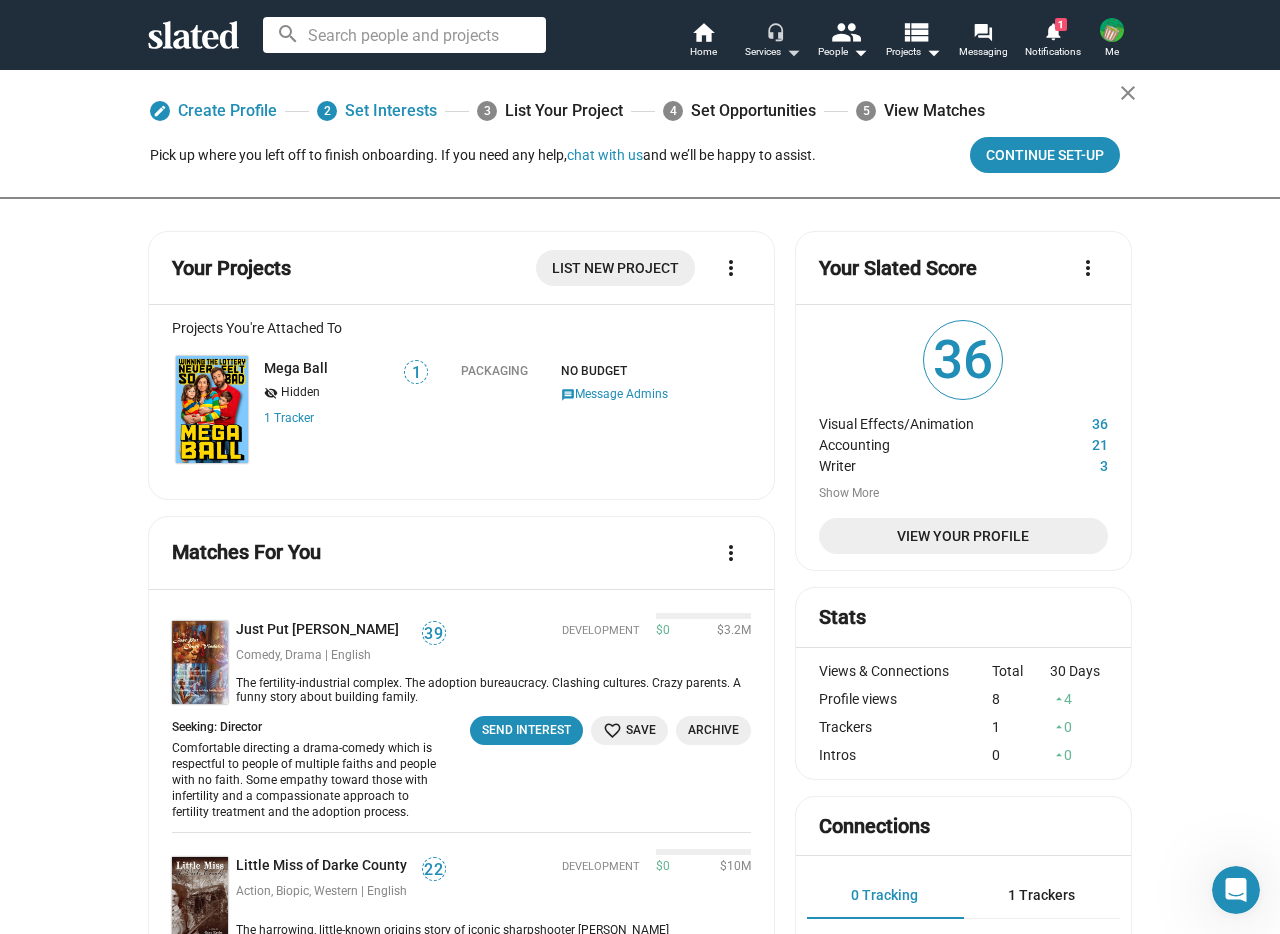 click on "Services  arrow_drop_down" at bounding box center [773, 52] 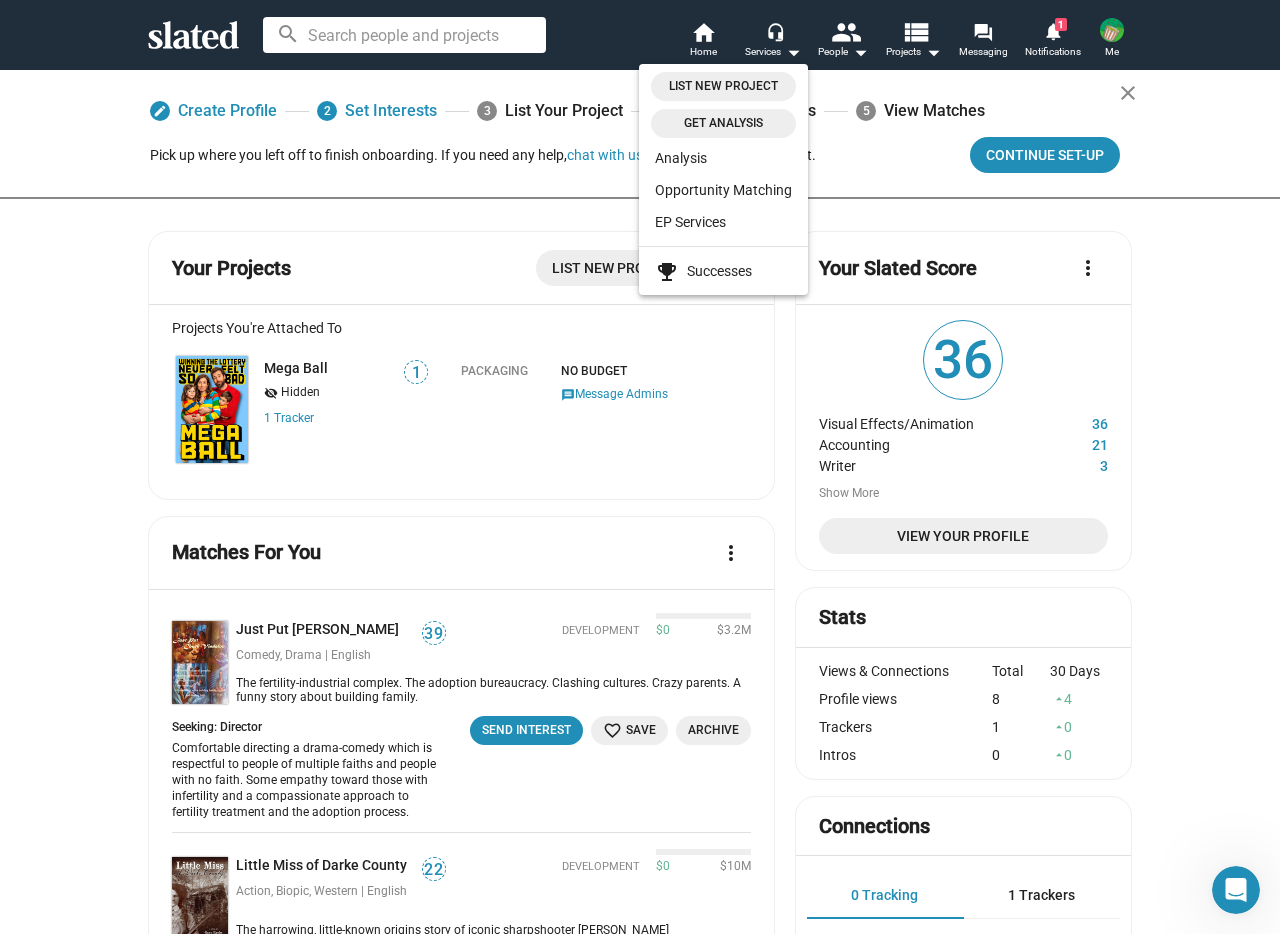click at bounding box center [640, 467] 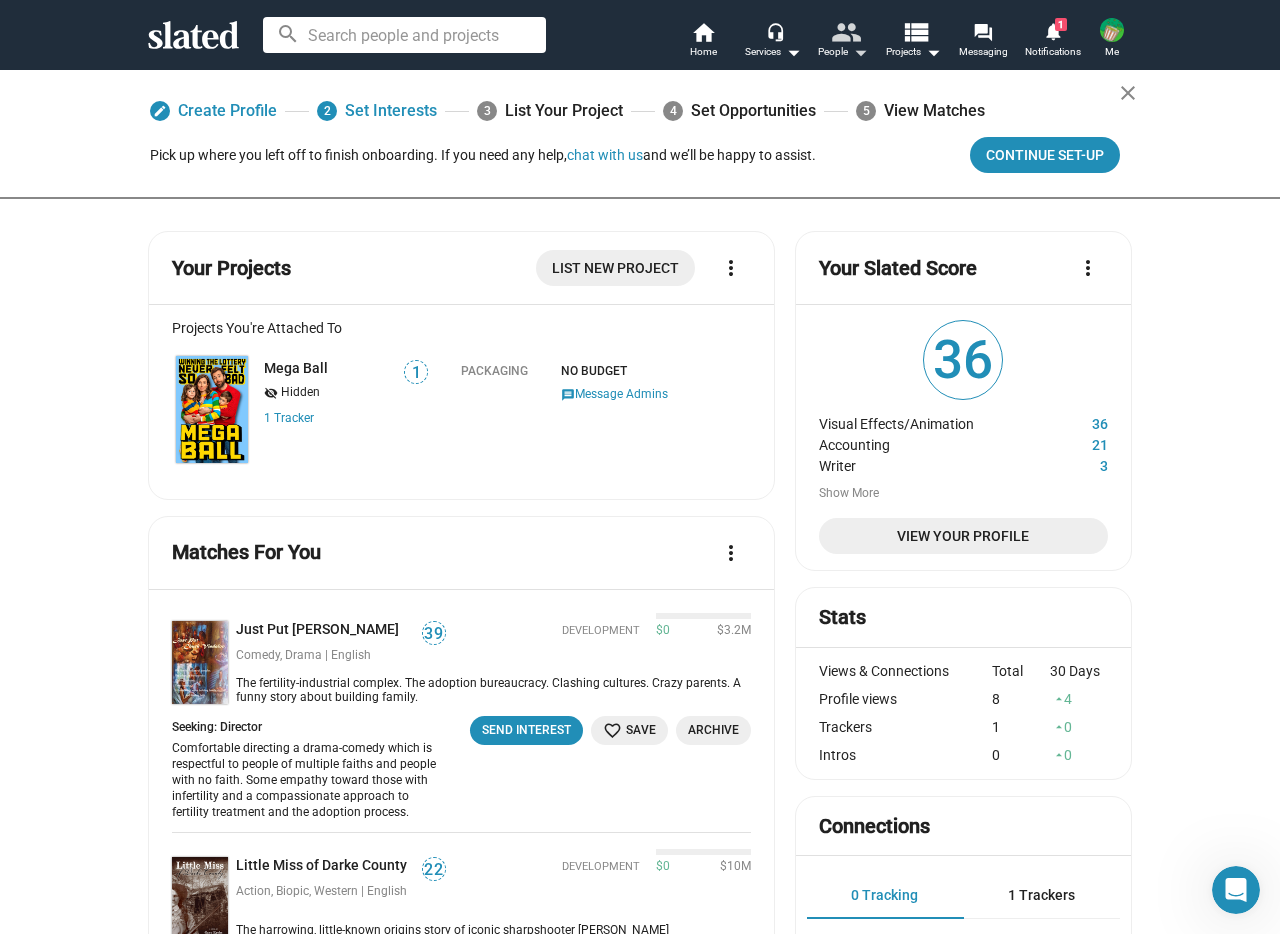 click on "people" at bounding box center (845, 31) 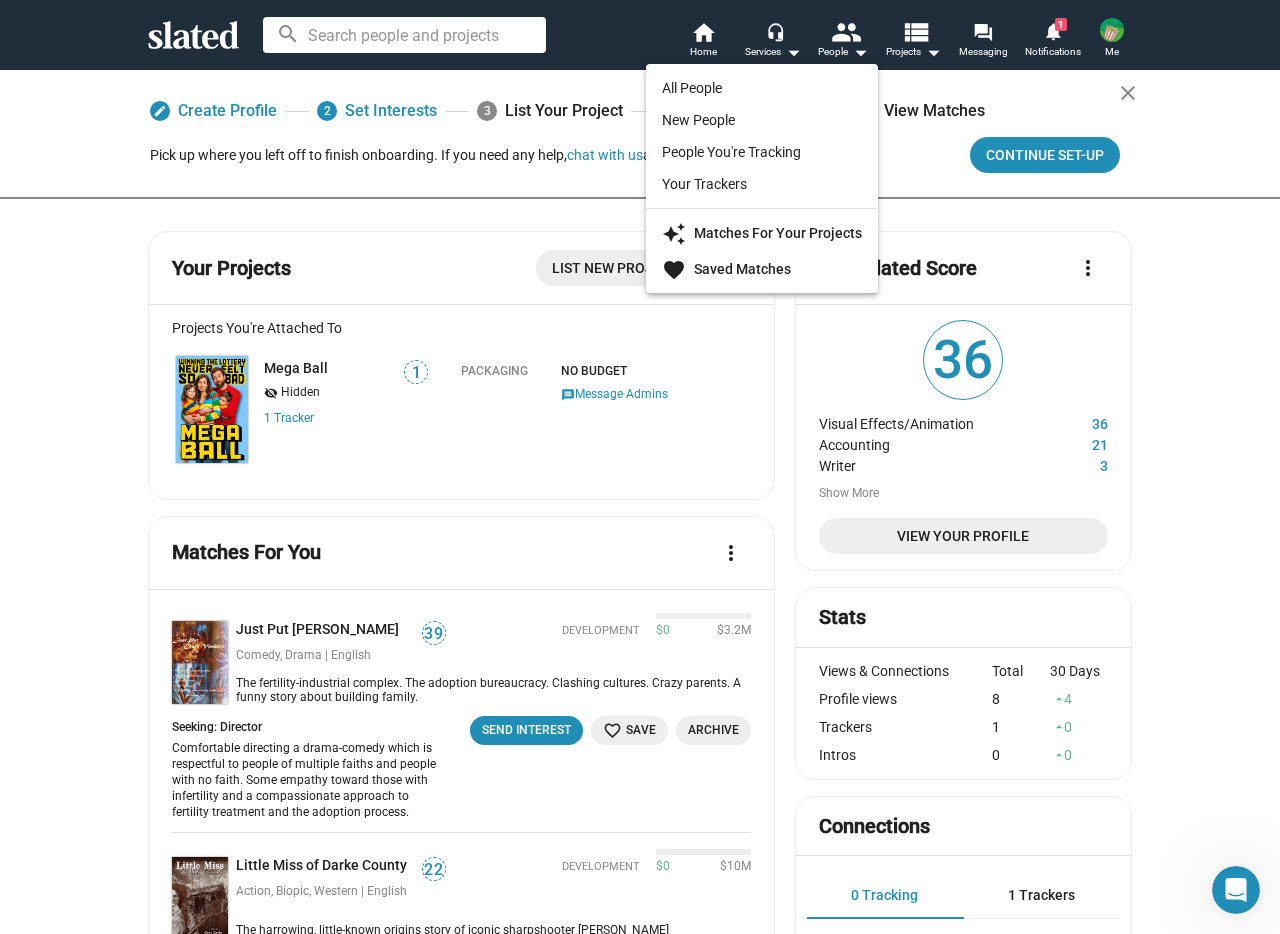 click at bounding box center (640, 467) 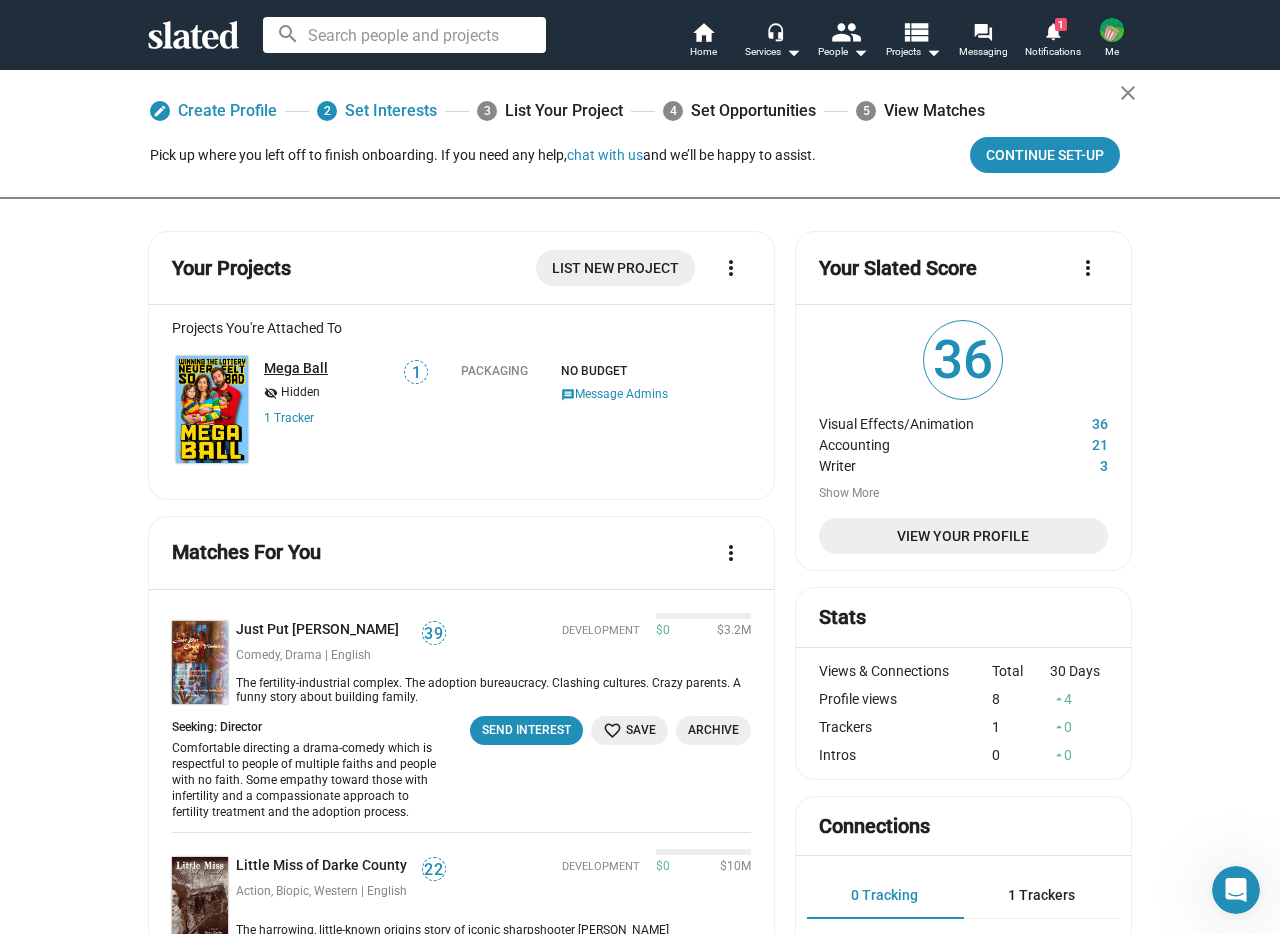 click on "Mega Ball" 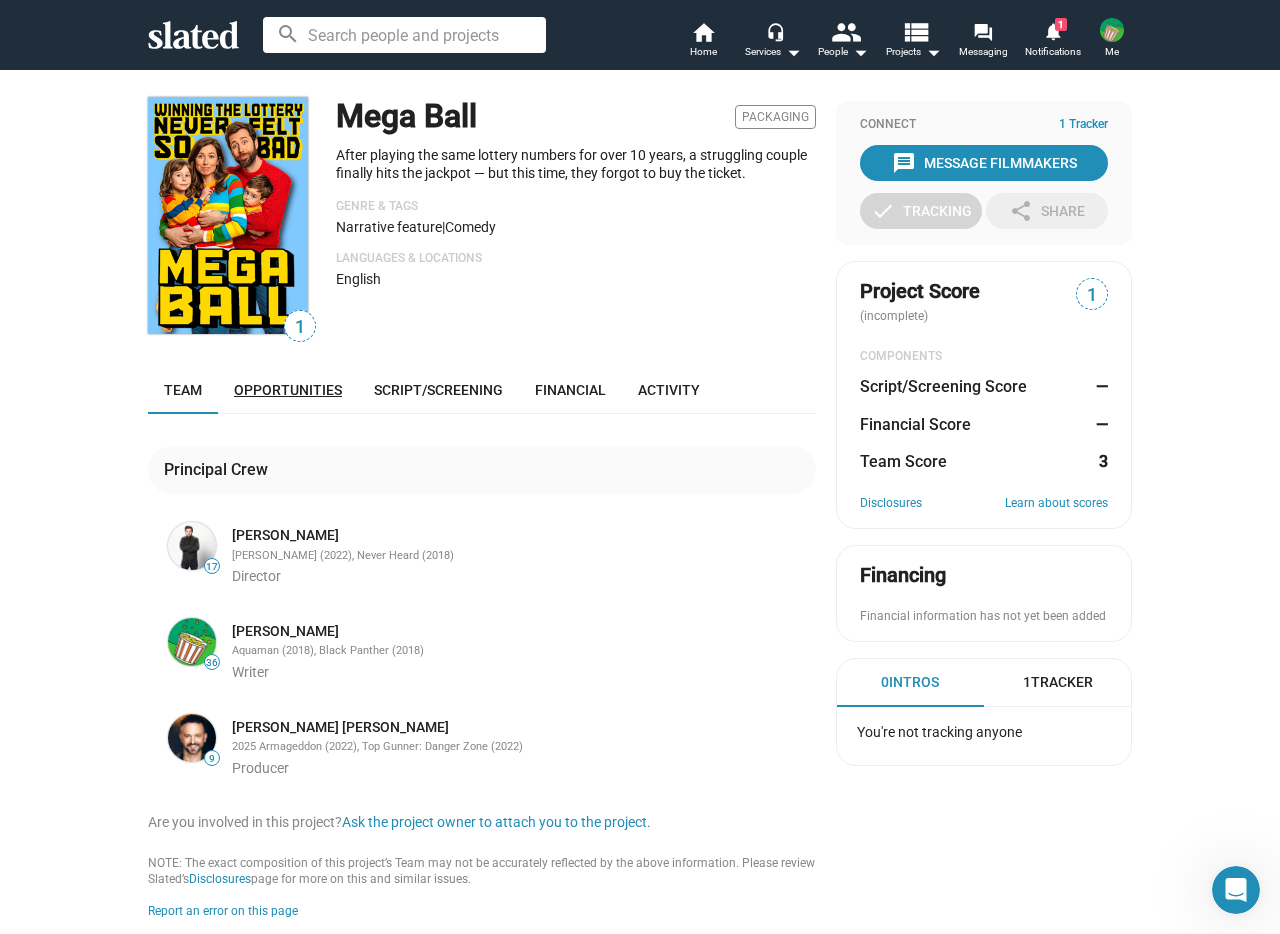 click on "Opportunities" at bounding box center (288, 390) 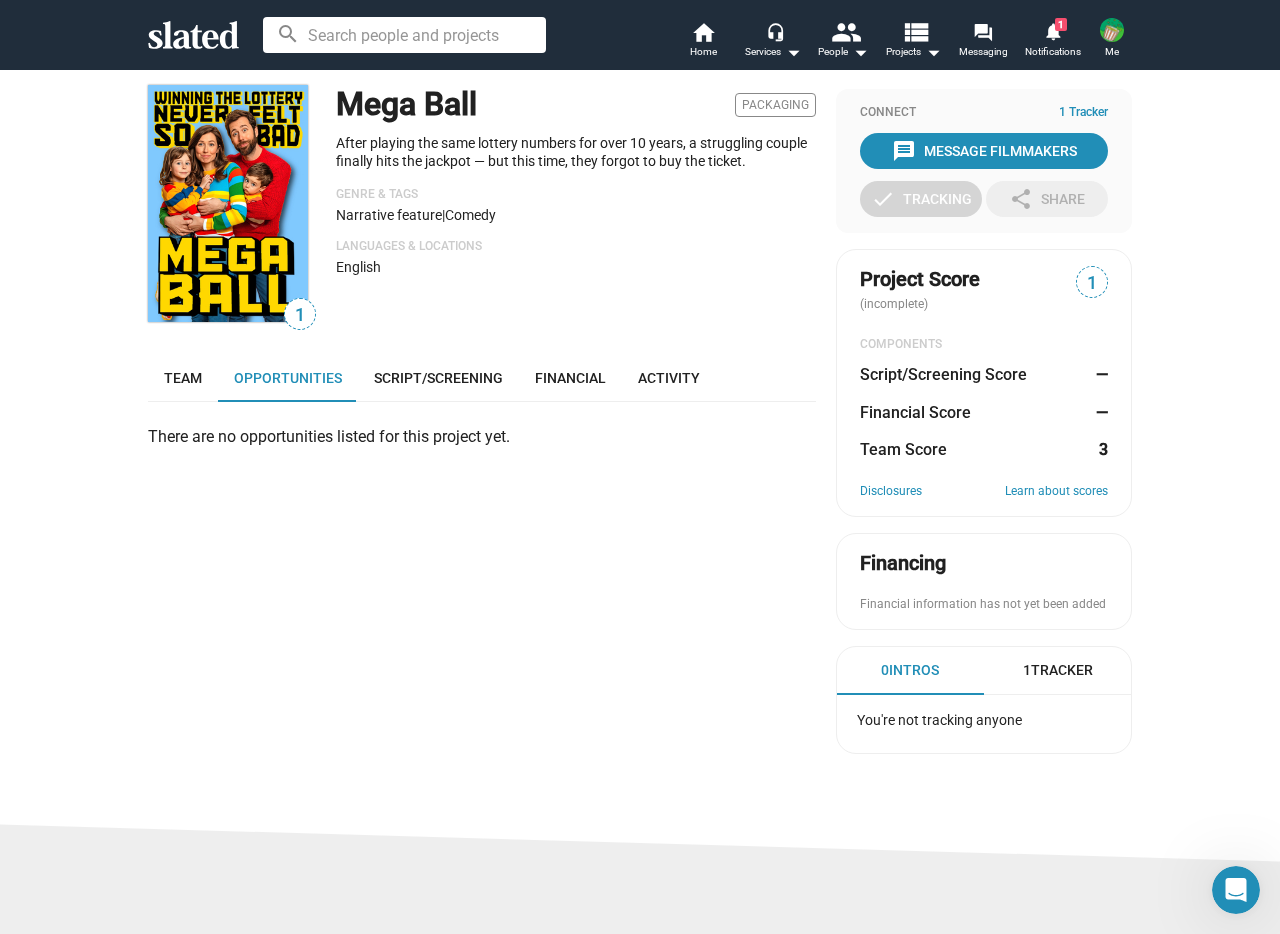 scroll, scrollTop: 0, scrollLeft: 0, axis: both 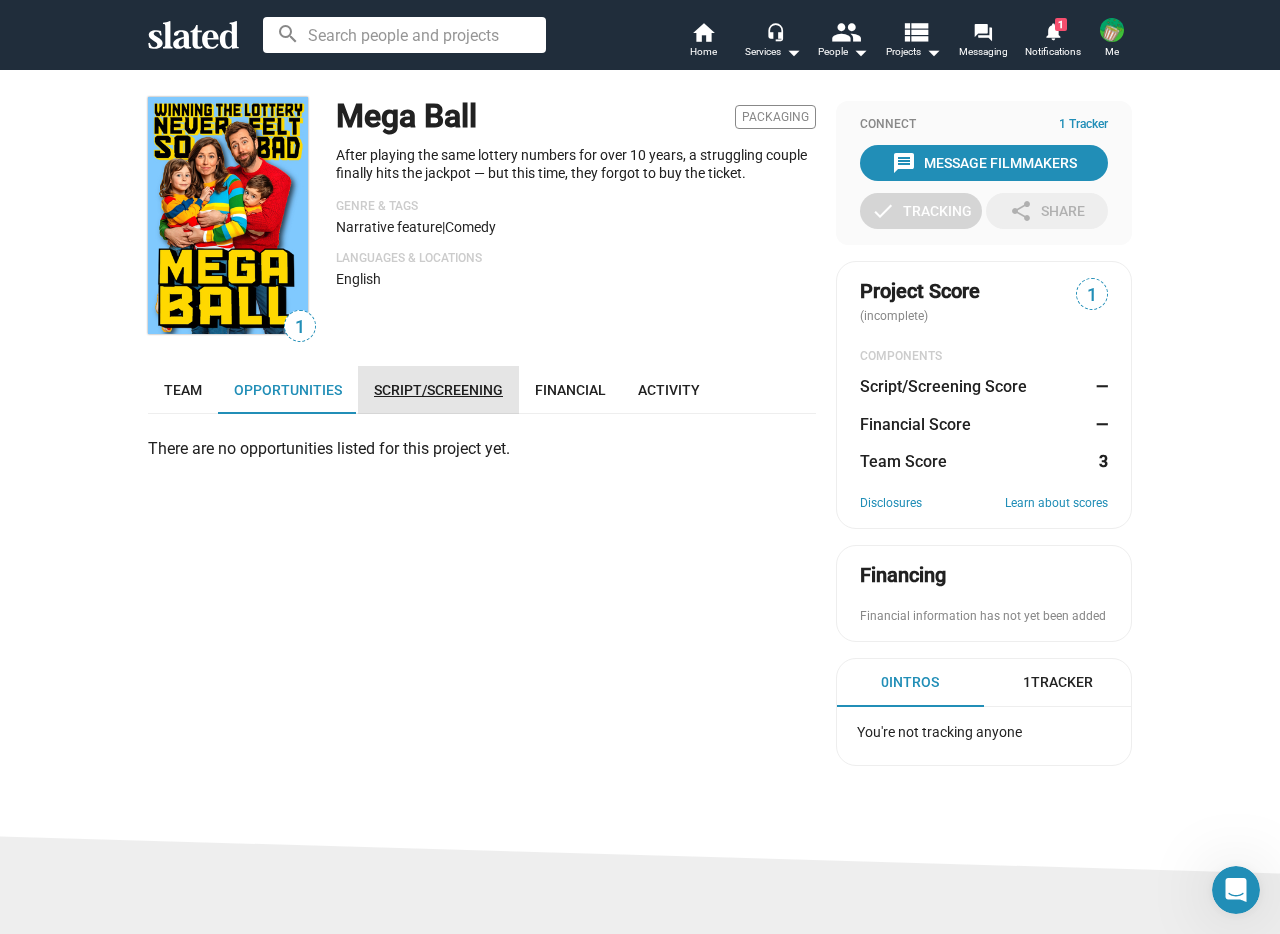 click on "Script/Screening" at bounding box center [438, 390] 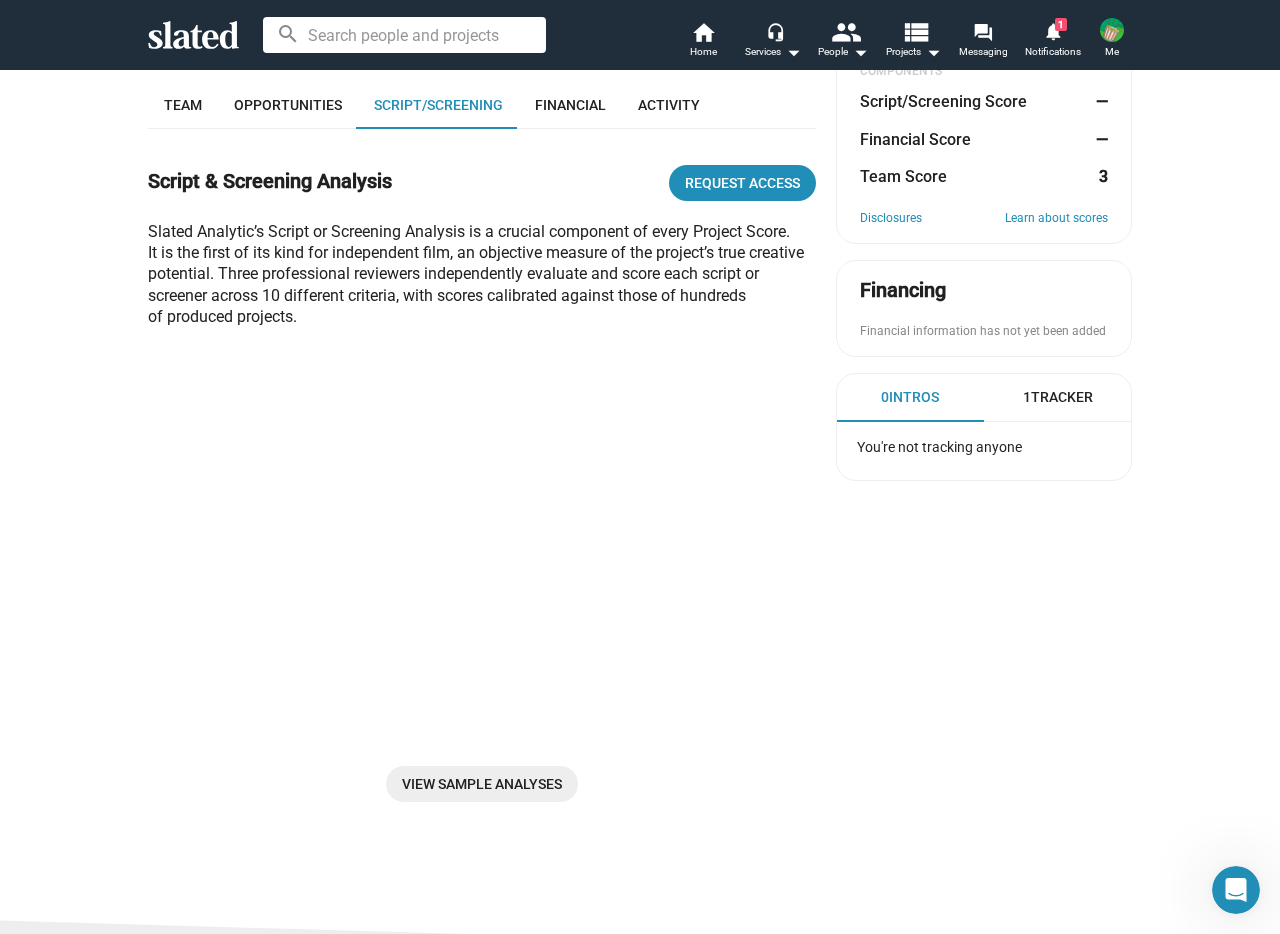 scroll, scrollTop: 297, scrollLeft: 0, axis: vertical 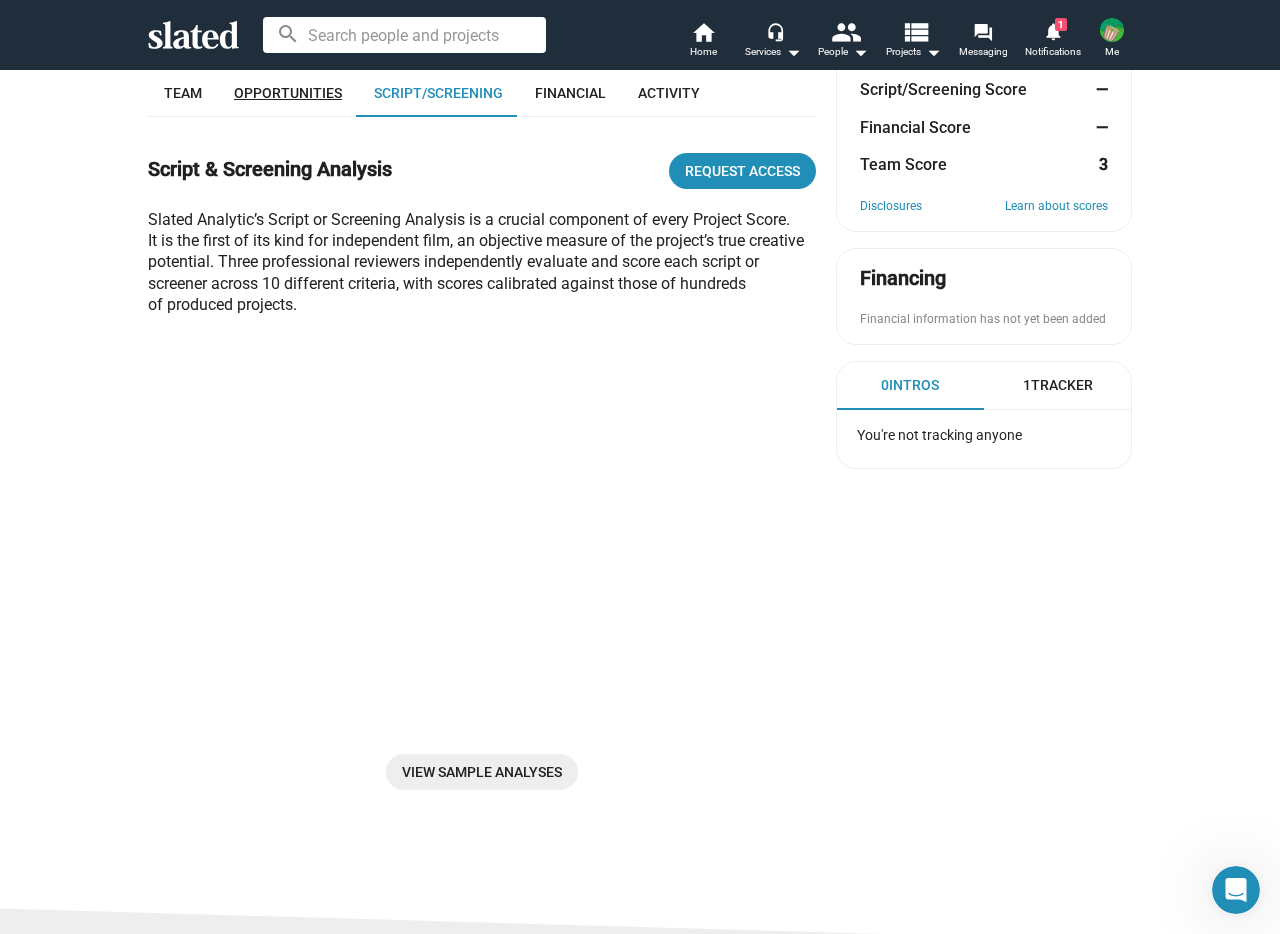 click on "Opportunities" at bounding box center [288, 93] 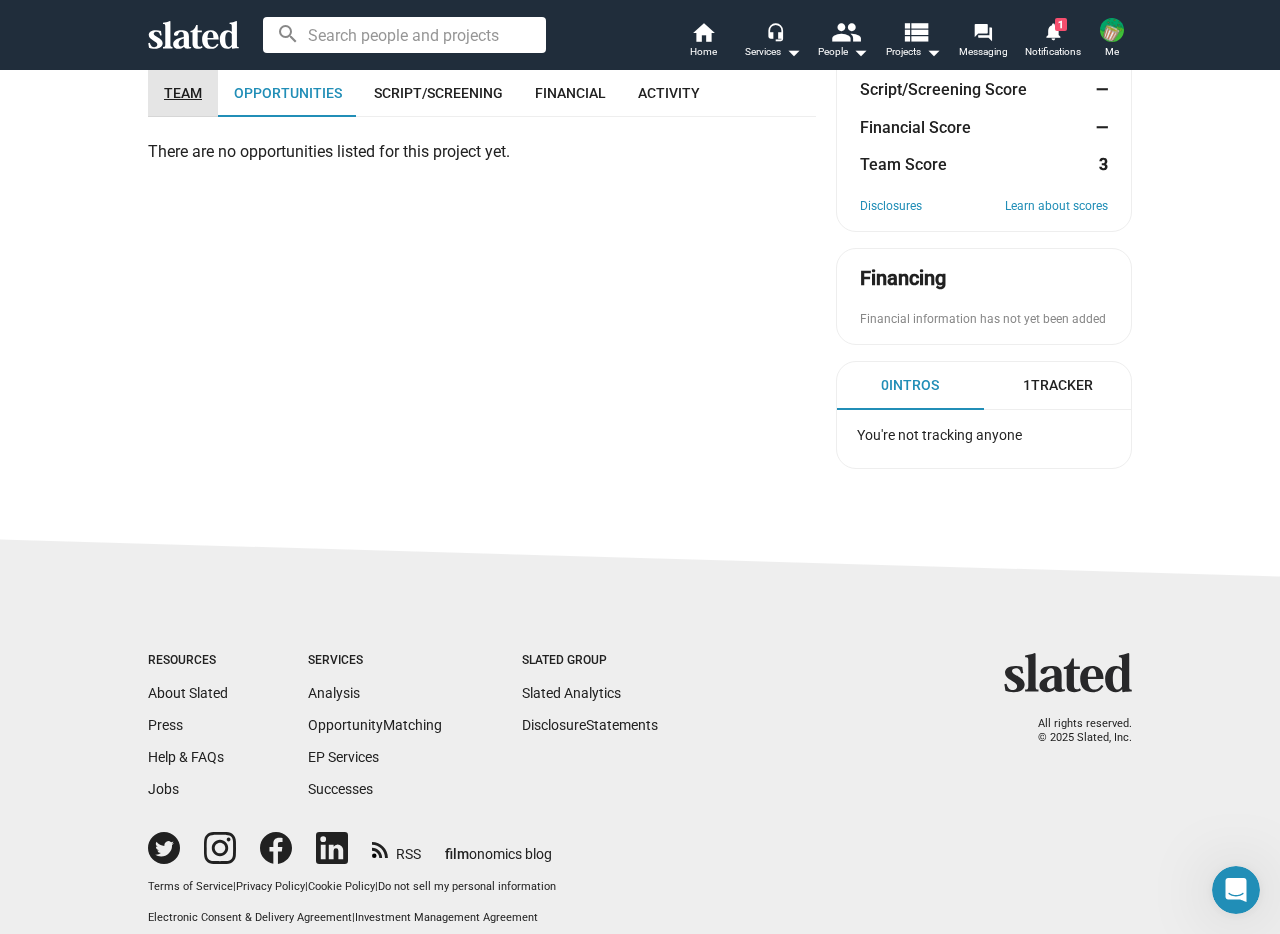 click on "Team" at bounding box center (183, 93) 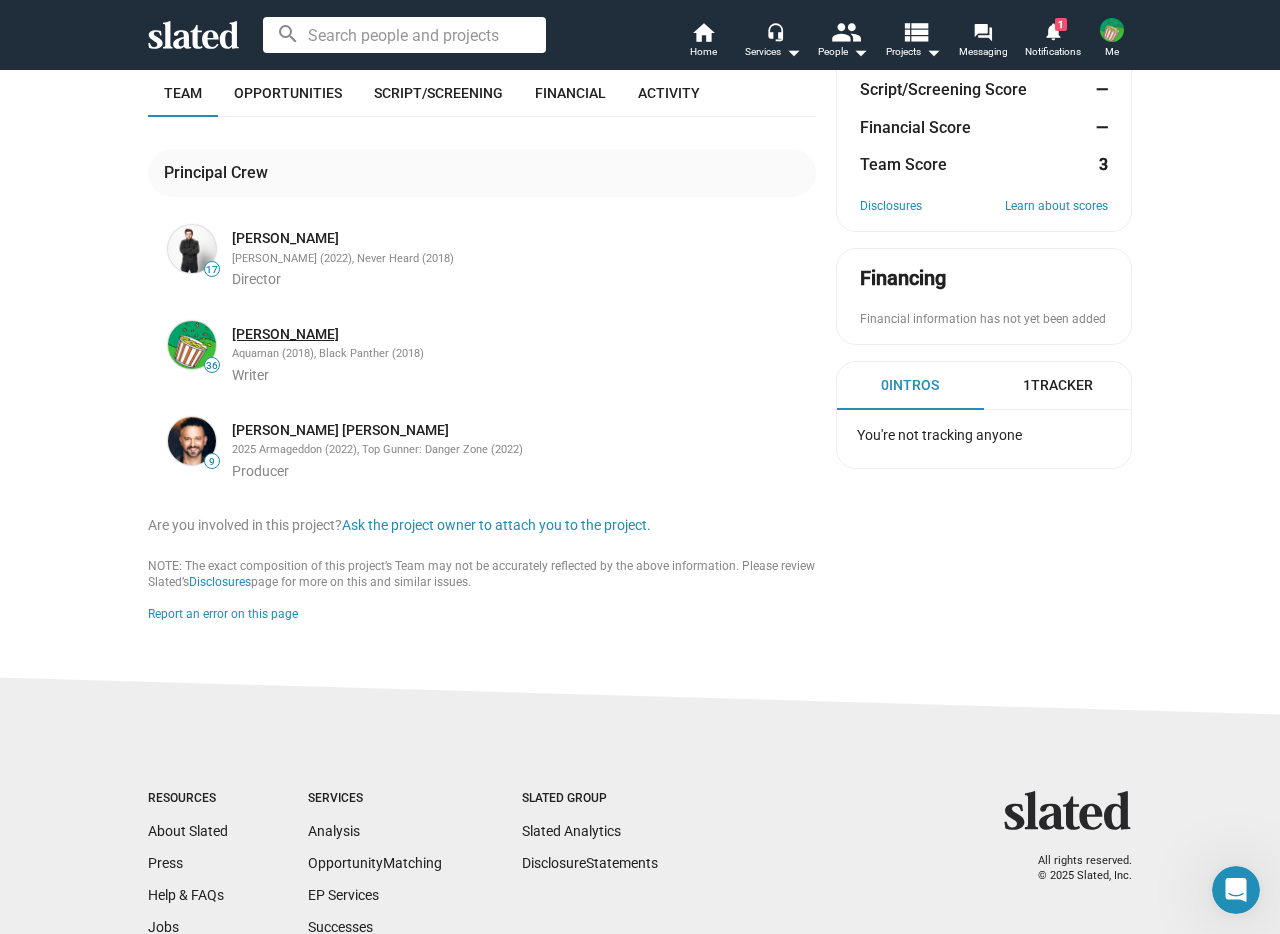 click on "[PERSON_NAME]" 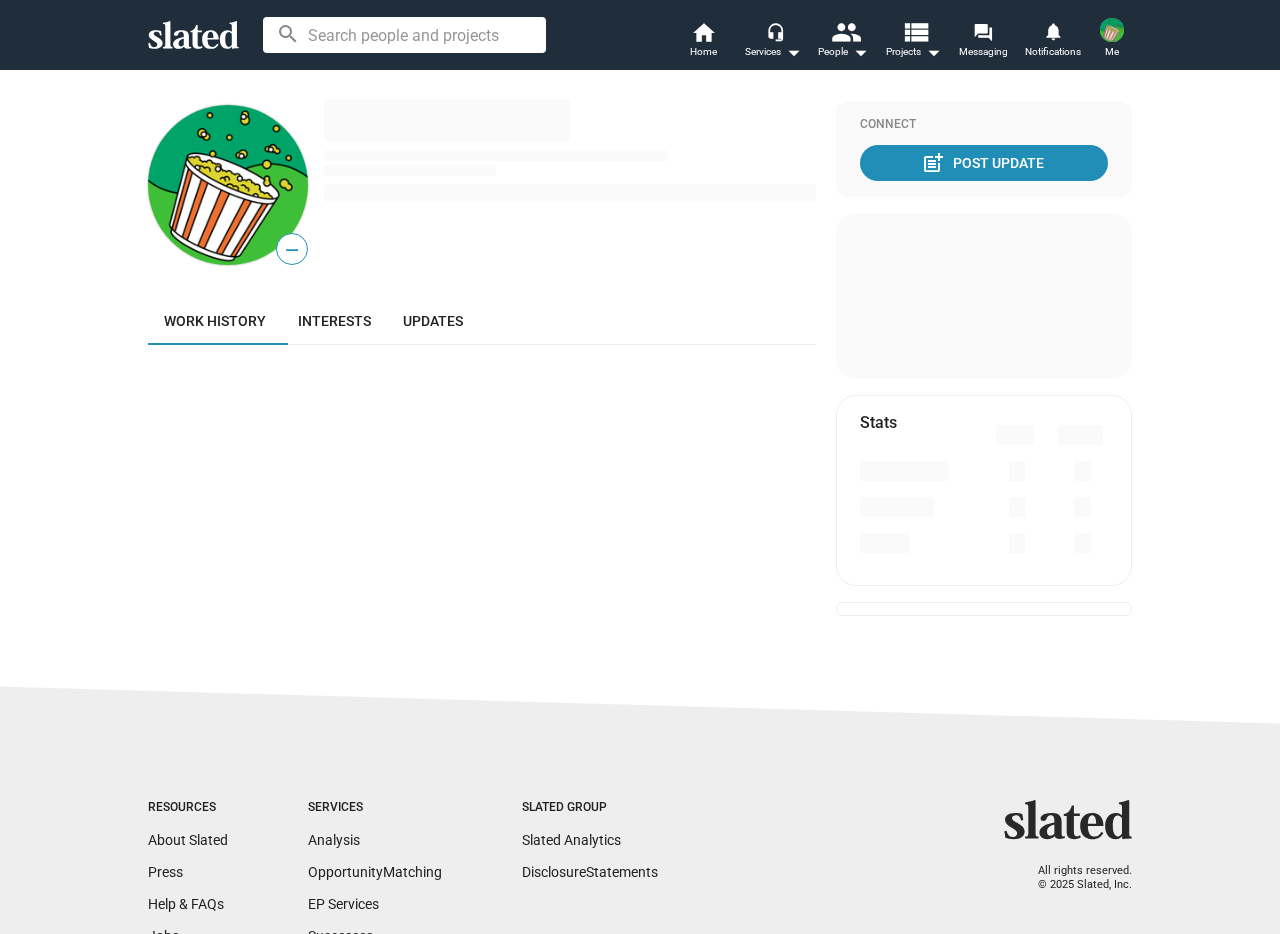 scroll, scrollTop: 0, scrollLeft: 0, axis: both 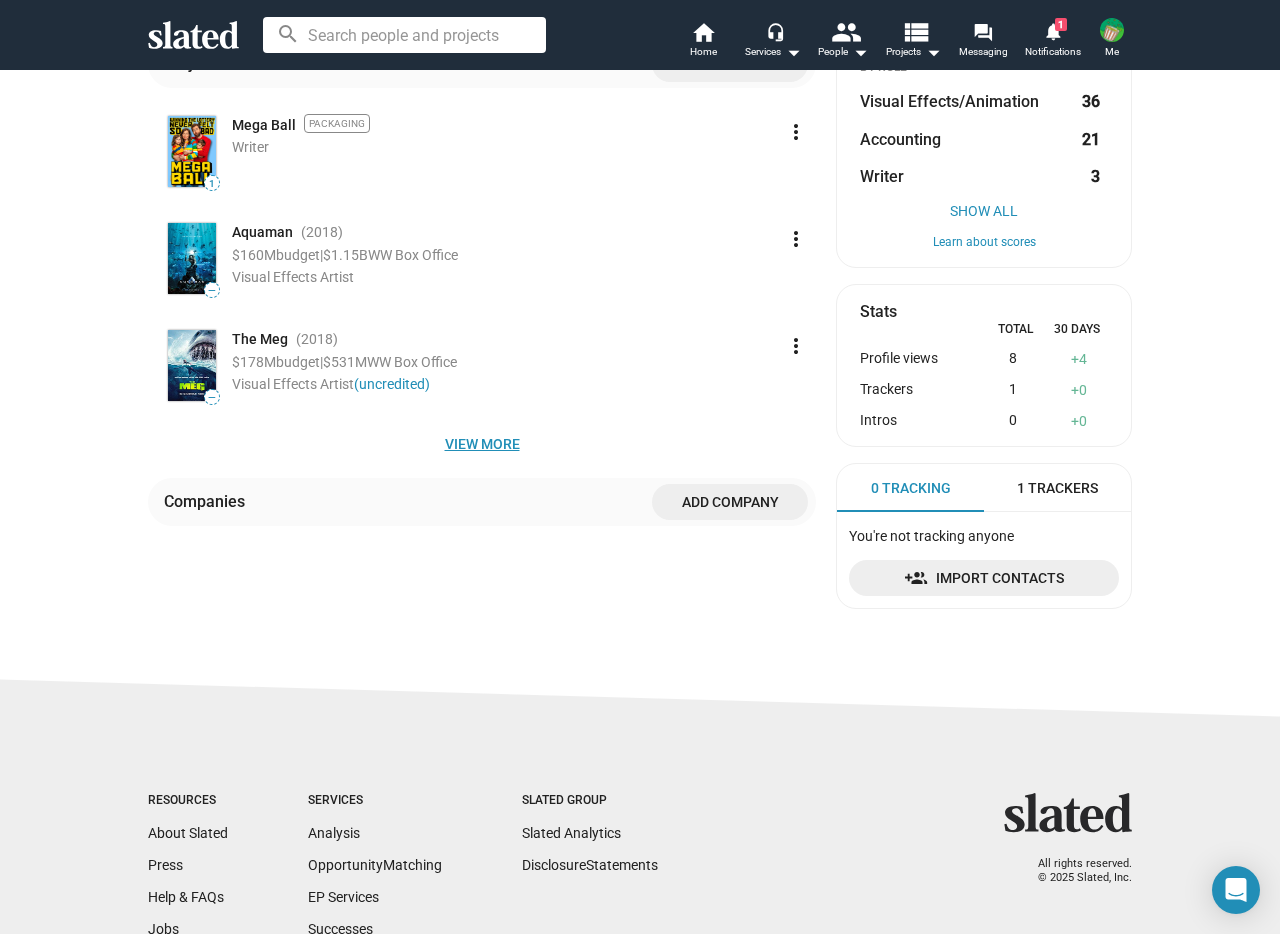 click on "View more" 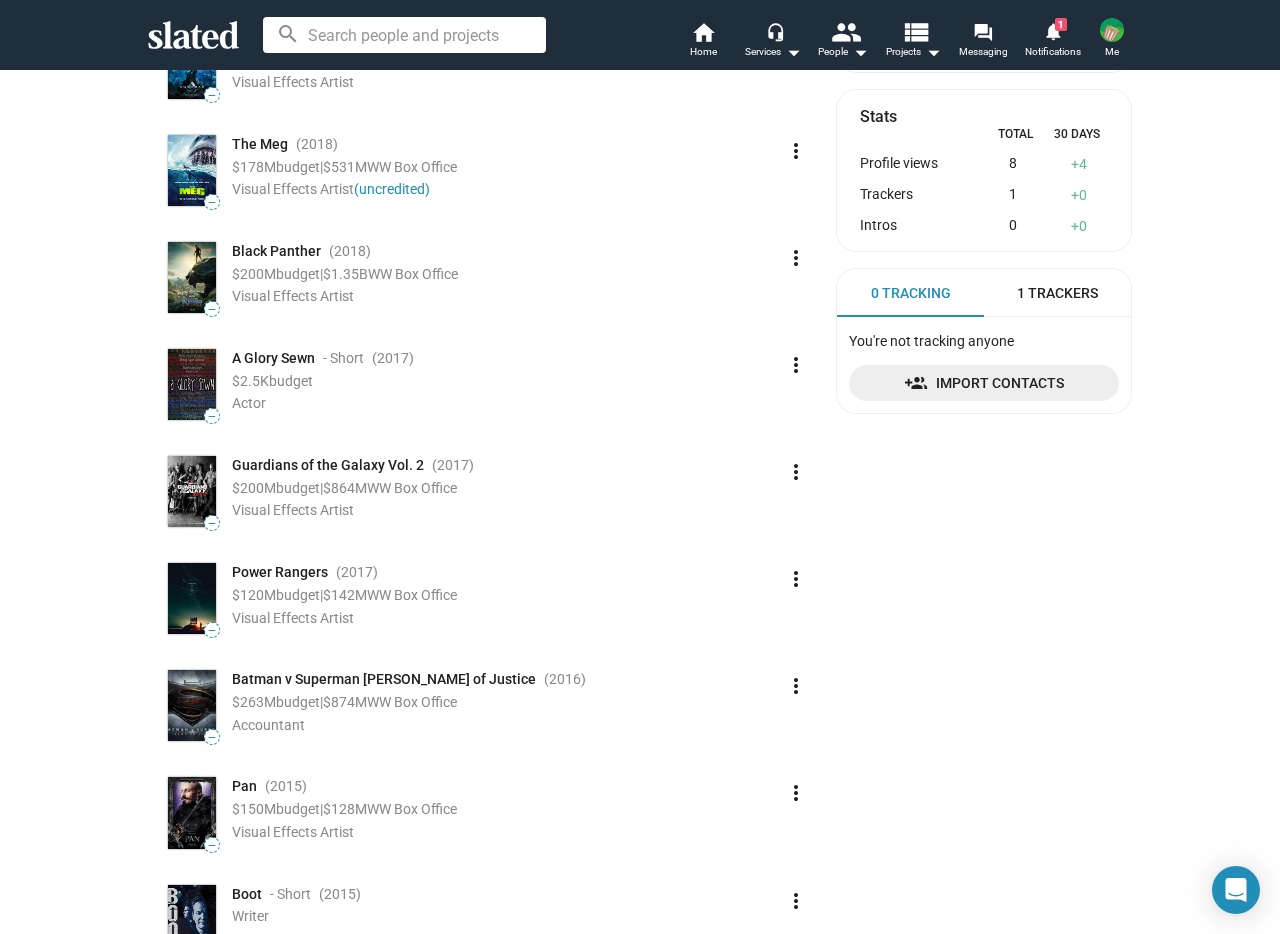 scroll, scrollTop: 401, scrollLeft: 0, axis: vertical 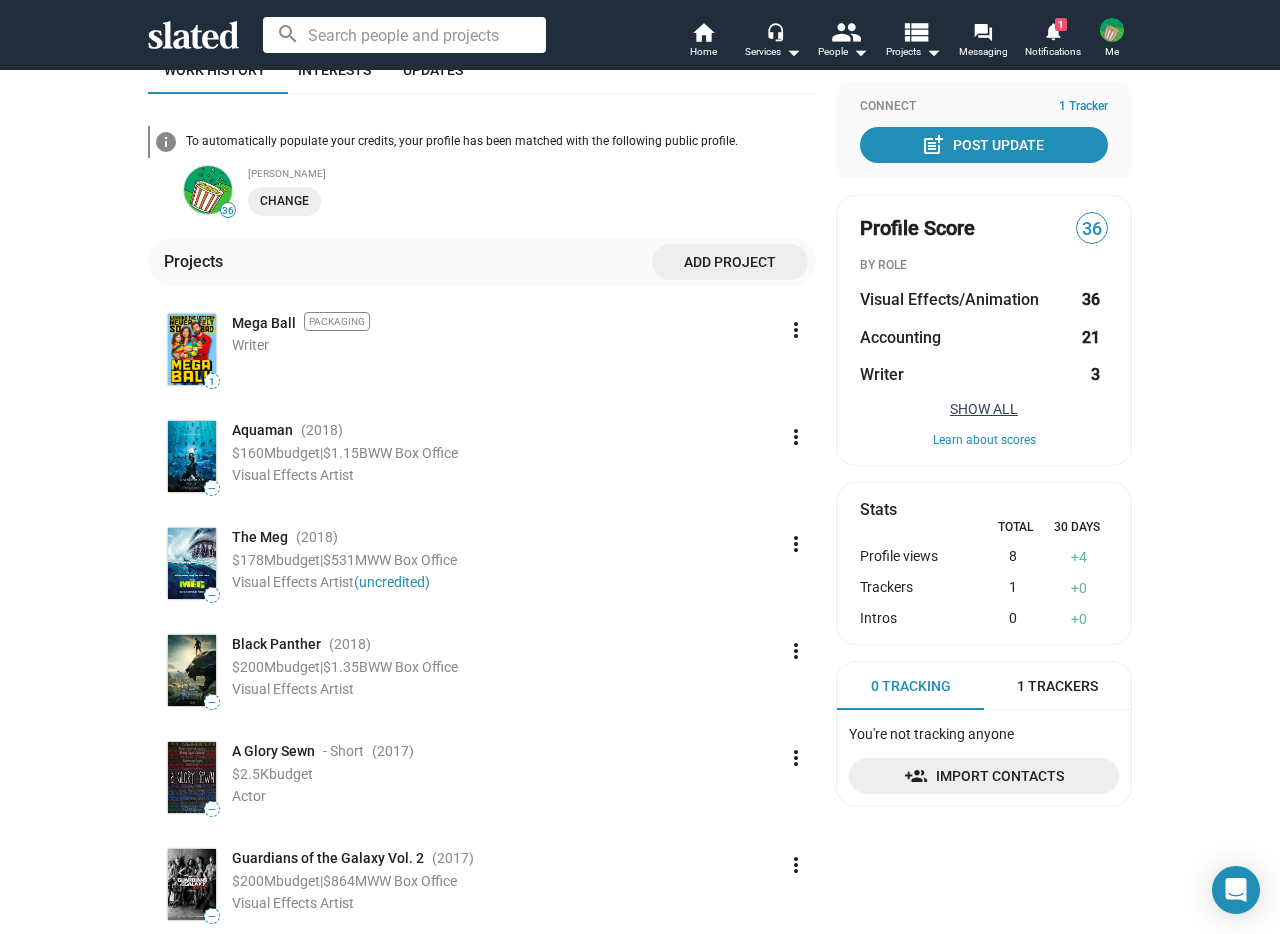 click on "Show All" 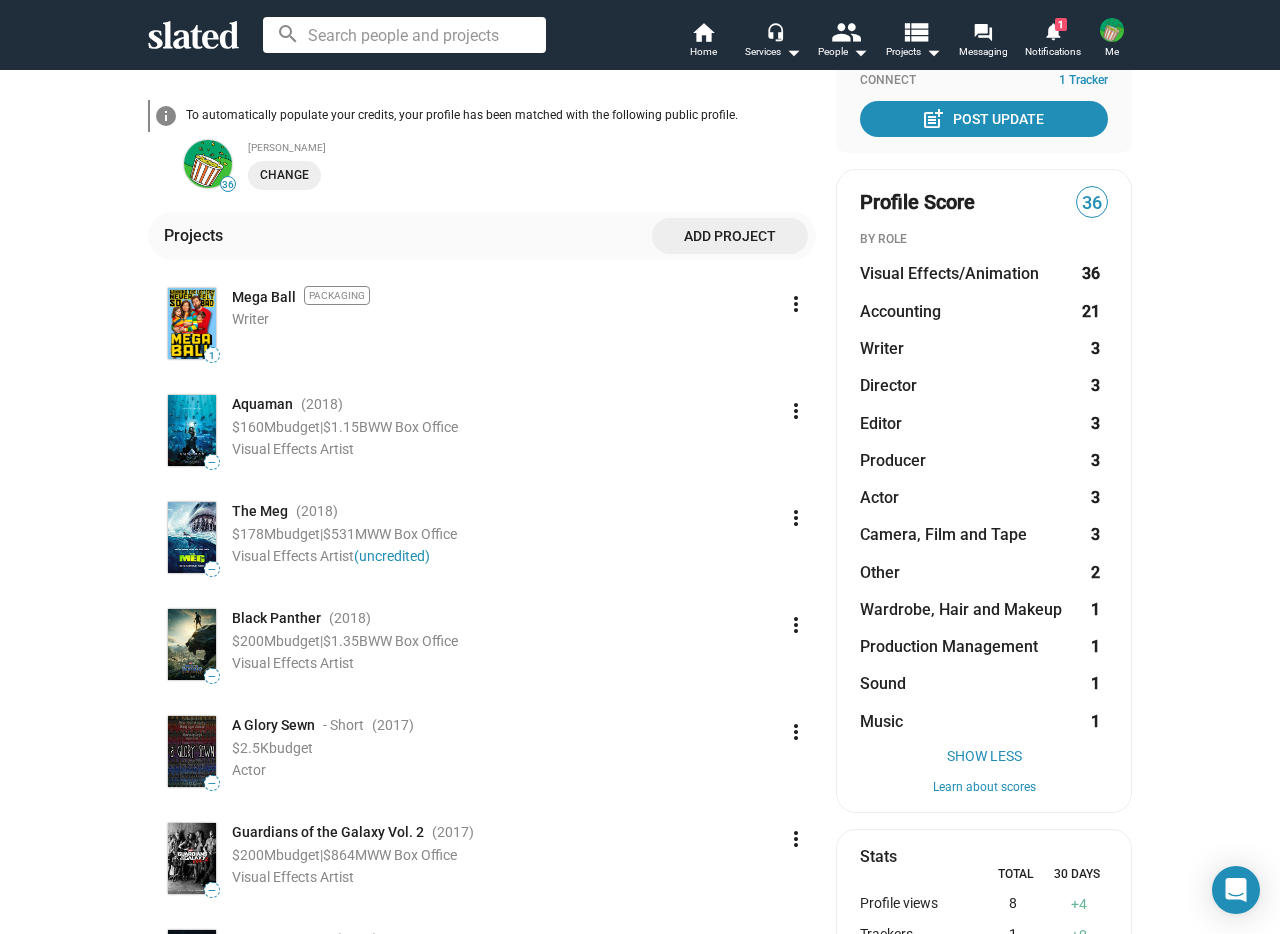 scroll, scrollTop: 0, scrollLeft: 0, axis: both 